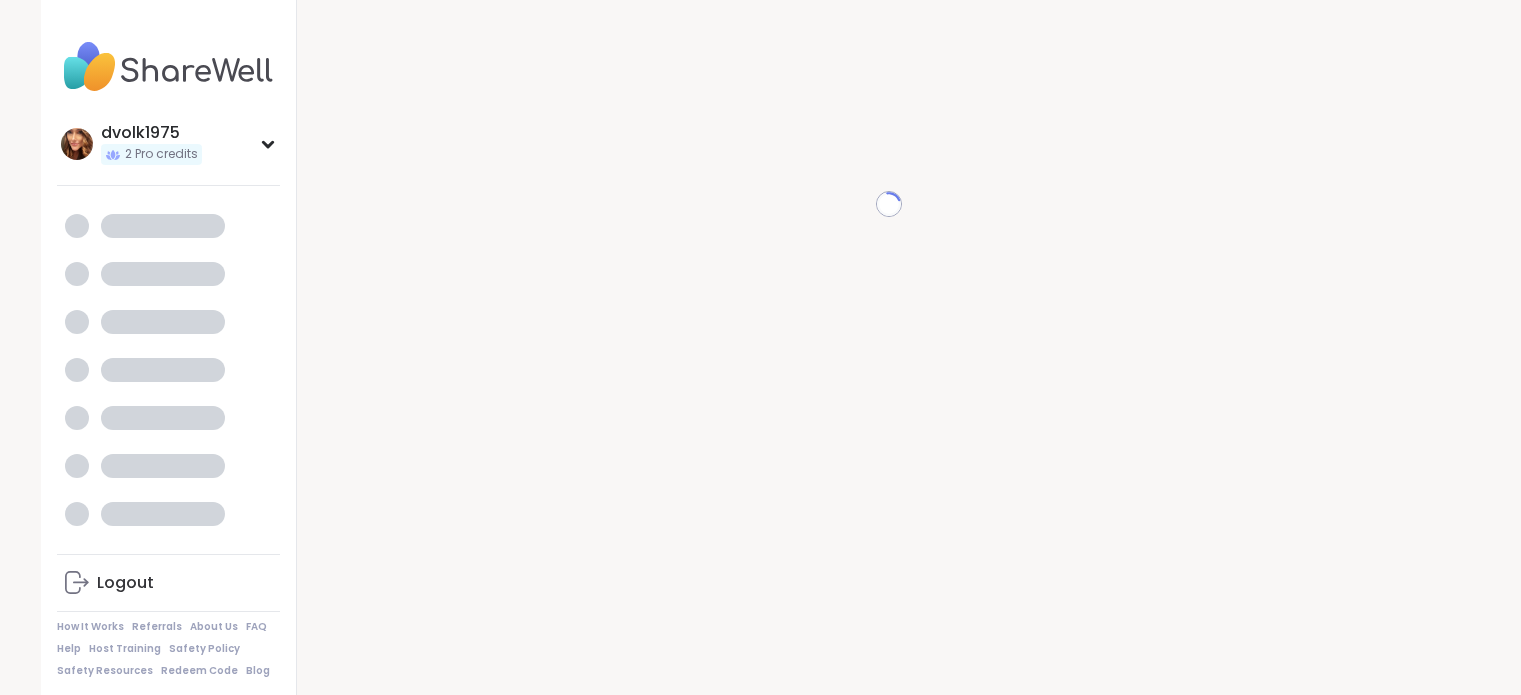 scroll, scrollTop: 0, scrollLeft: 0, axis: both 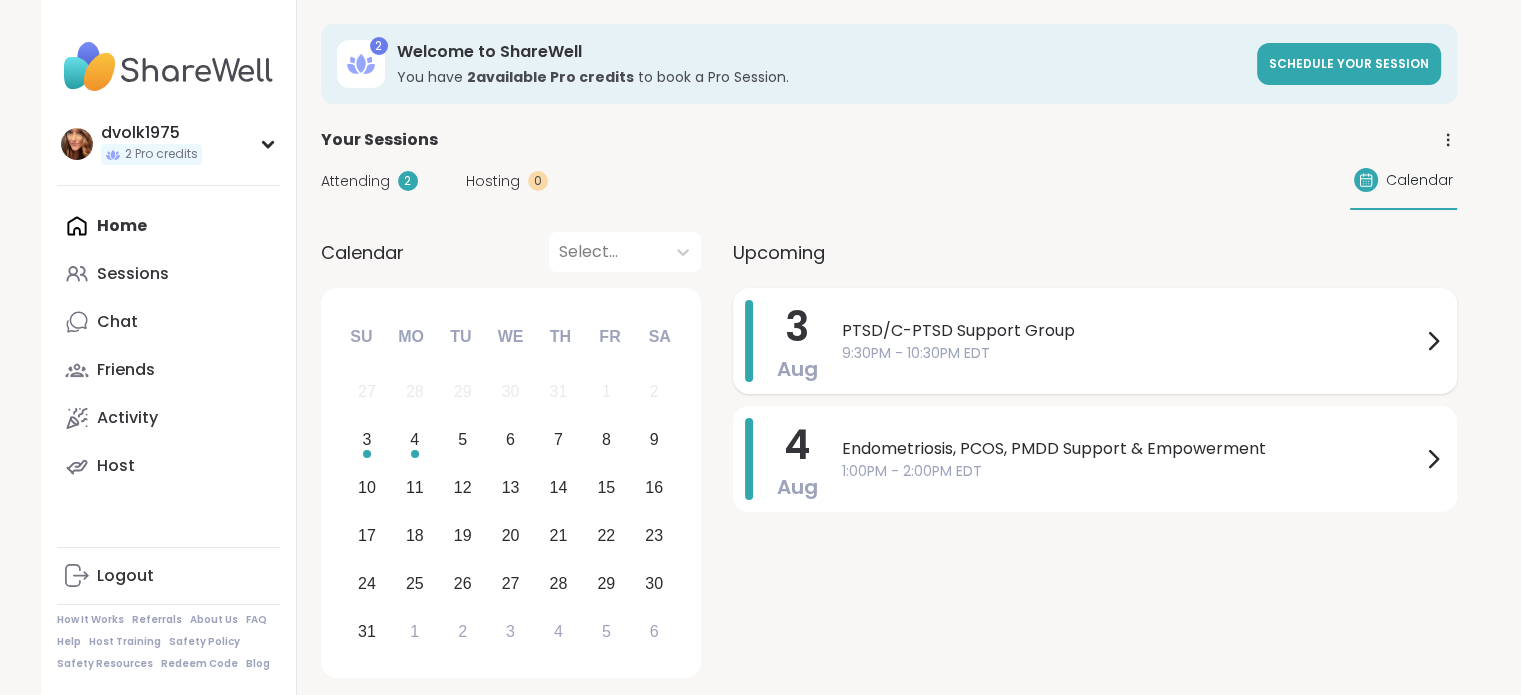 click on "9:30PM - 10:30PM EDT" at bounding box center [1131, 353] 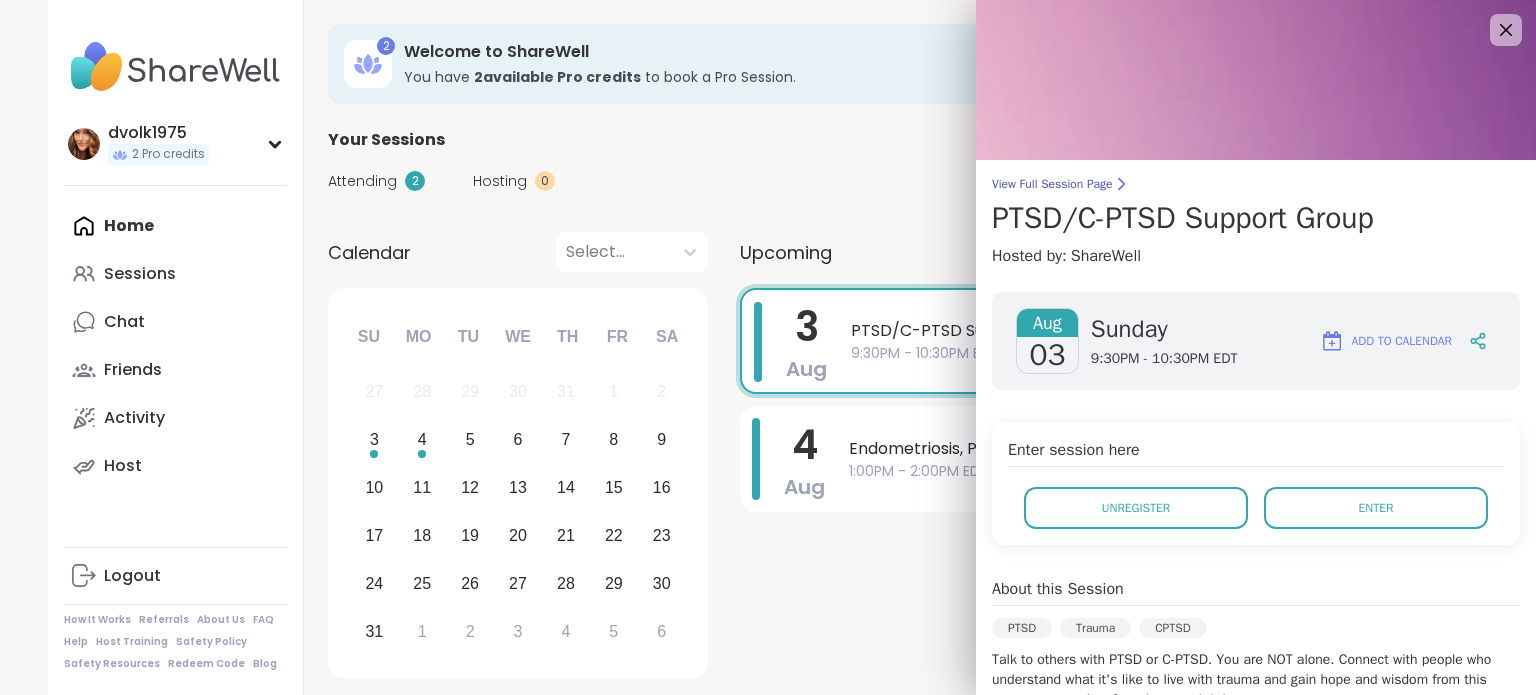 scroll, scrollTop: 200, scrollLeft: 0, axis: vertical 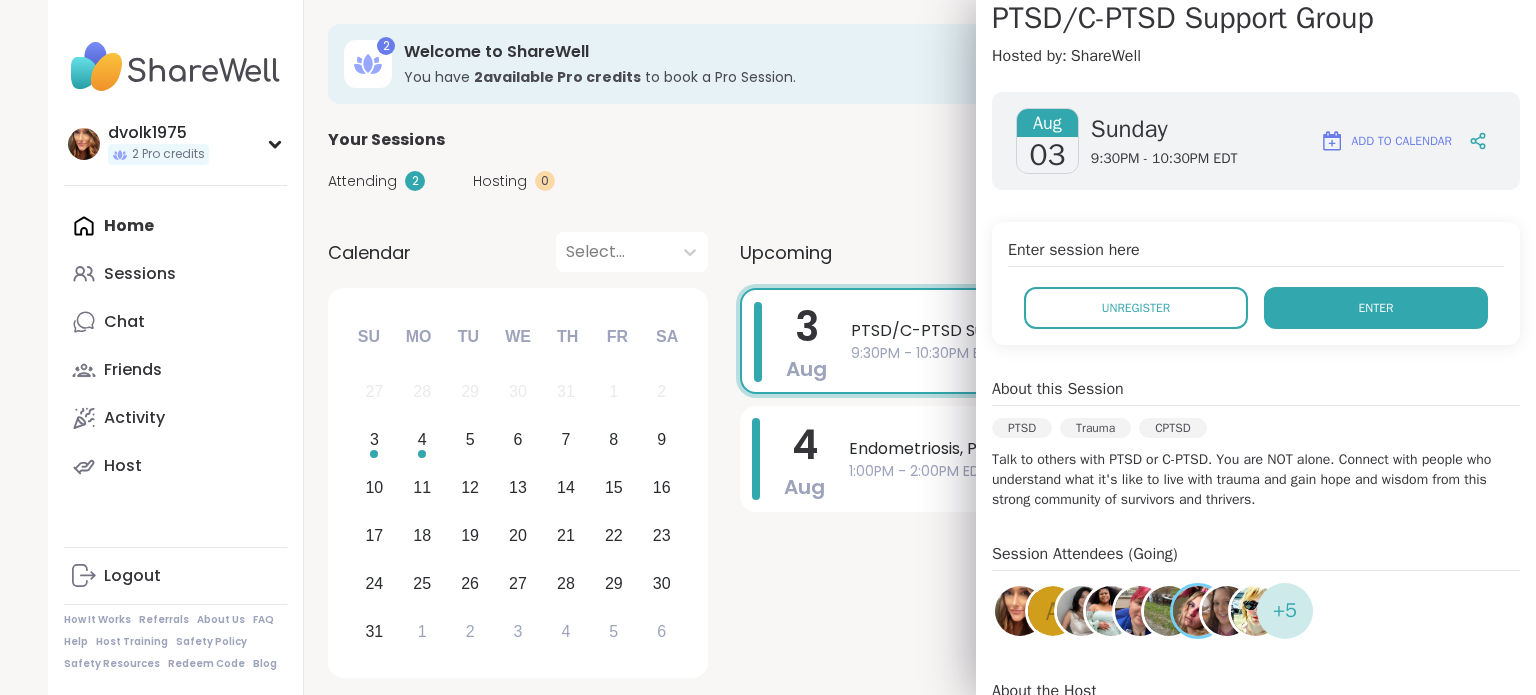 click on "Enter" at bounding box center [1376, 308] 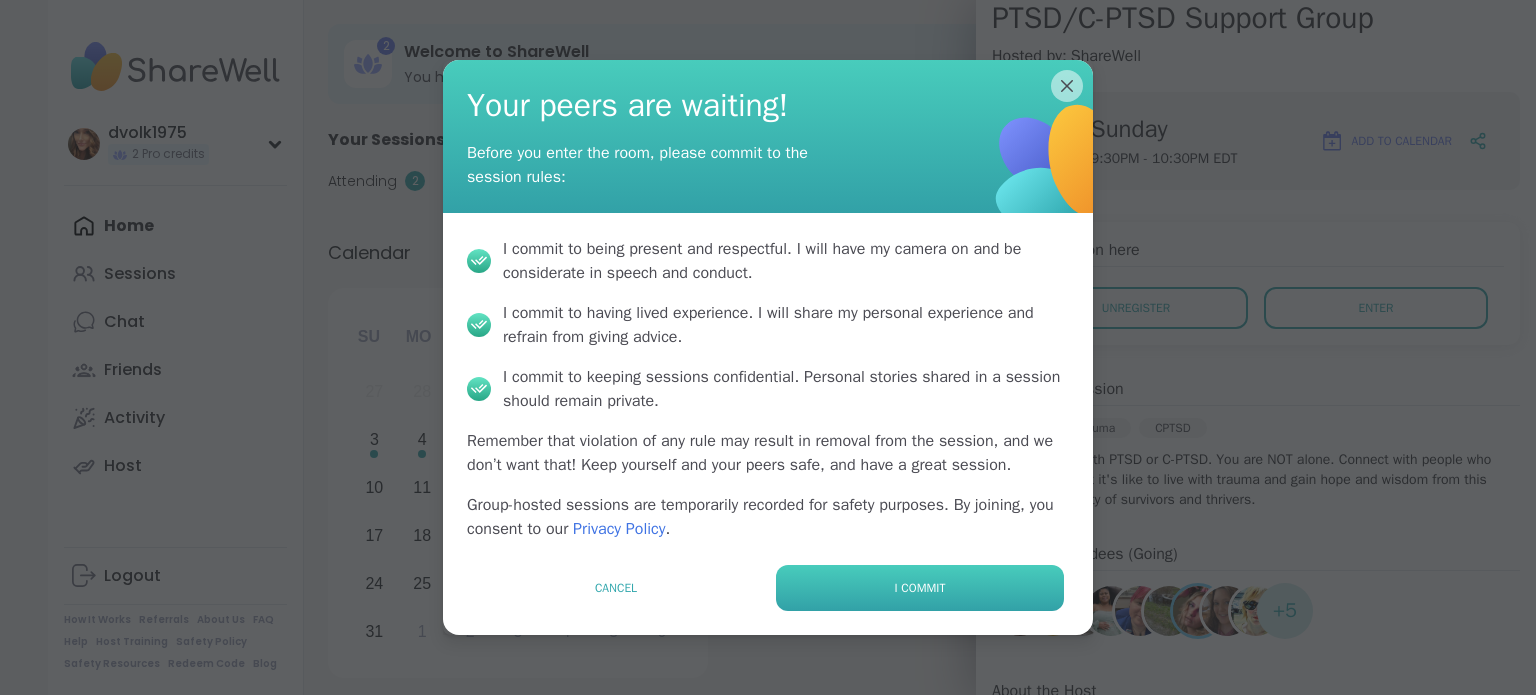 click on "I commit" at bounding box center (920, 588) 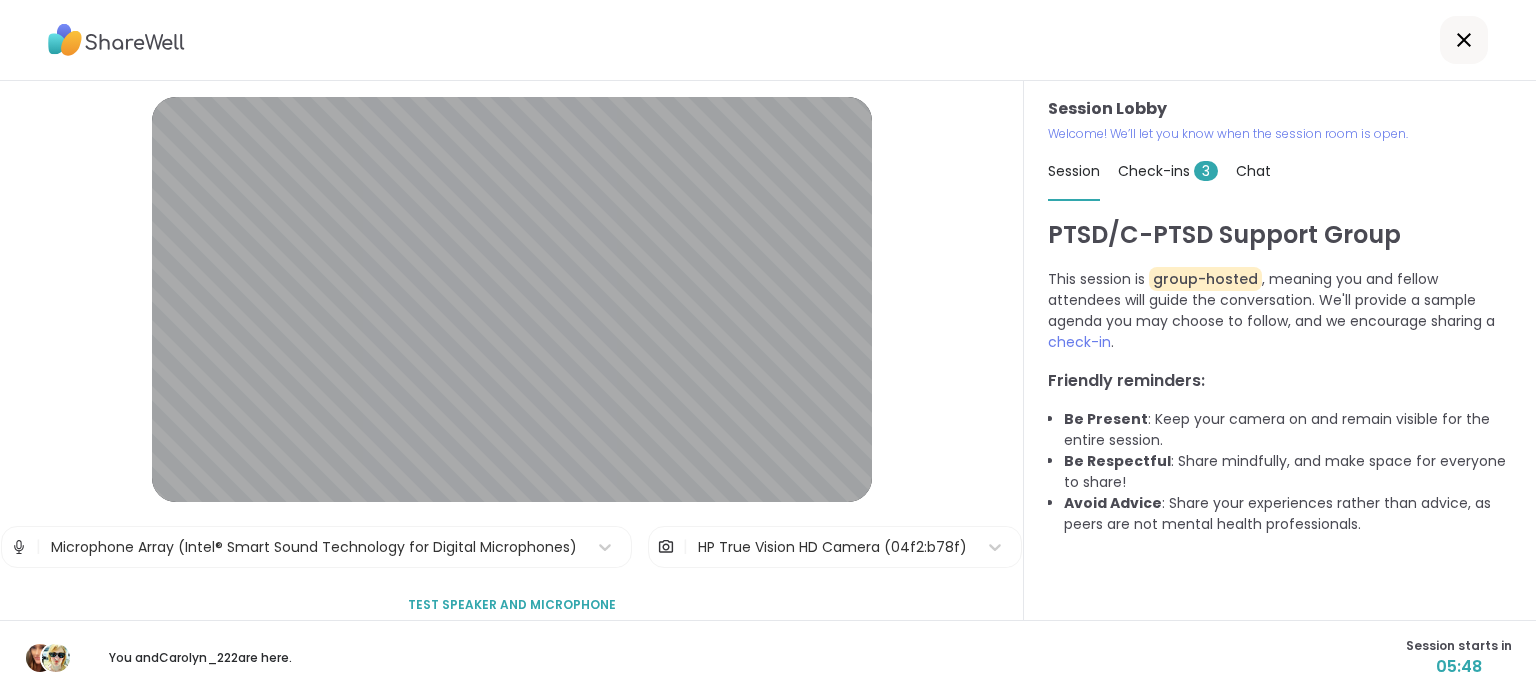 scroll, scrollTop: 0, scrollLeft: 0, axis: both 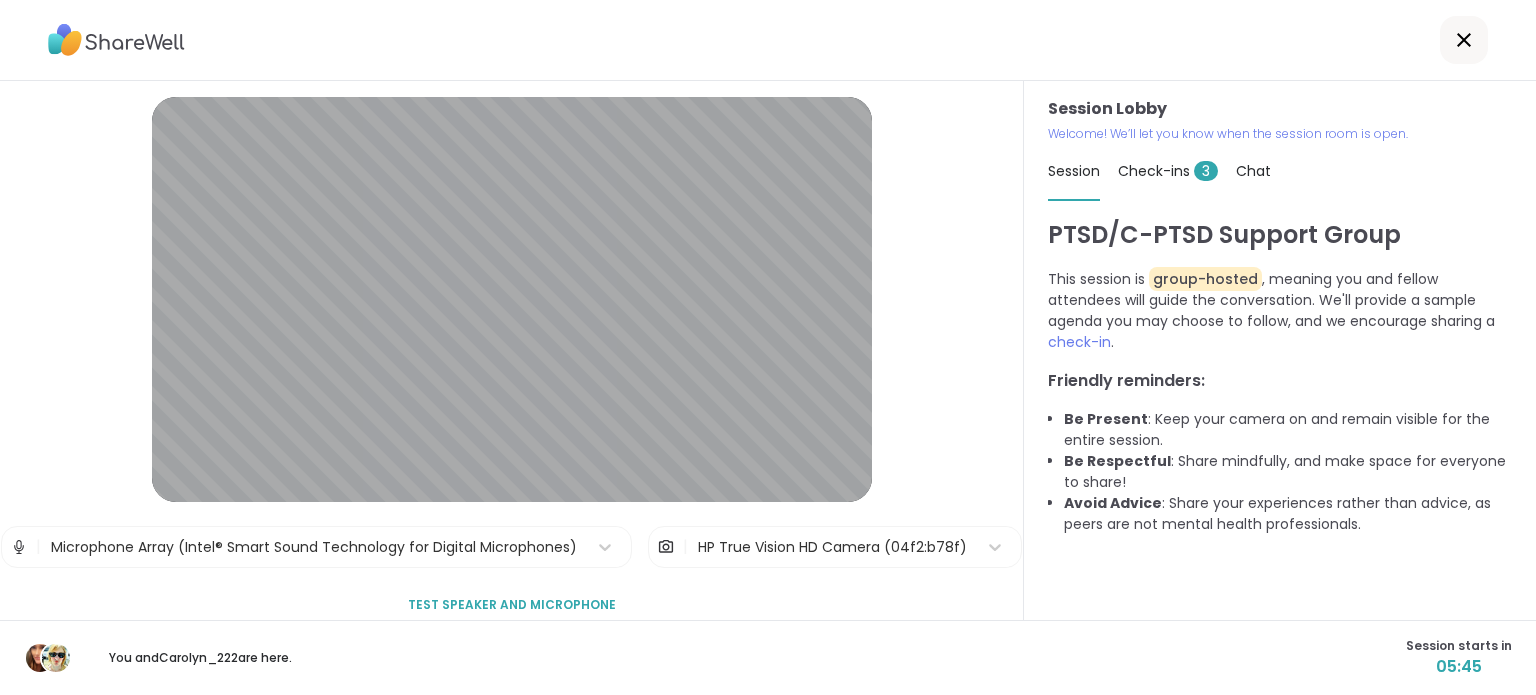 click on "Check-ins 3" at bounding box center [1168, 171] 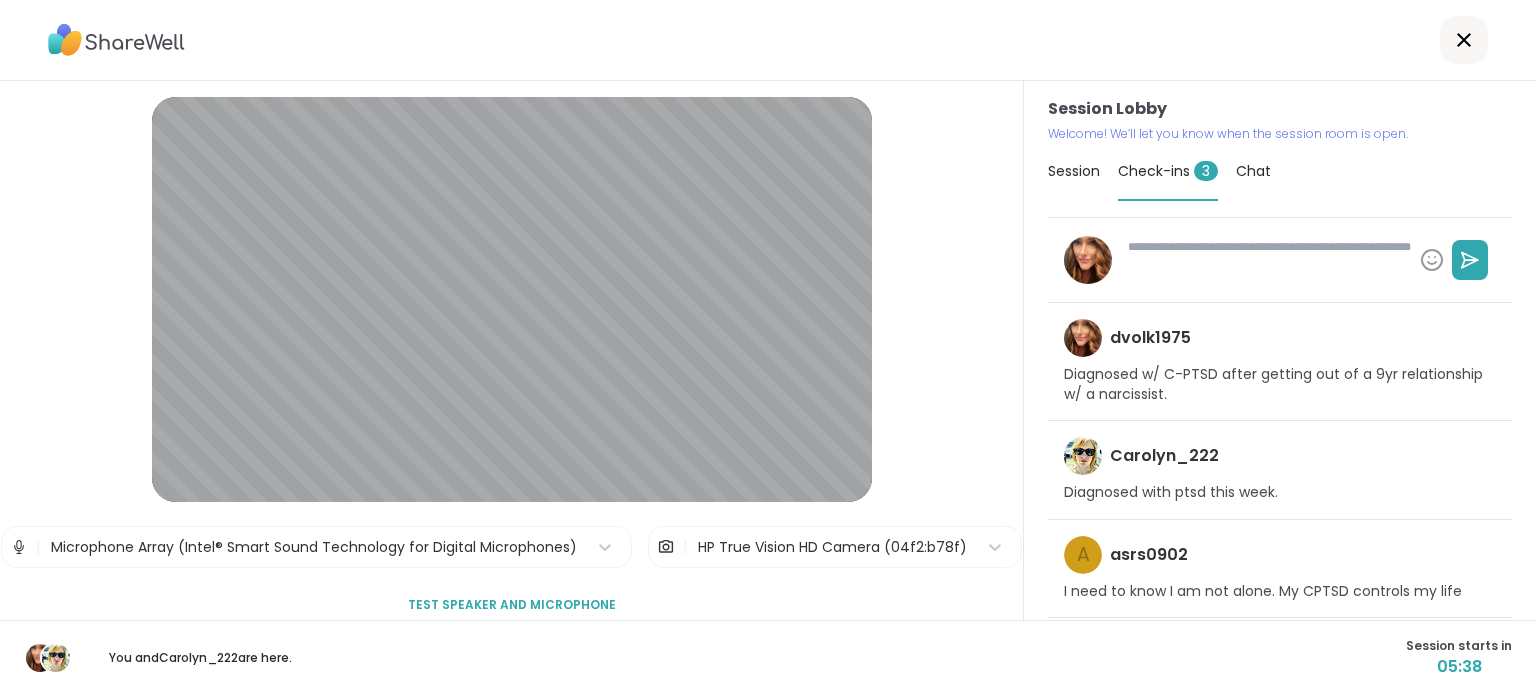 click at bounding box center (1266, 260) 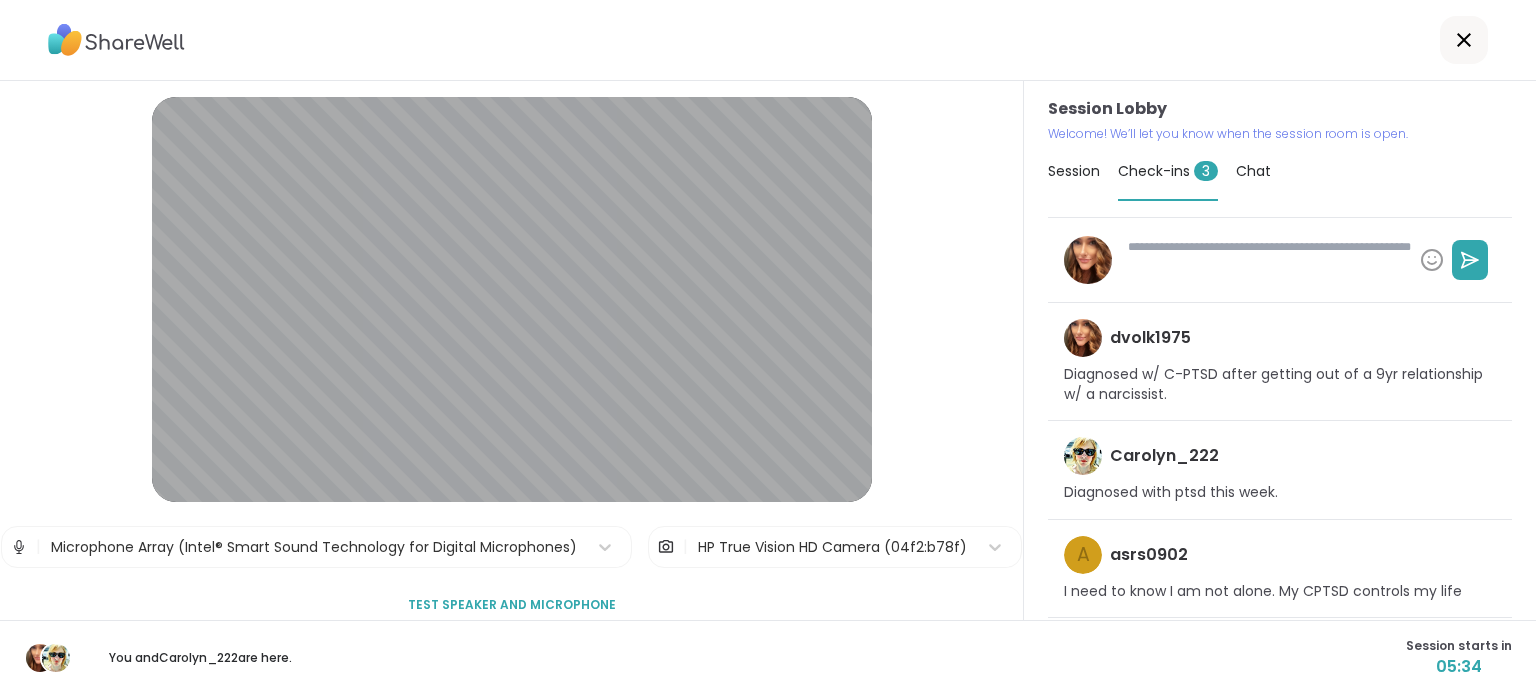 type on "*" 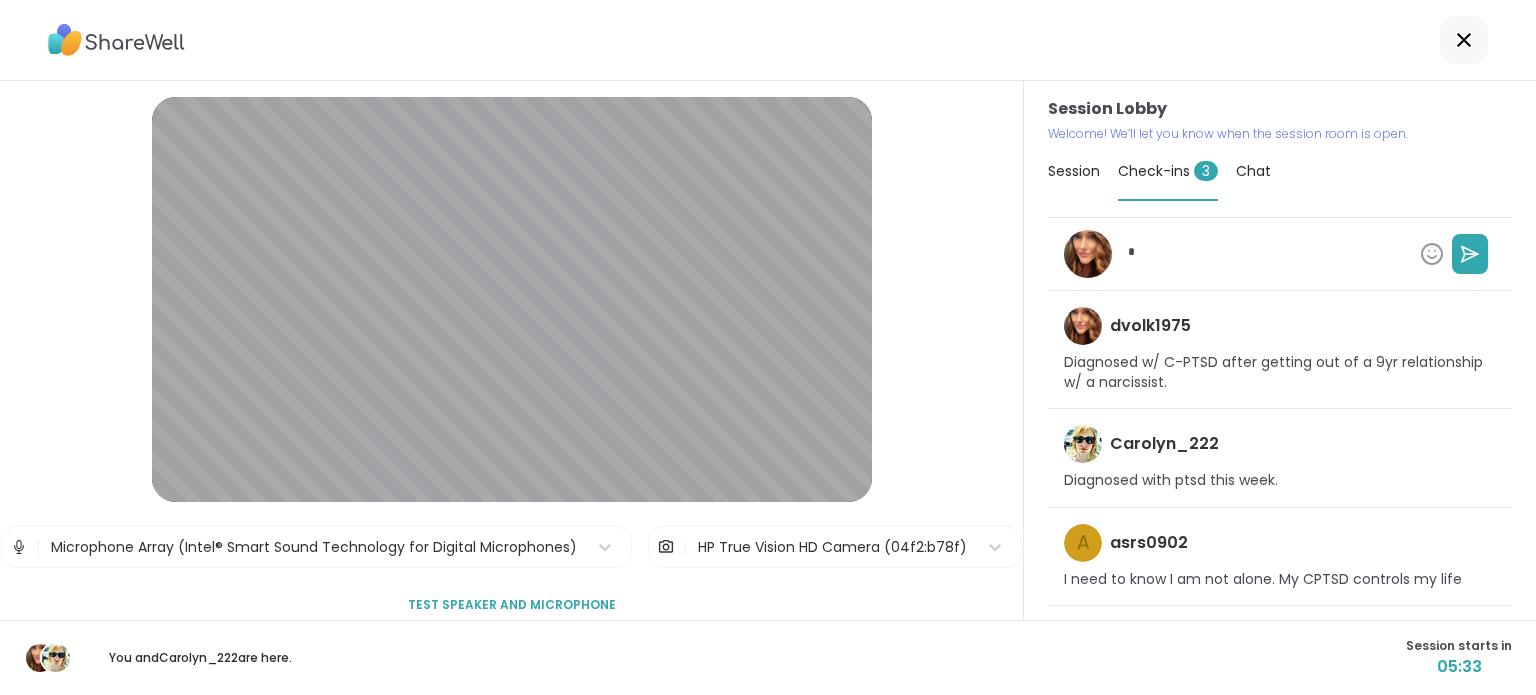 type on "*" 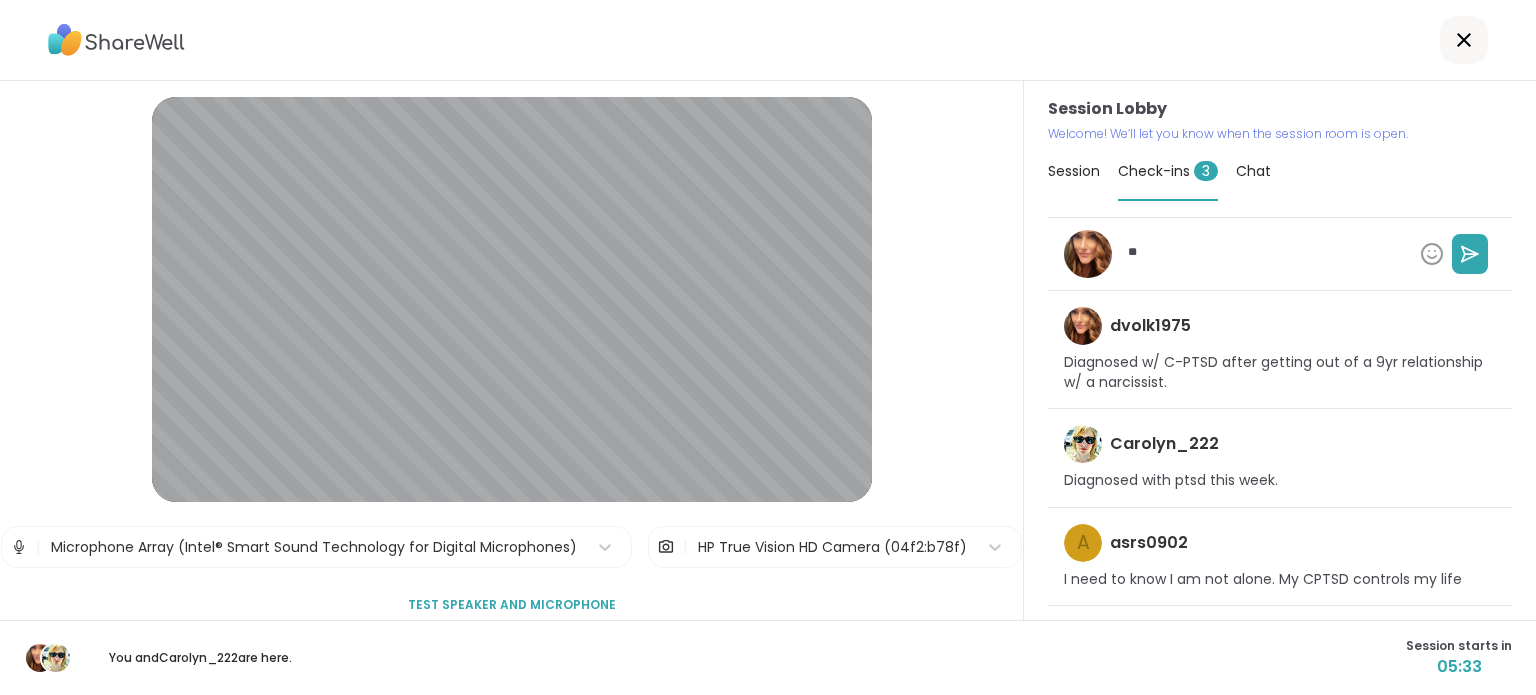 type on "*" 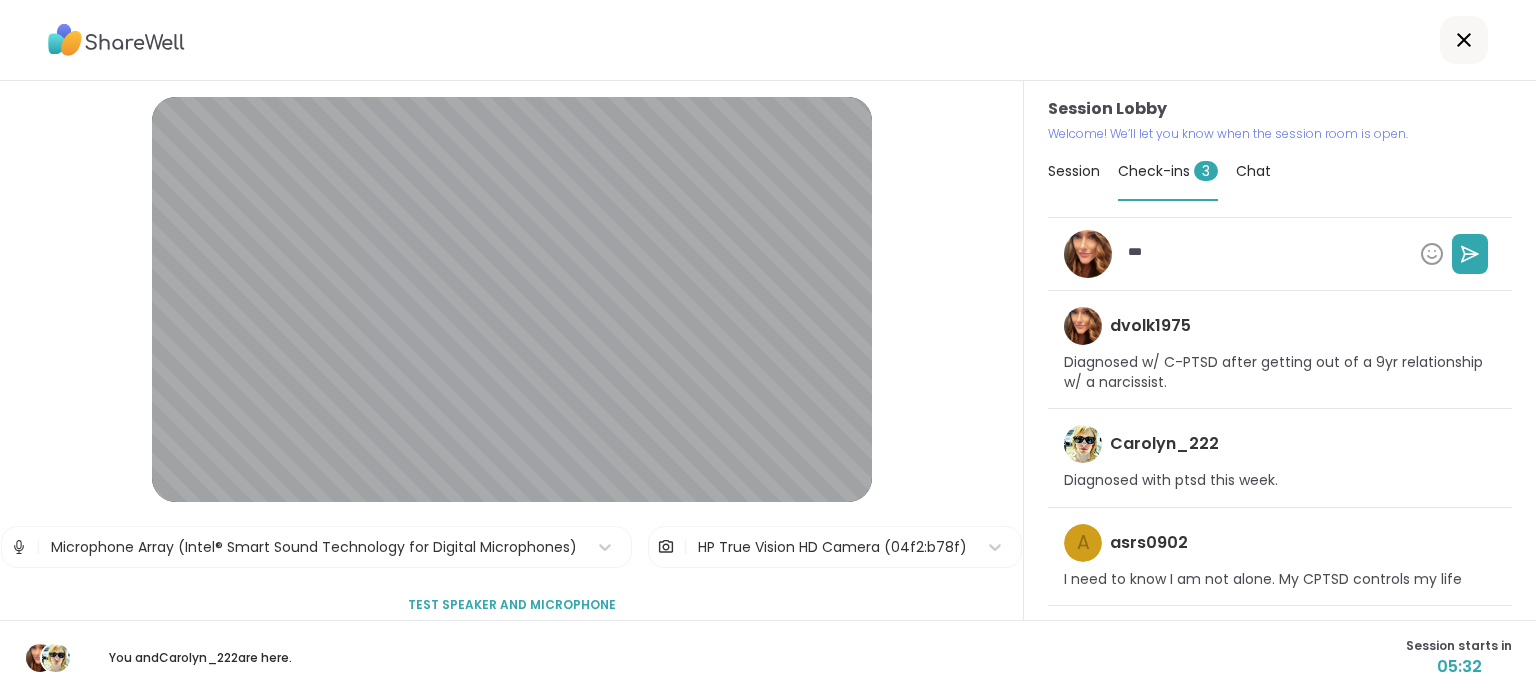 type on "*" 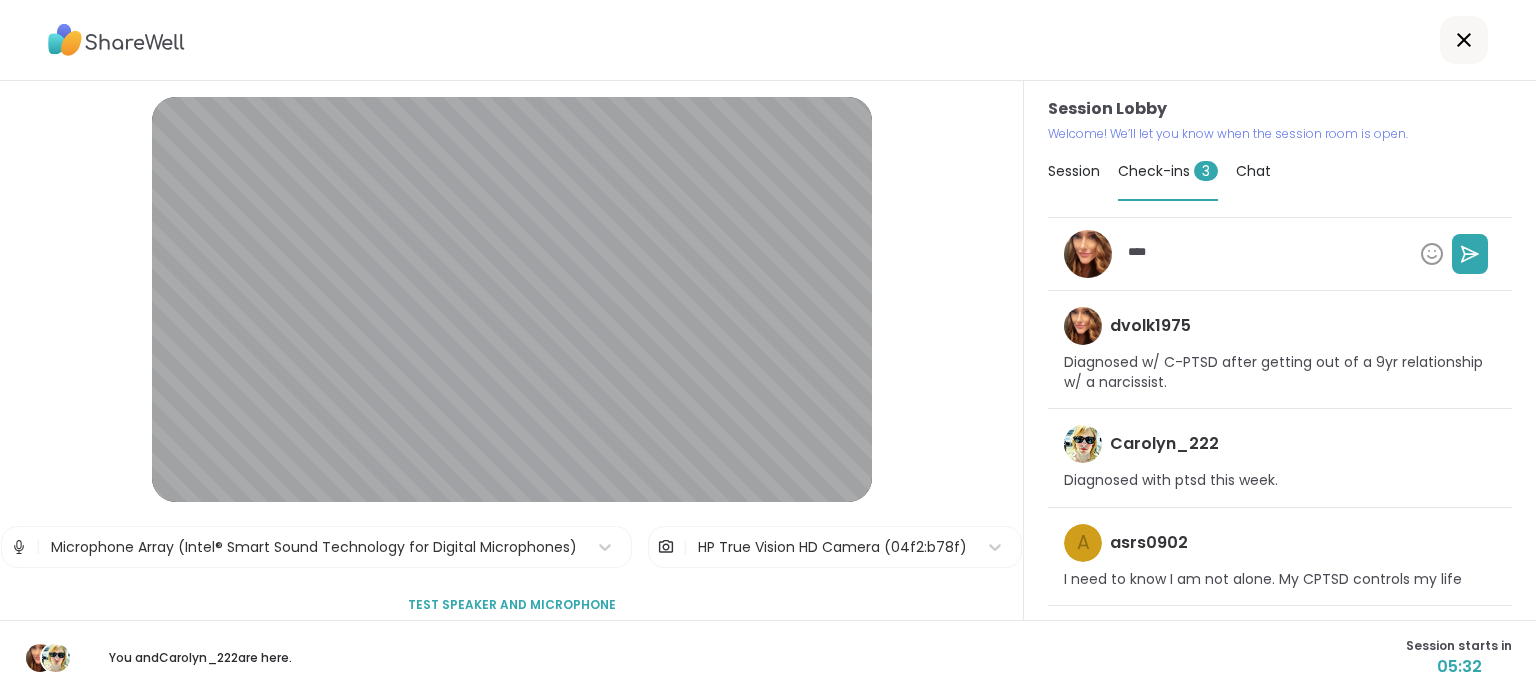type on "*" 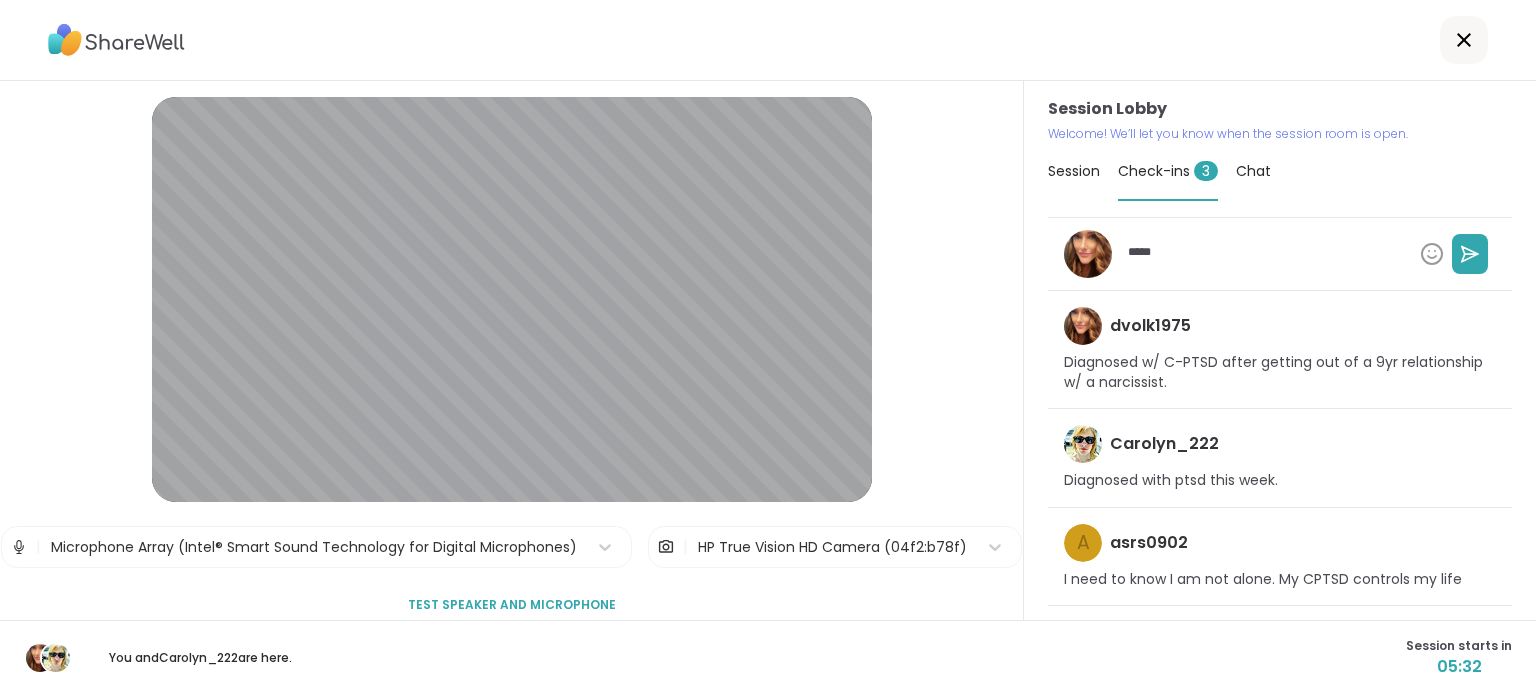 type on "*" 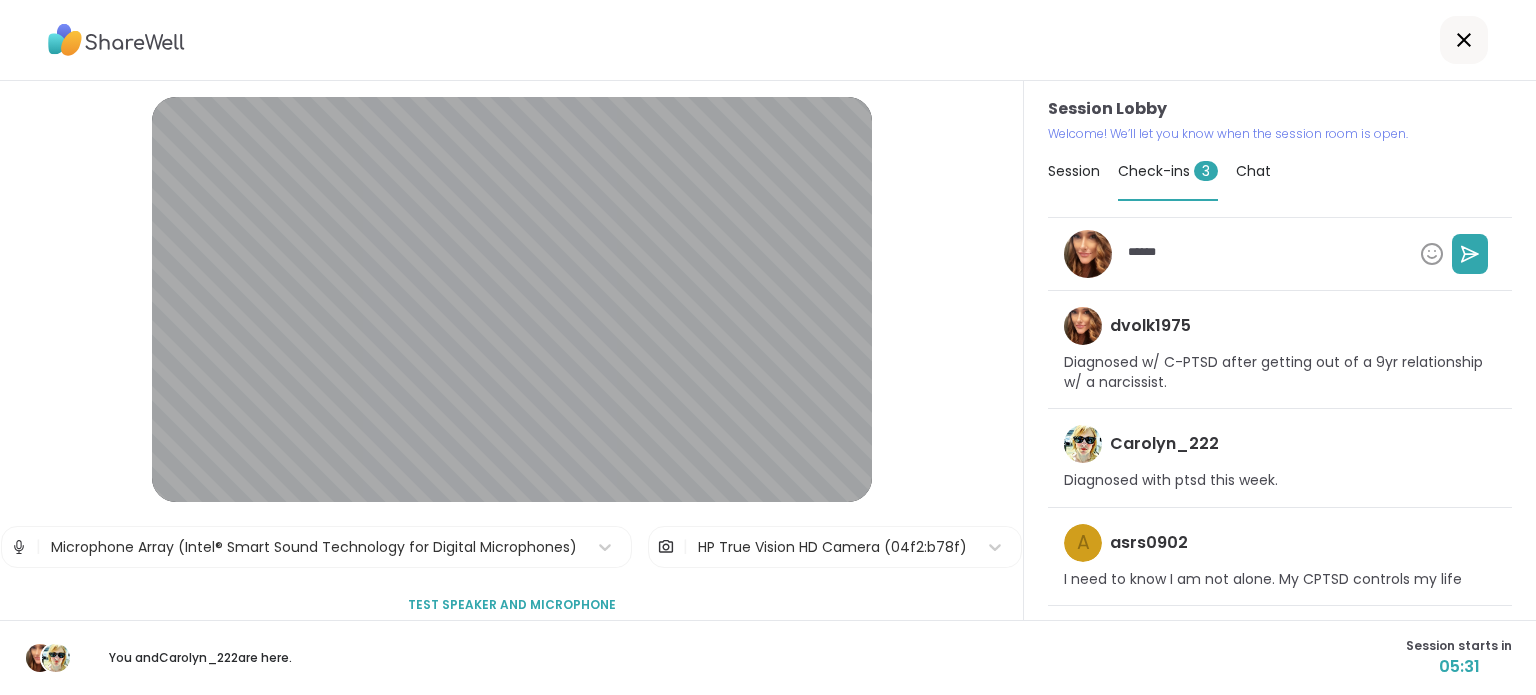 type on "*" 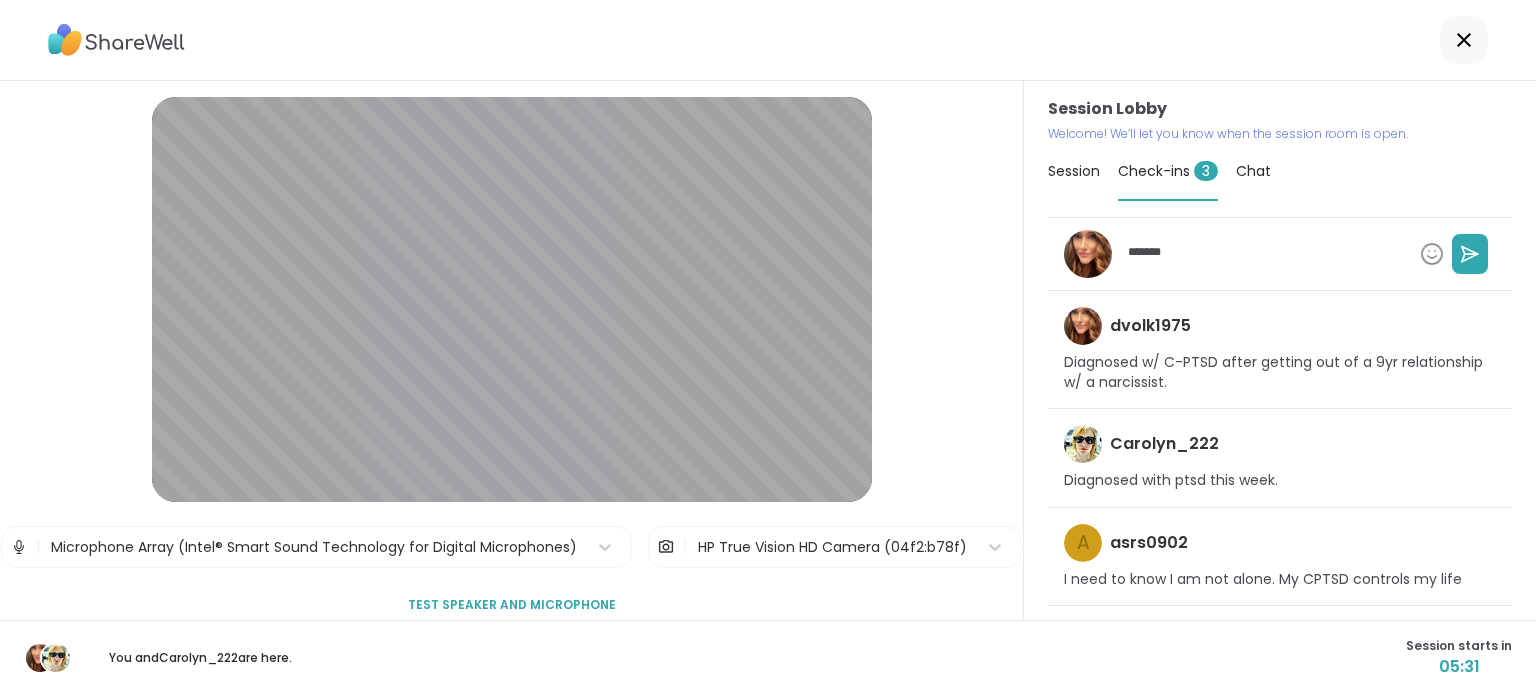 type on "*" 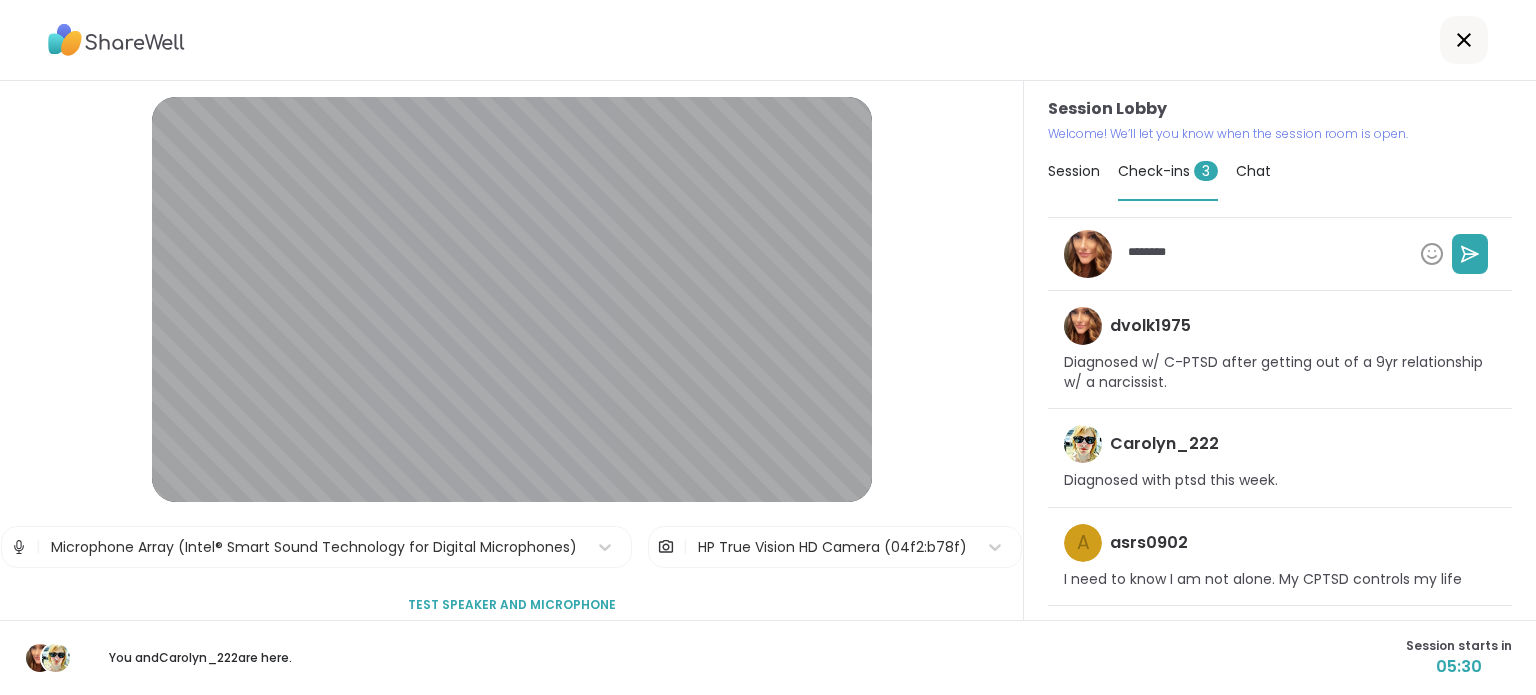 type on "*" 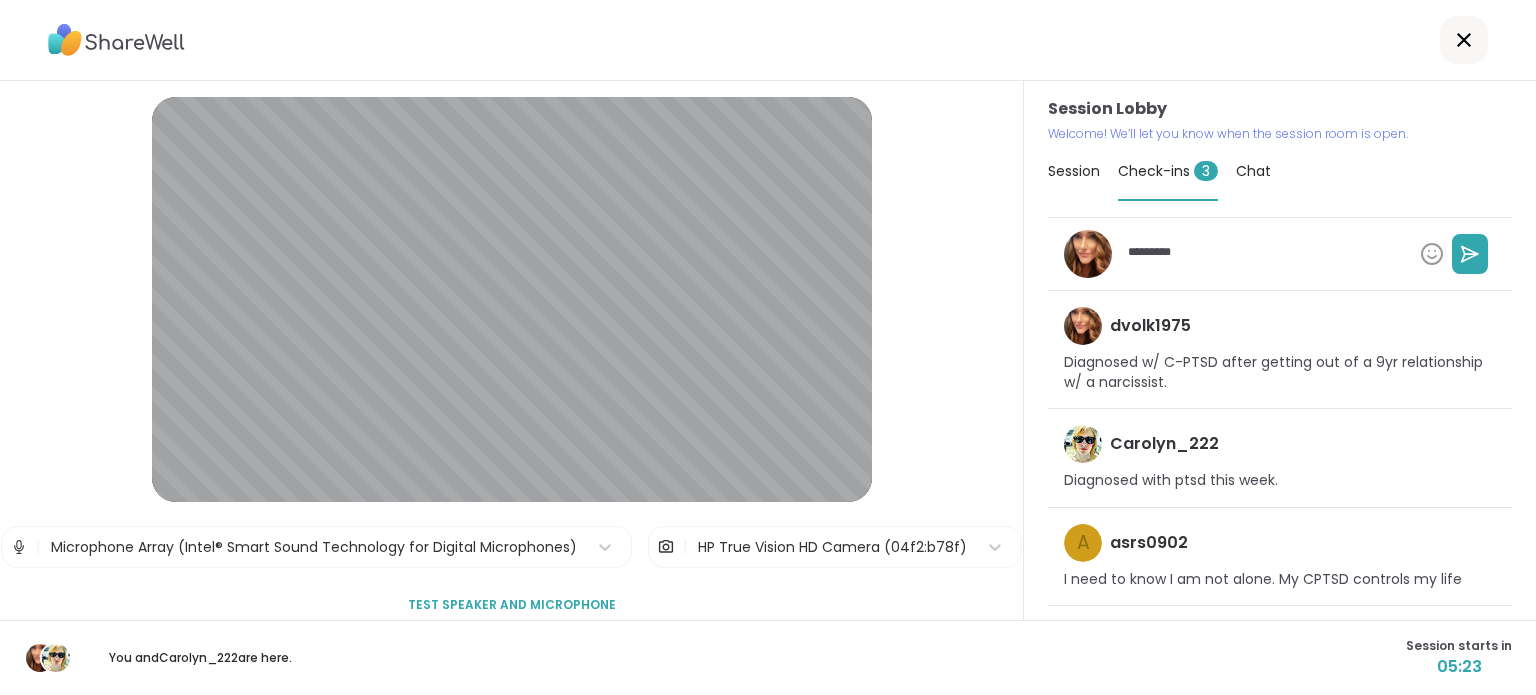 type on "*" 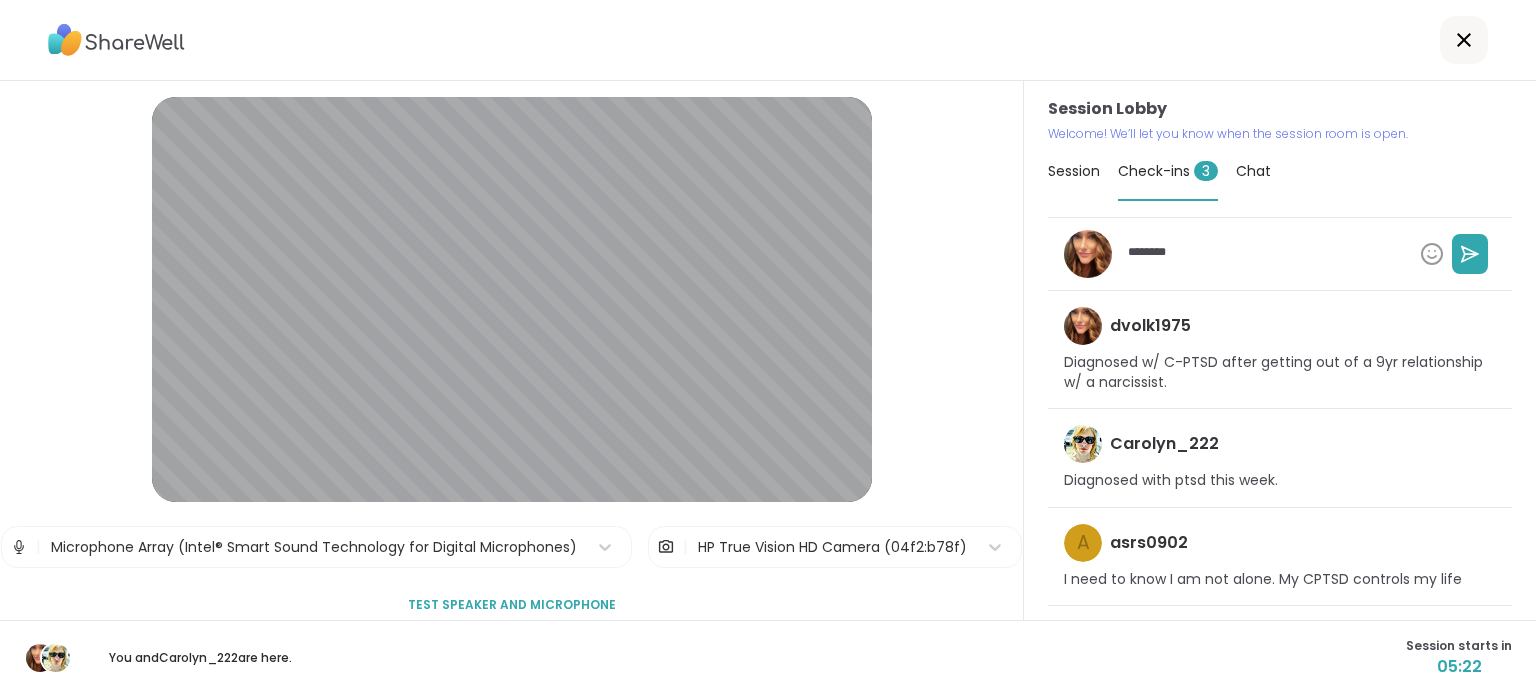 type on "*" 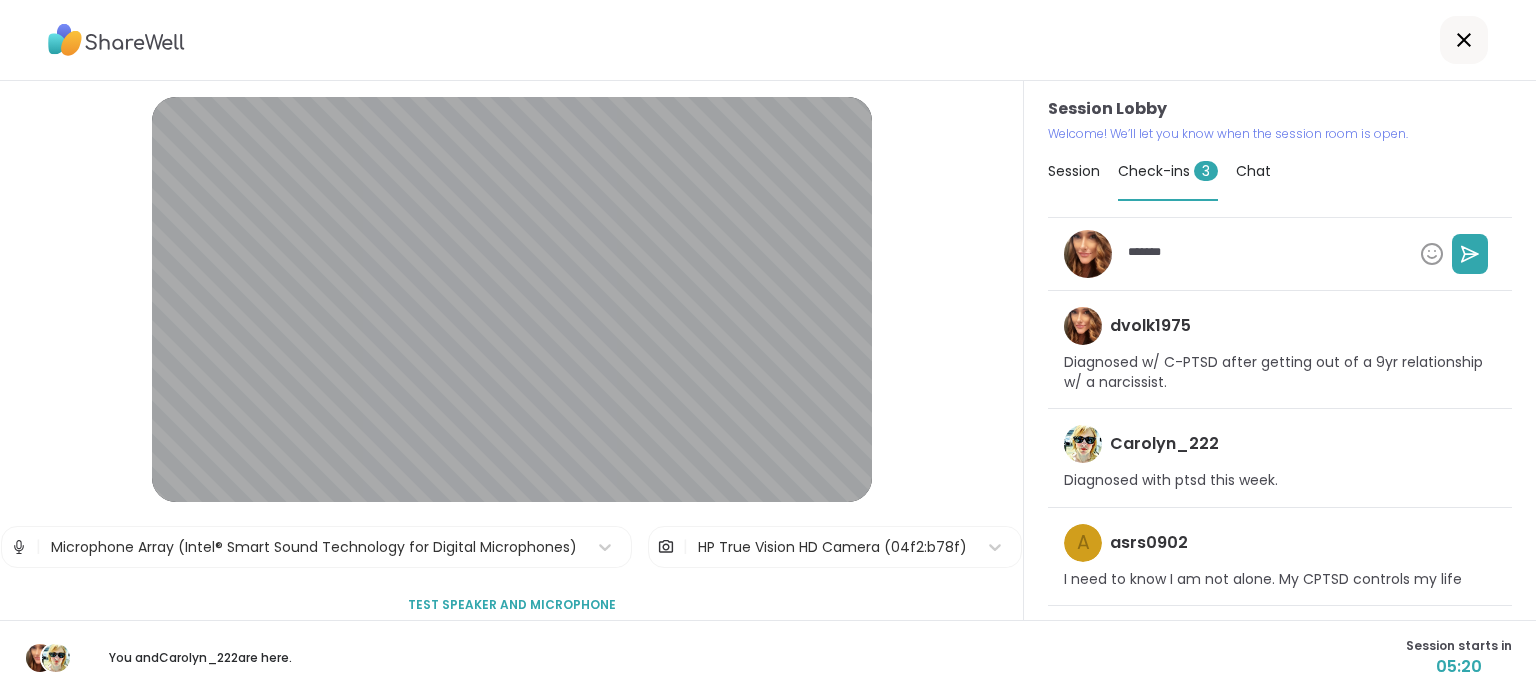 type on "*" 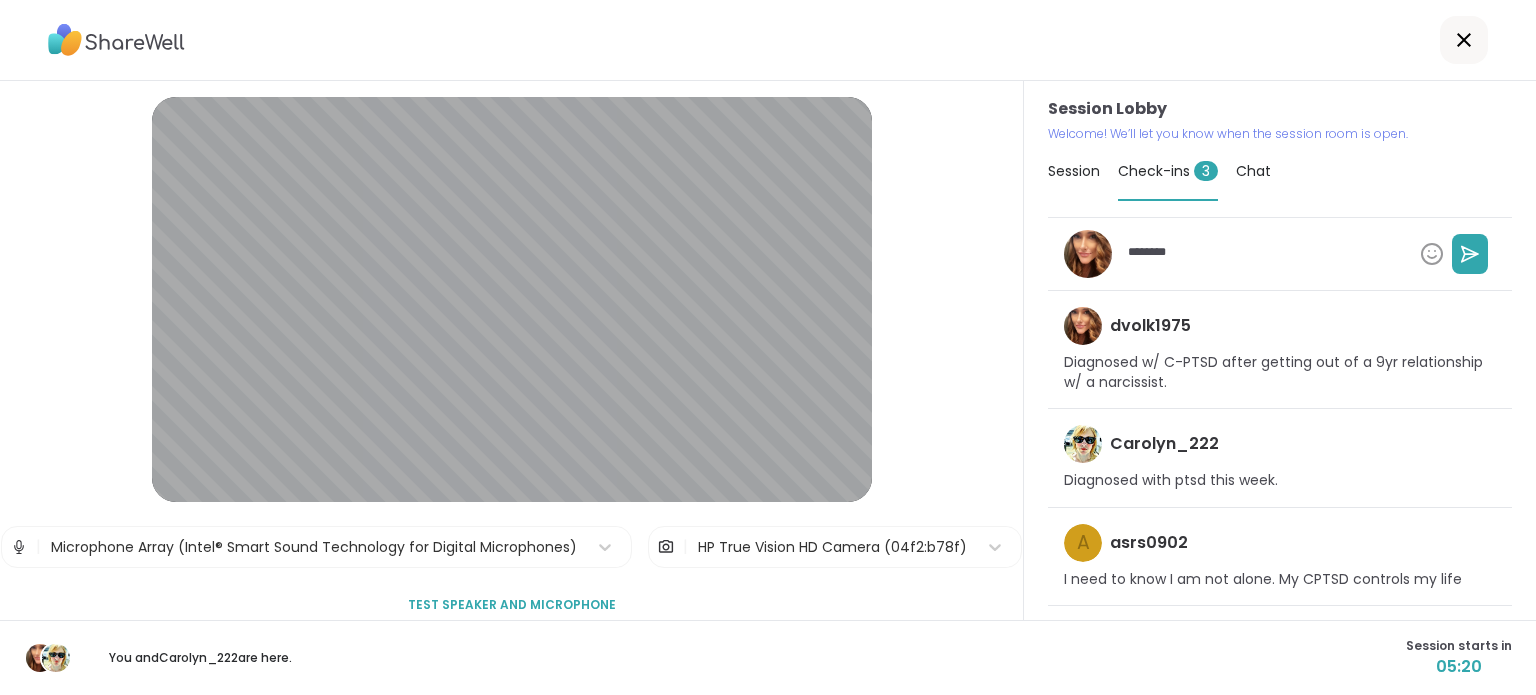 type on "*" 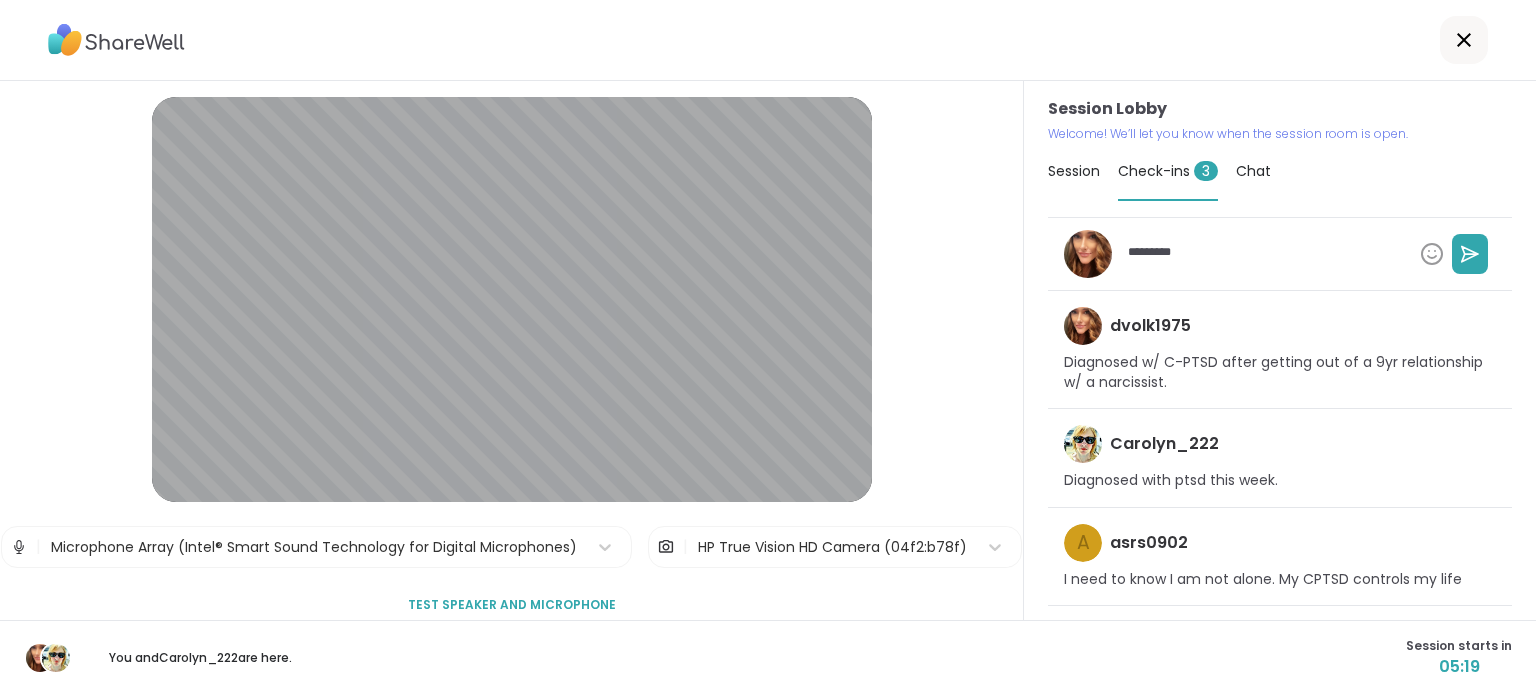 type on "*" 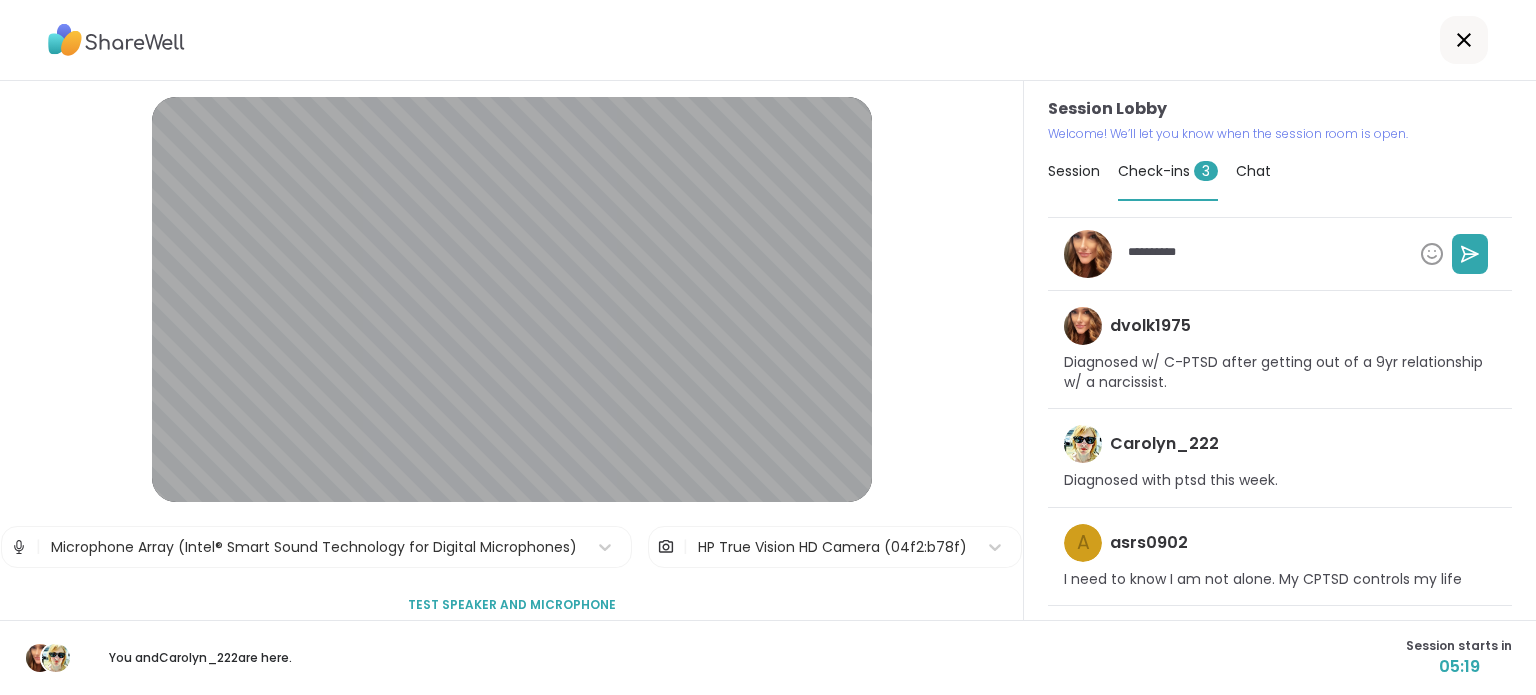 type on "*" 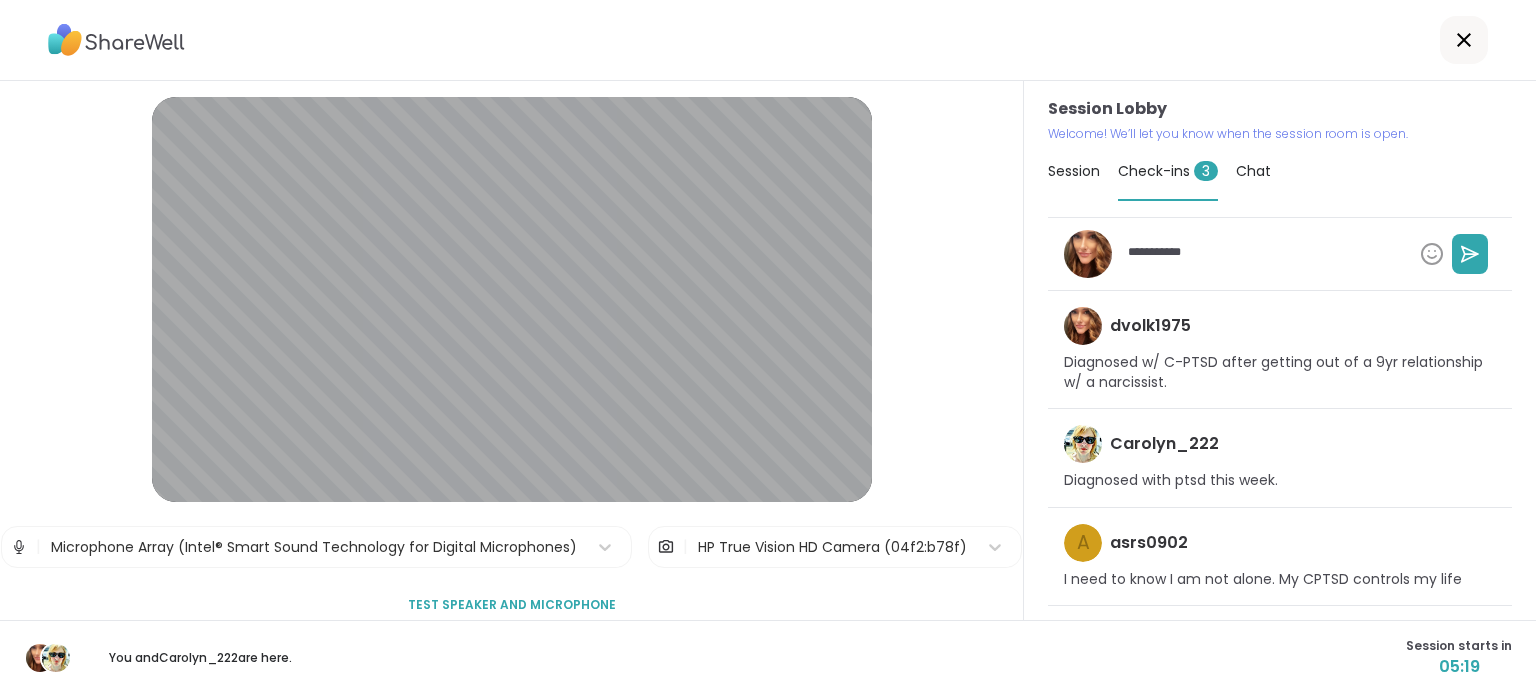 type on "*" 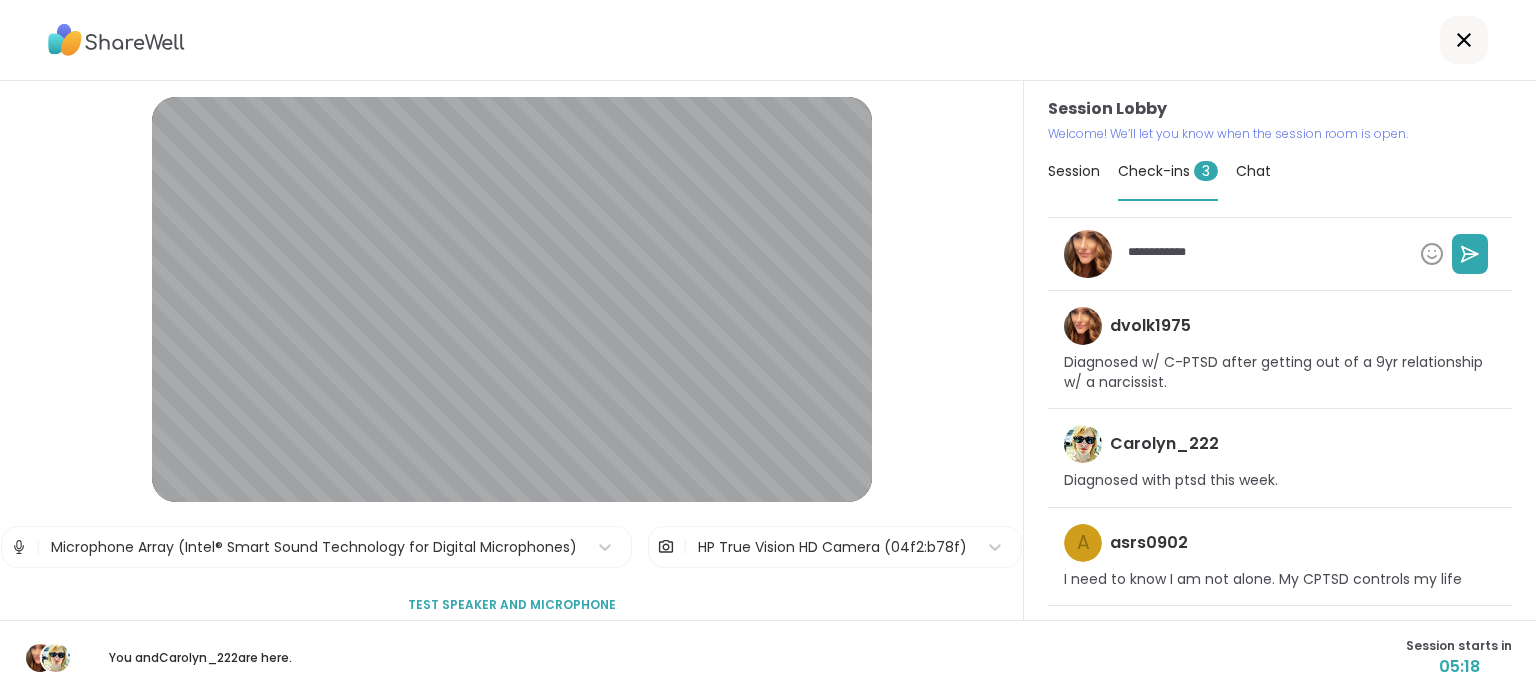 type on "*" 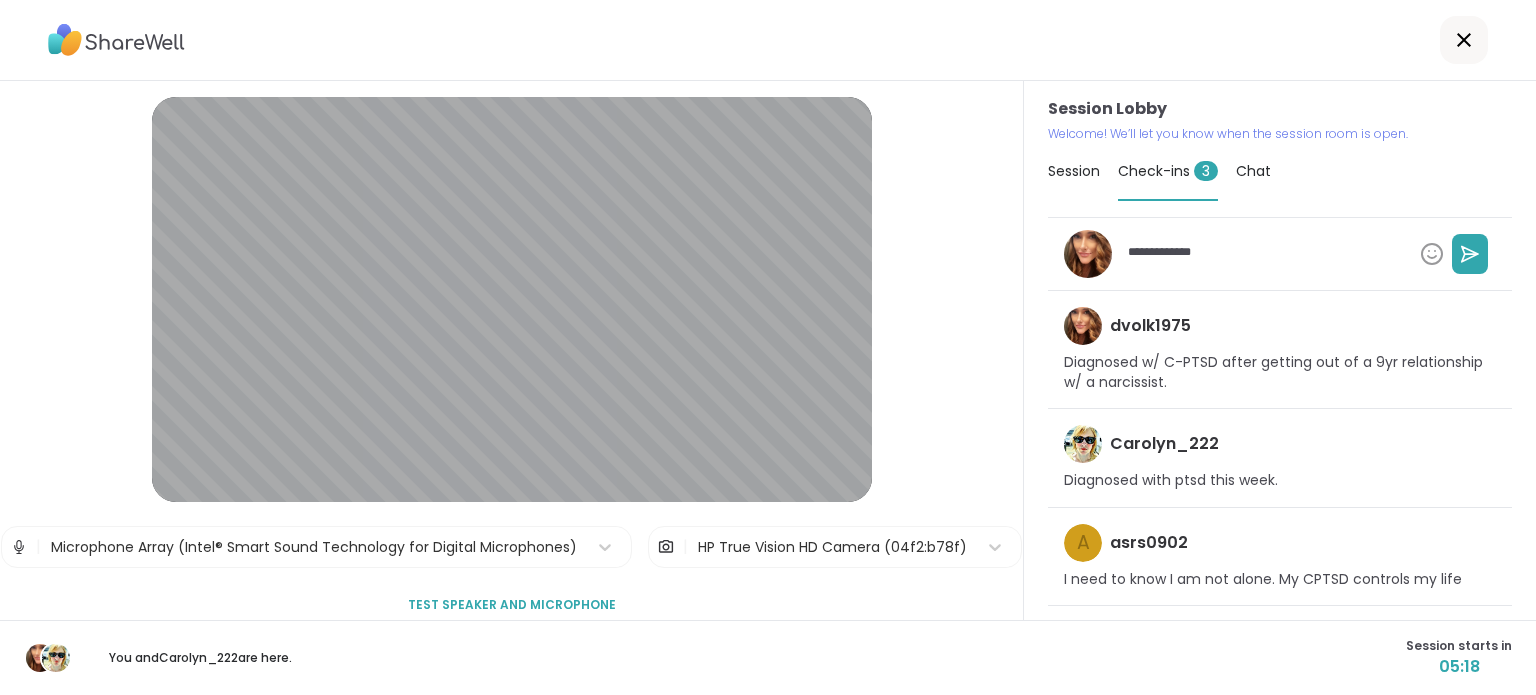 type on "*" 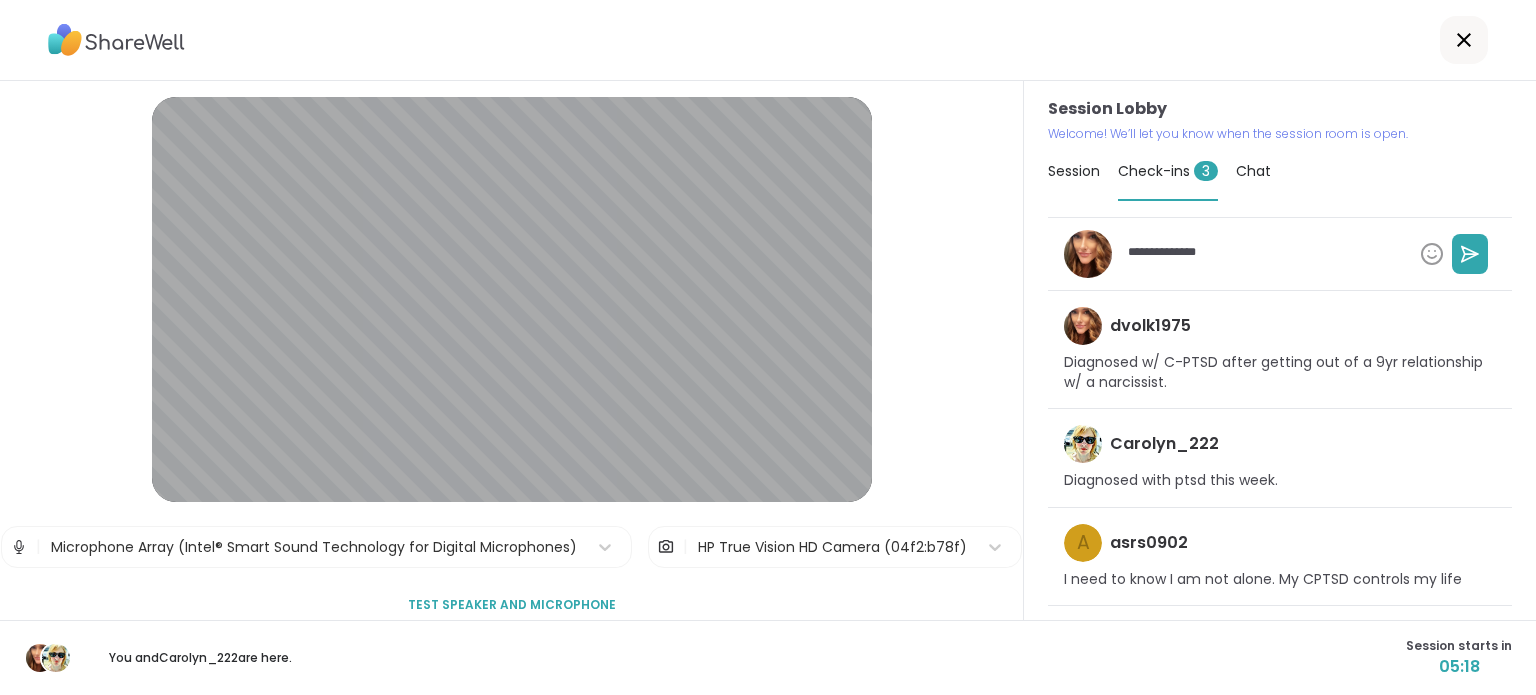 type on "*" 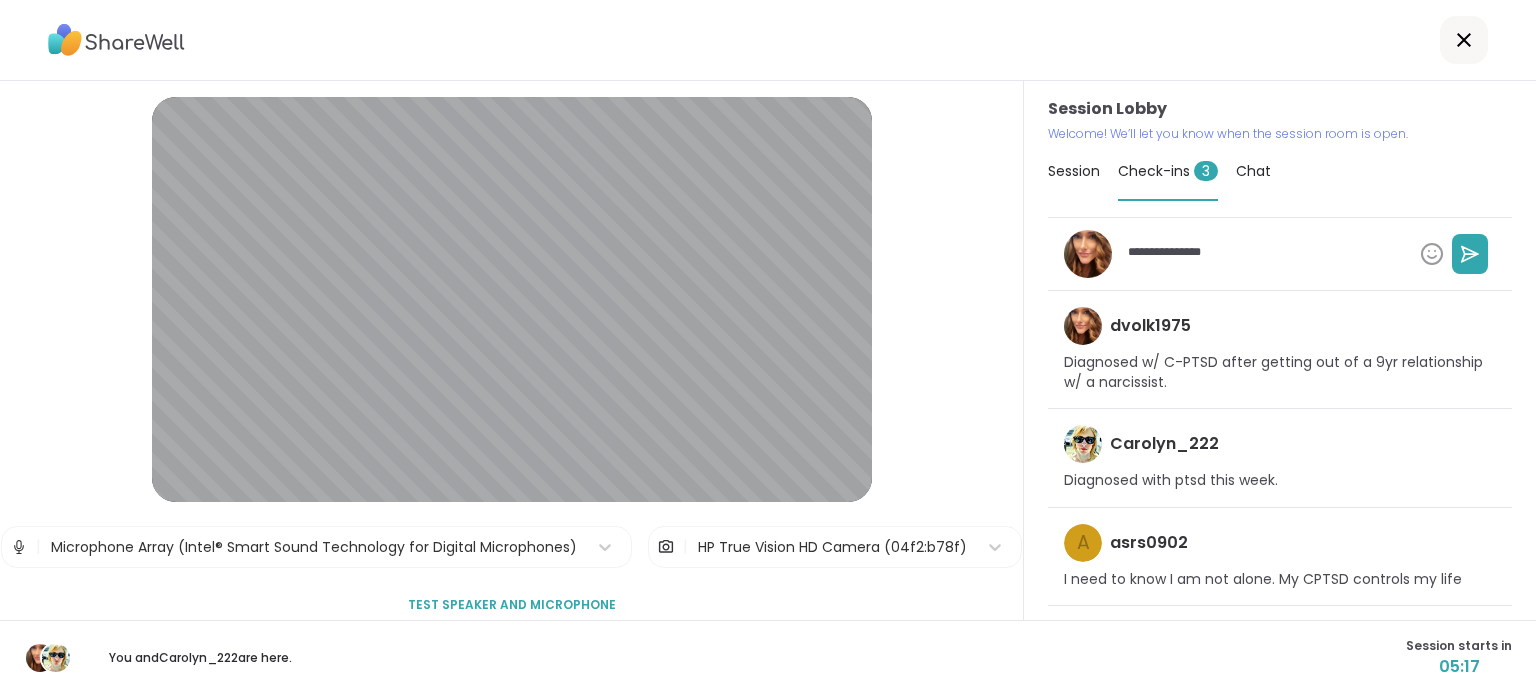 type on "*" 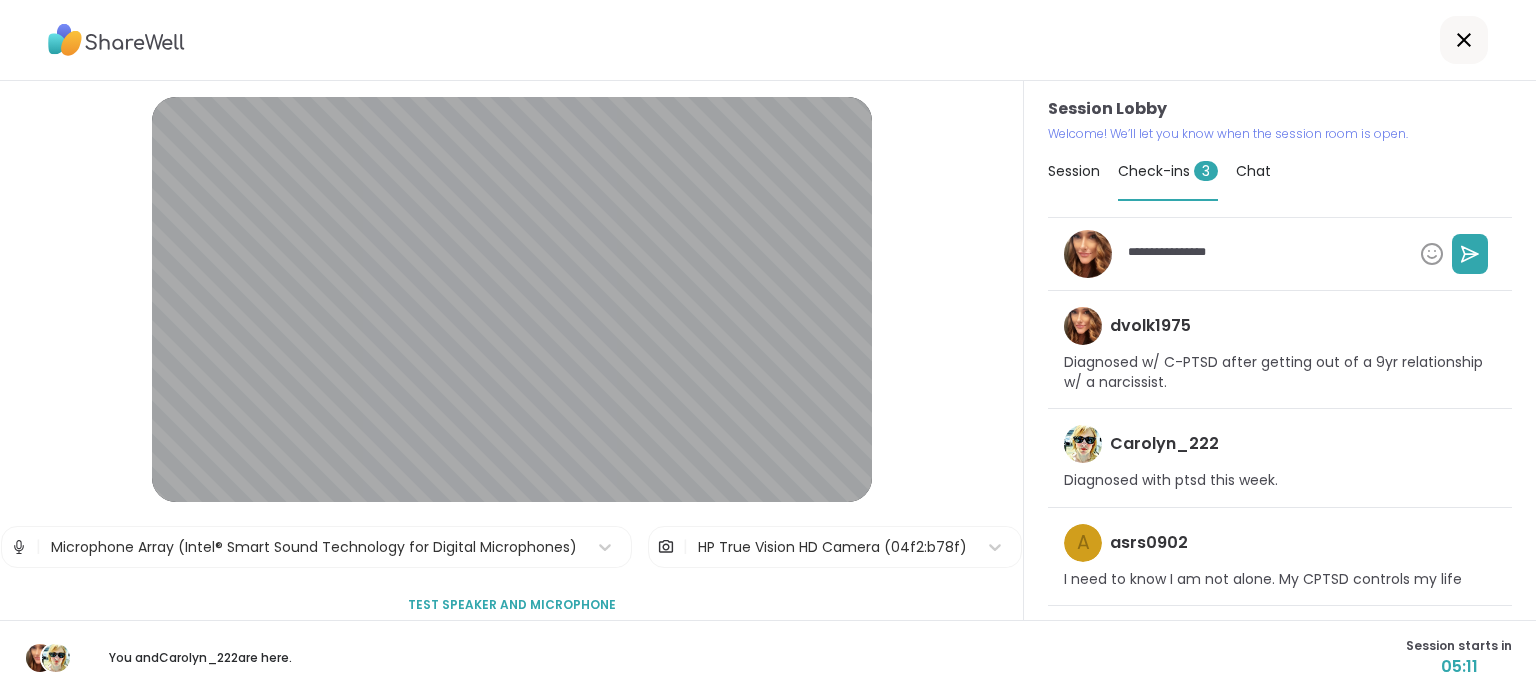 click on "**********" at bounding box center [1248, 254] 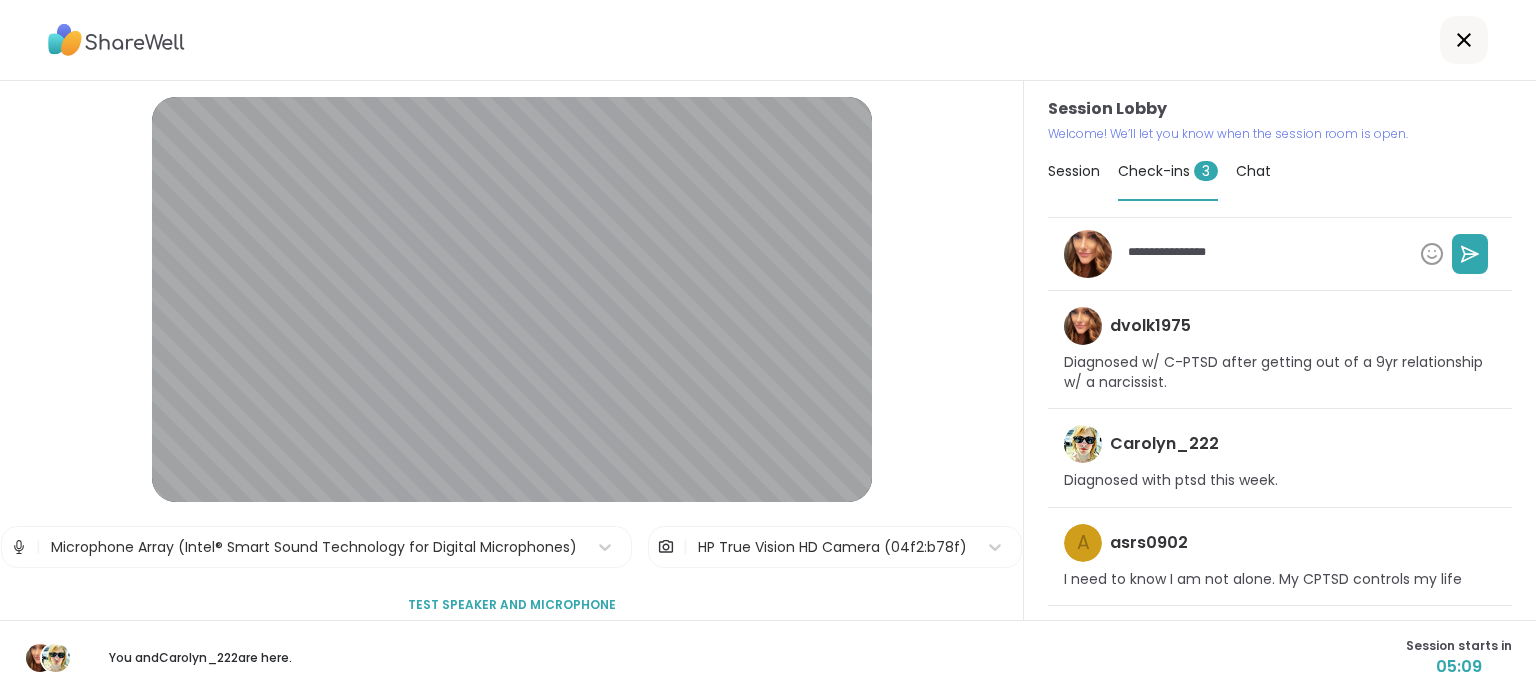 type on "*" 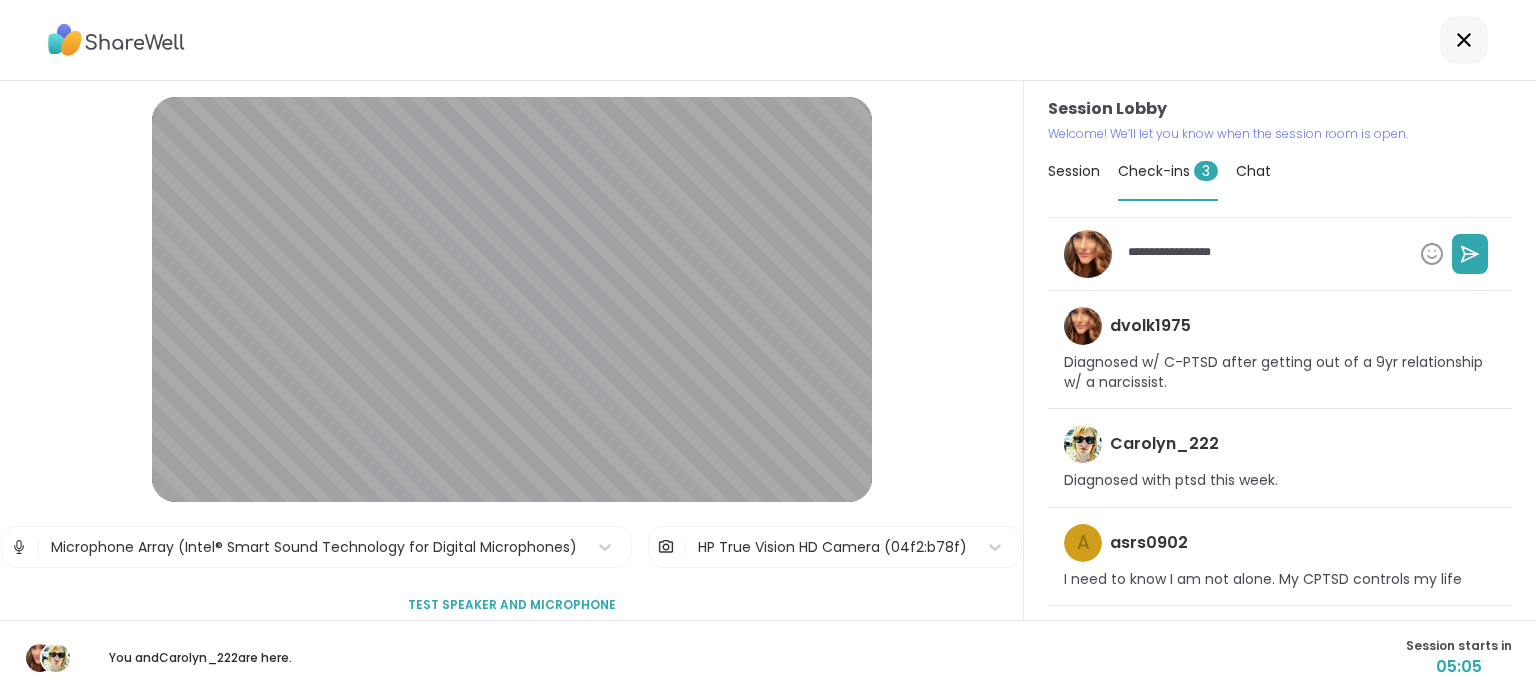 click on "**********" at bounding box center (1248, 254) 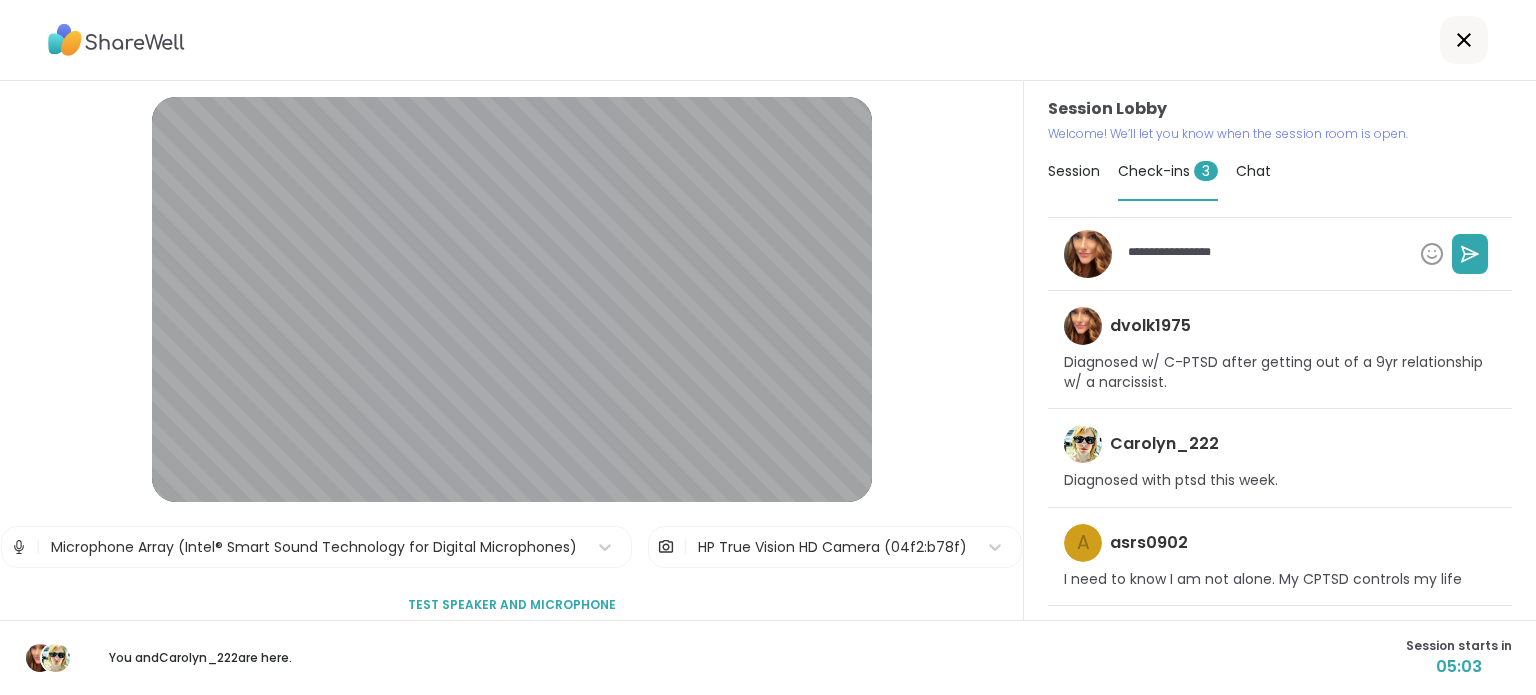type on "*" 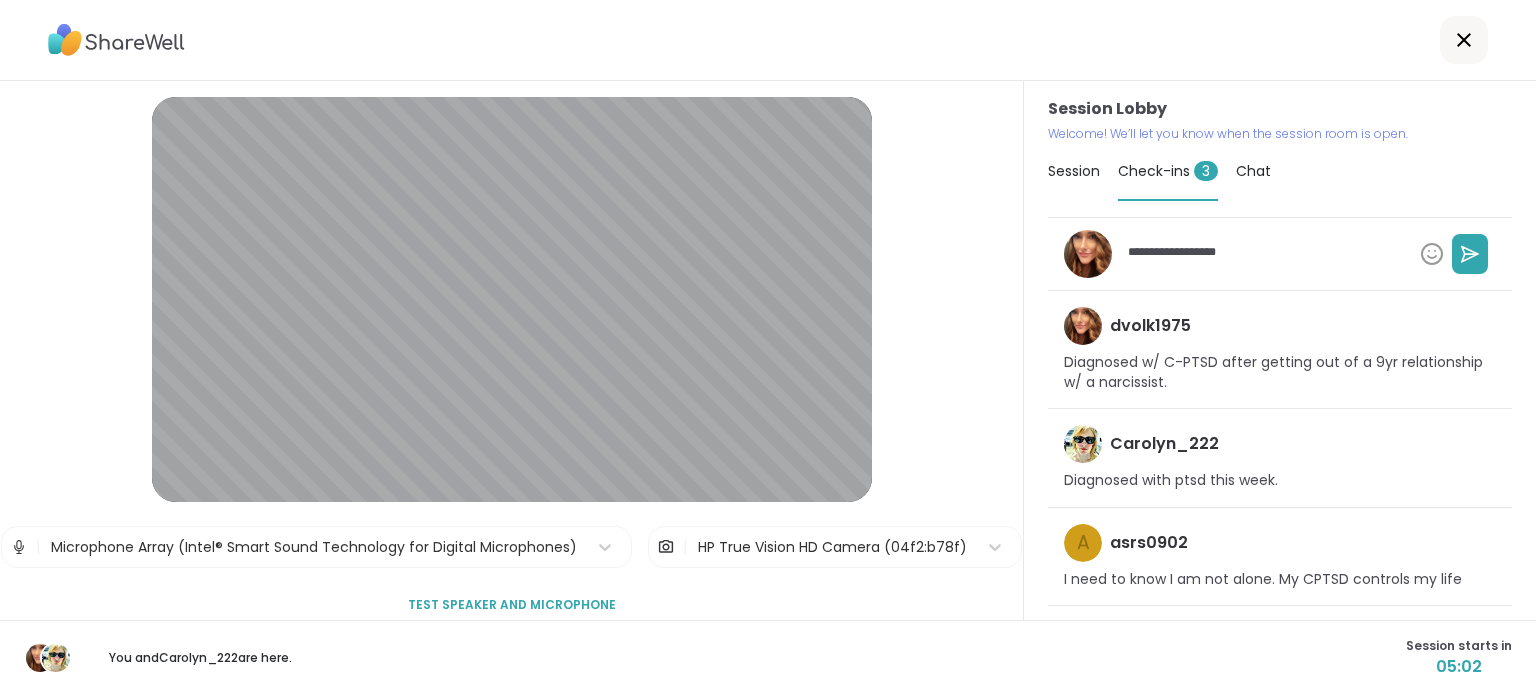 click on "**********" at bounding box center [1248, 254] 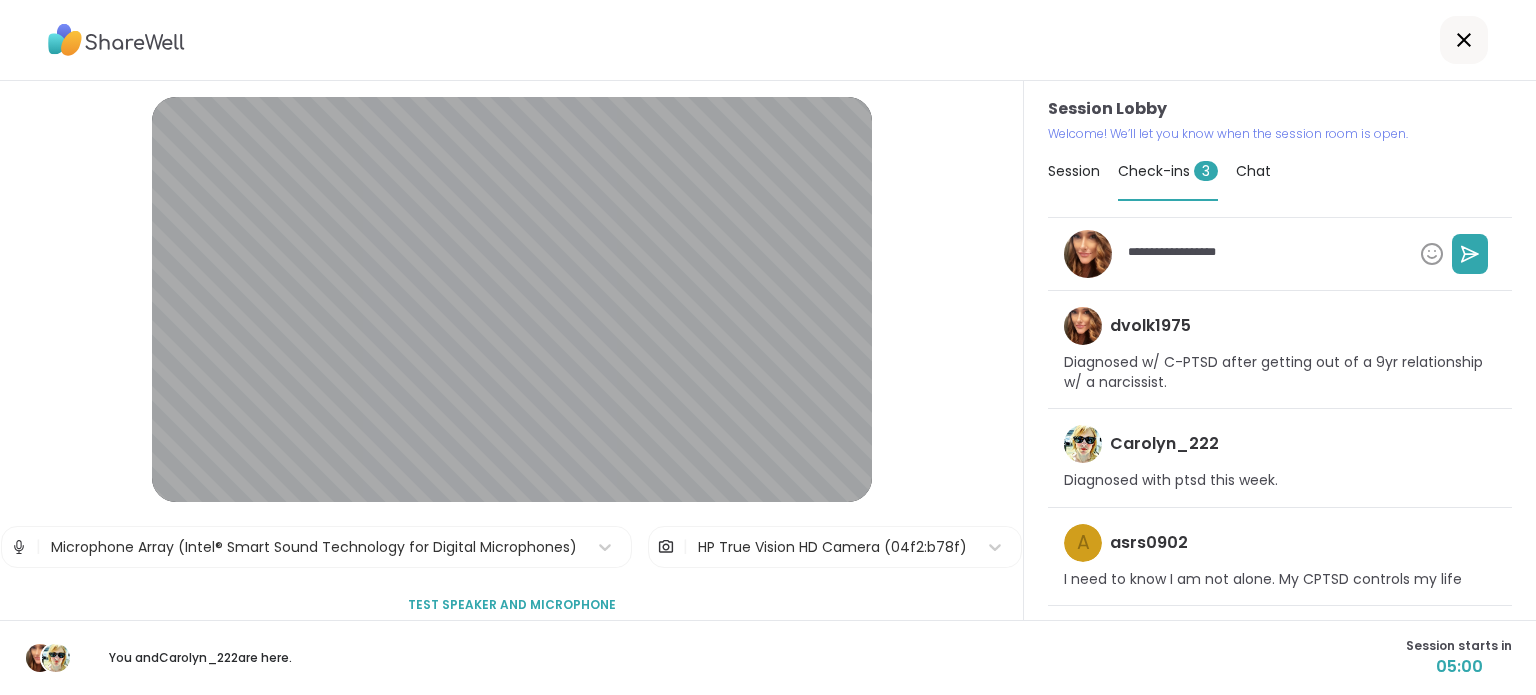 type on "*" 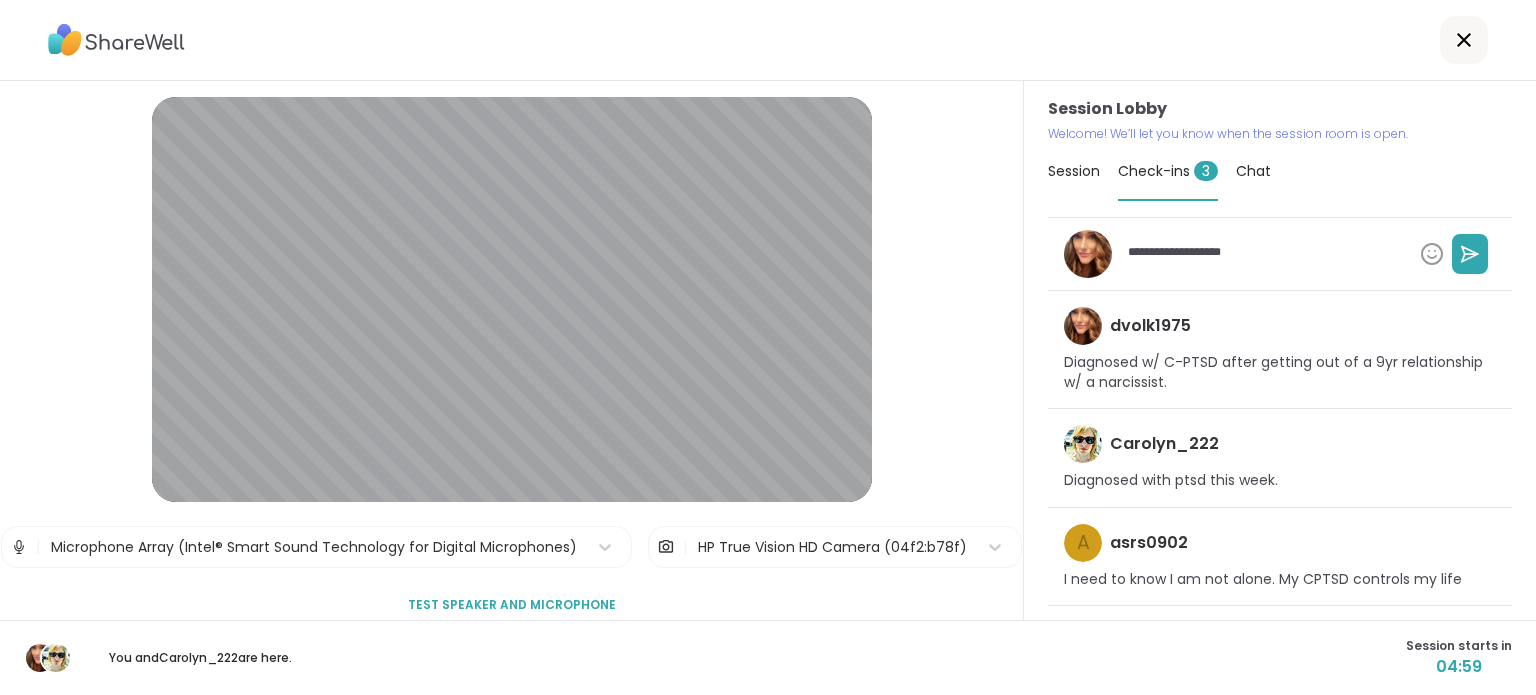 type on "*" 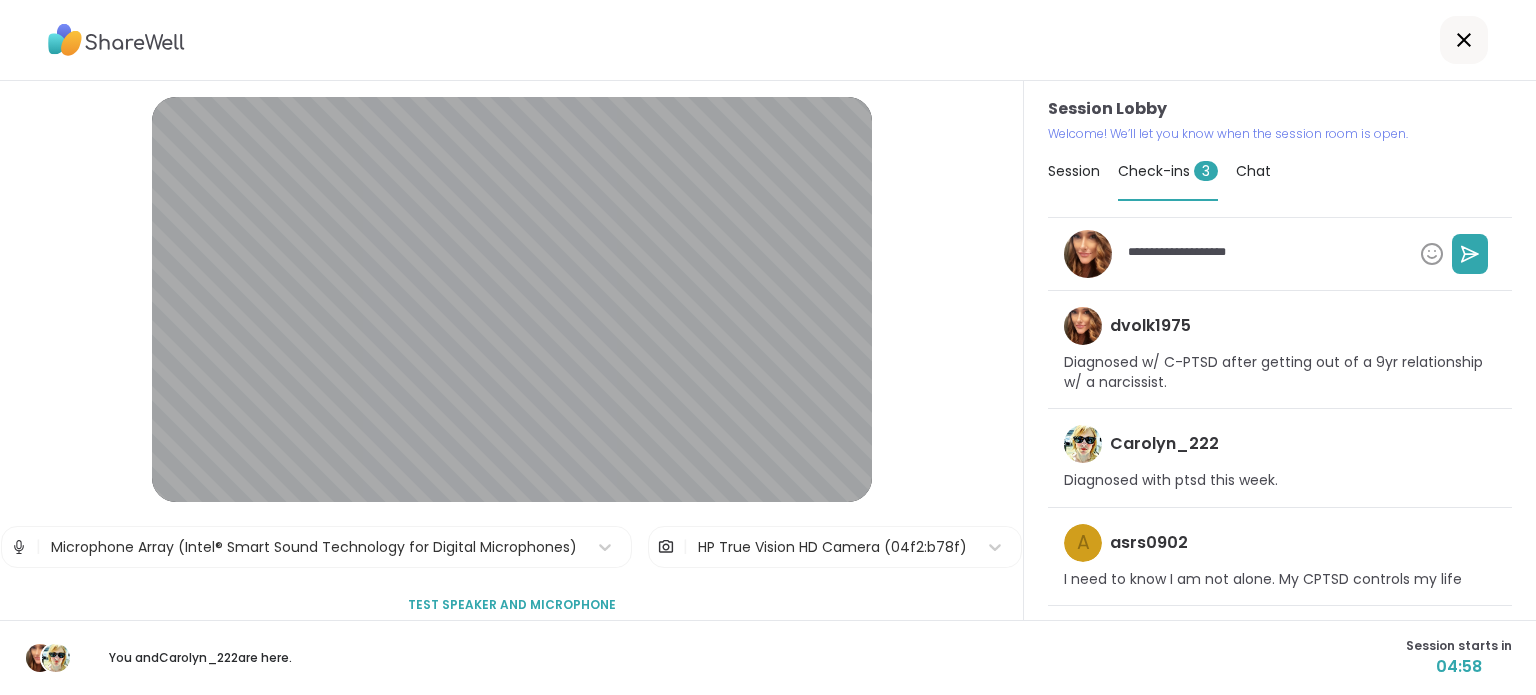 type on "*" 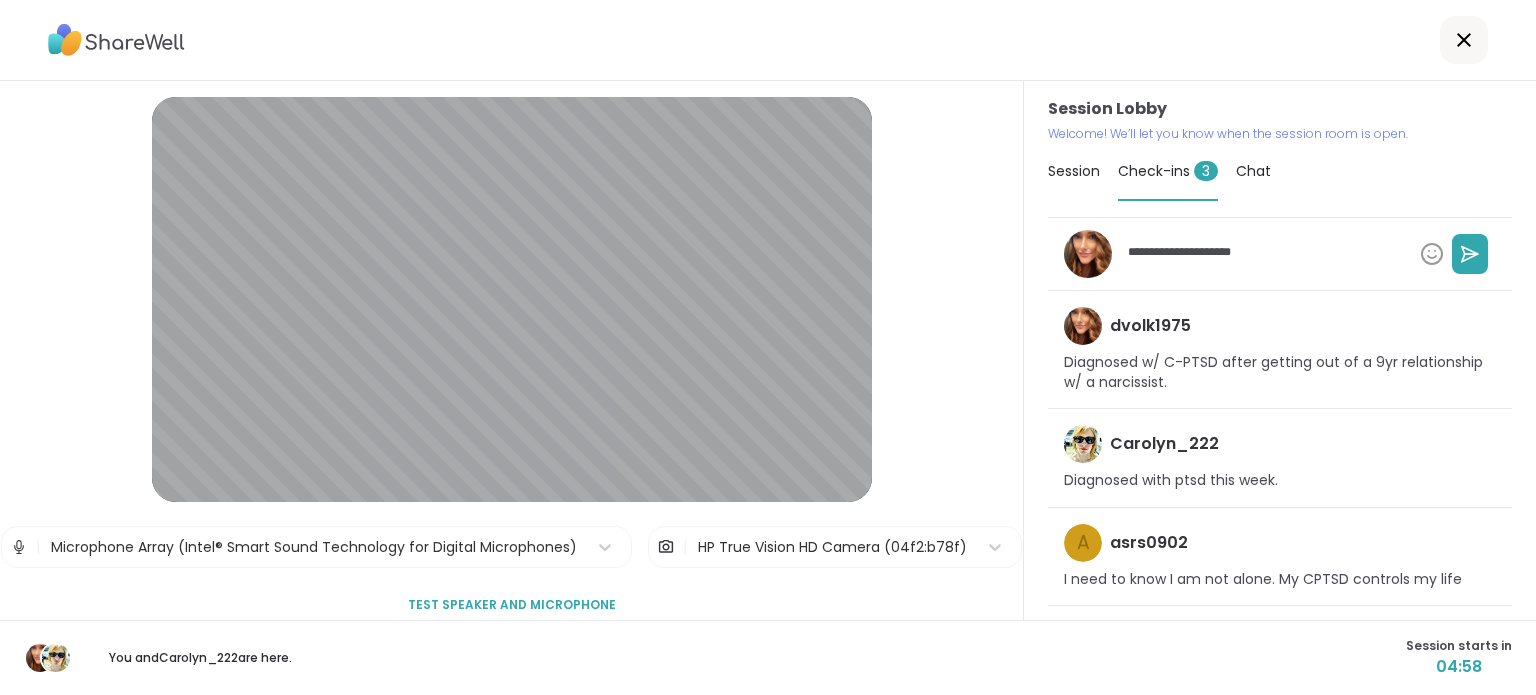 type on "*" 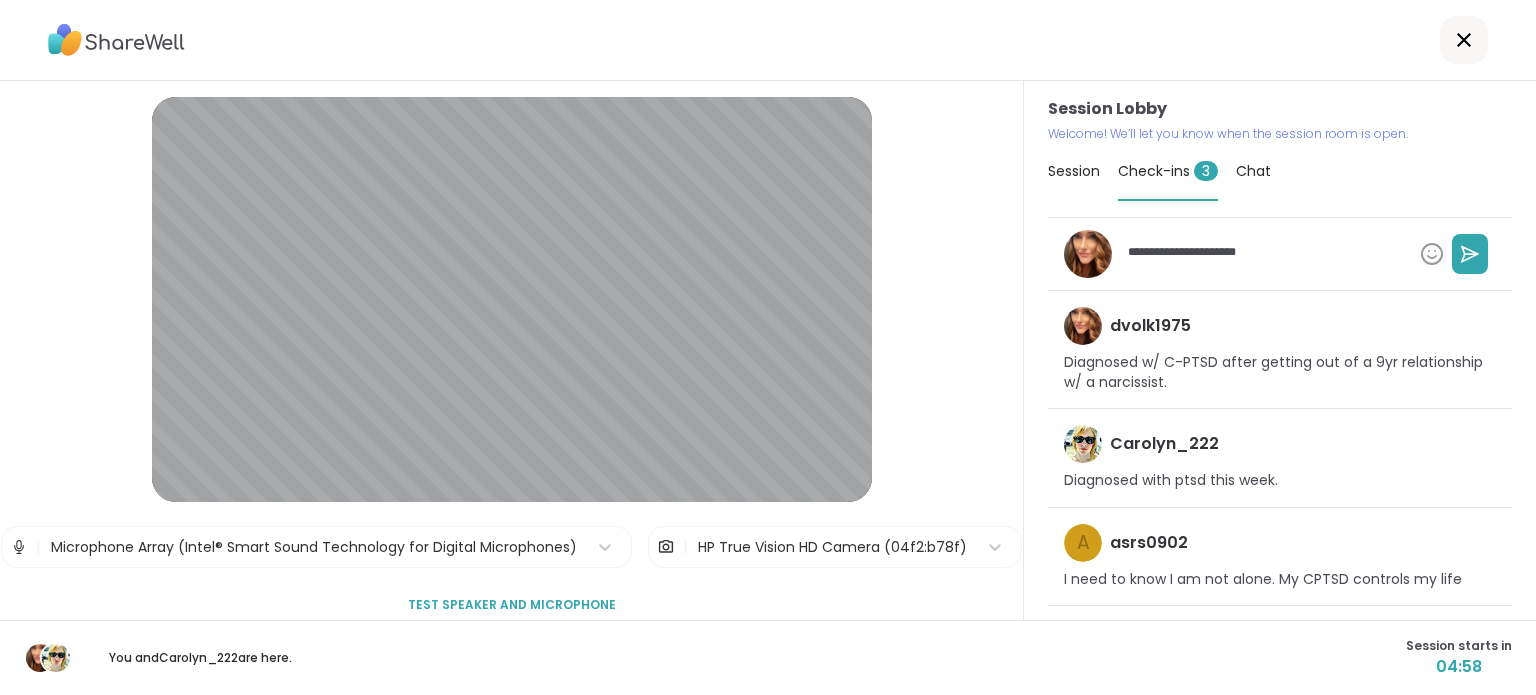 type on "*" 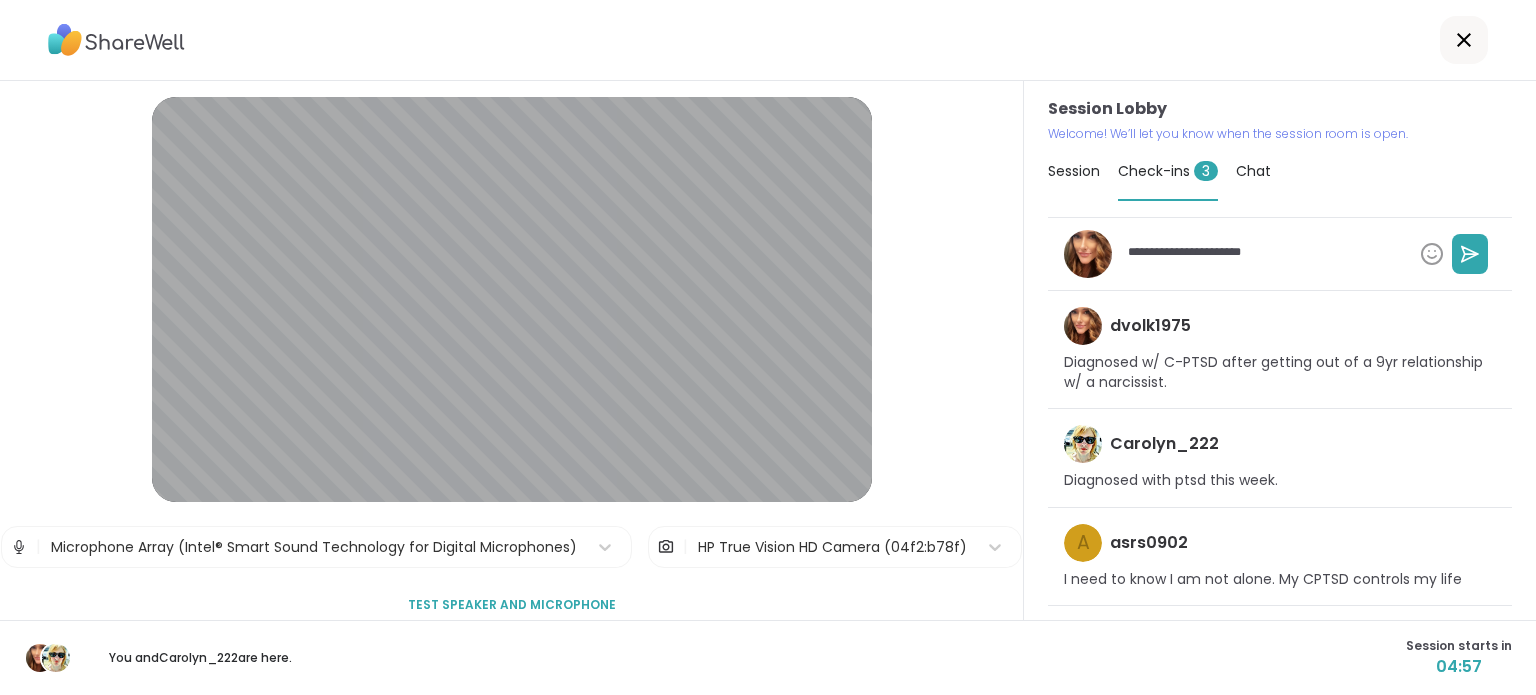 type on "*" 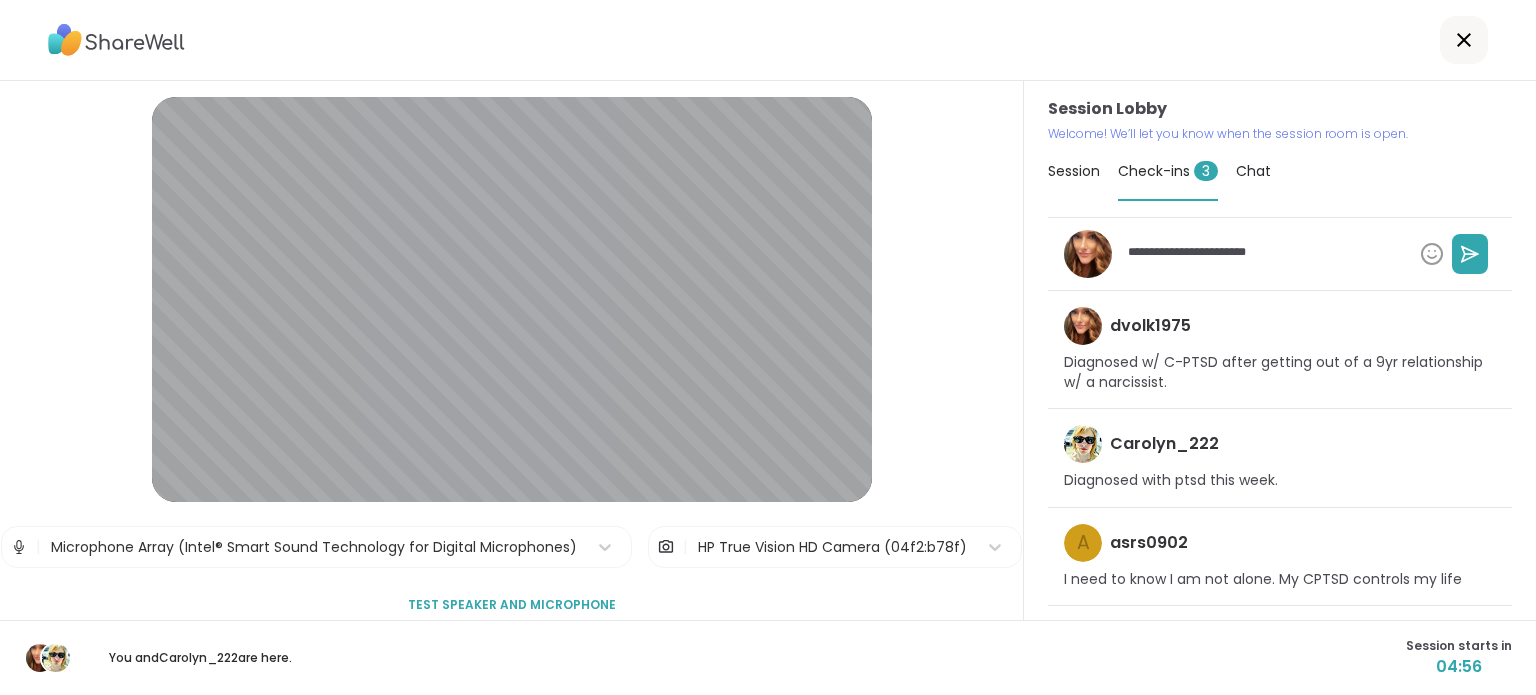 type on "*" 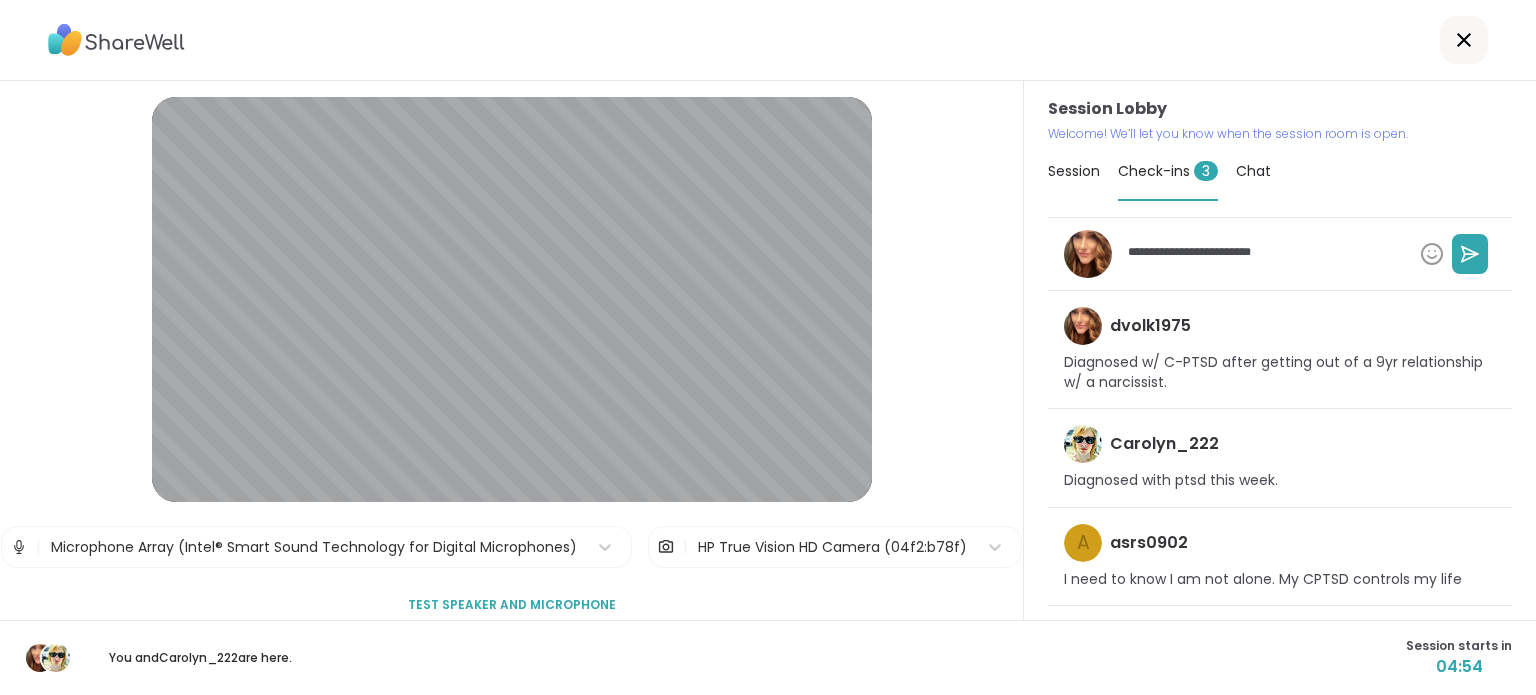 type on "*" 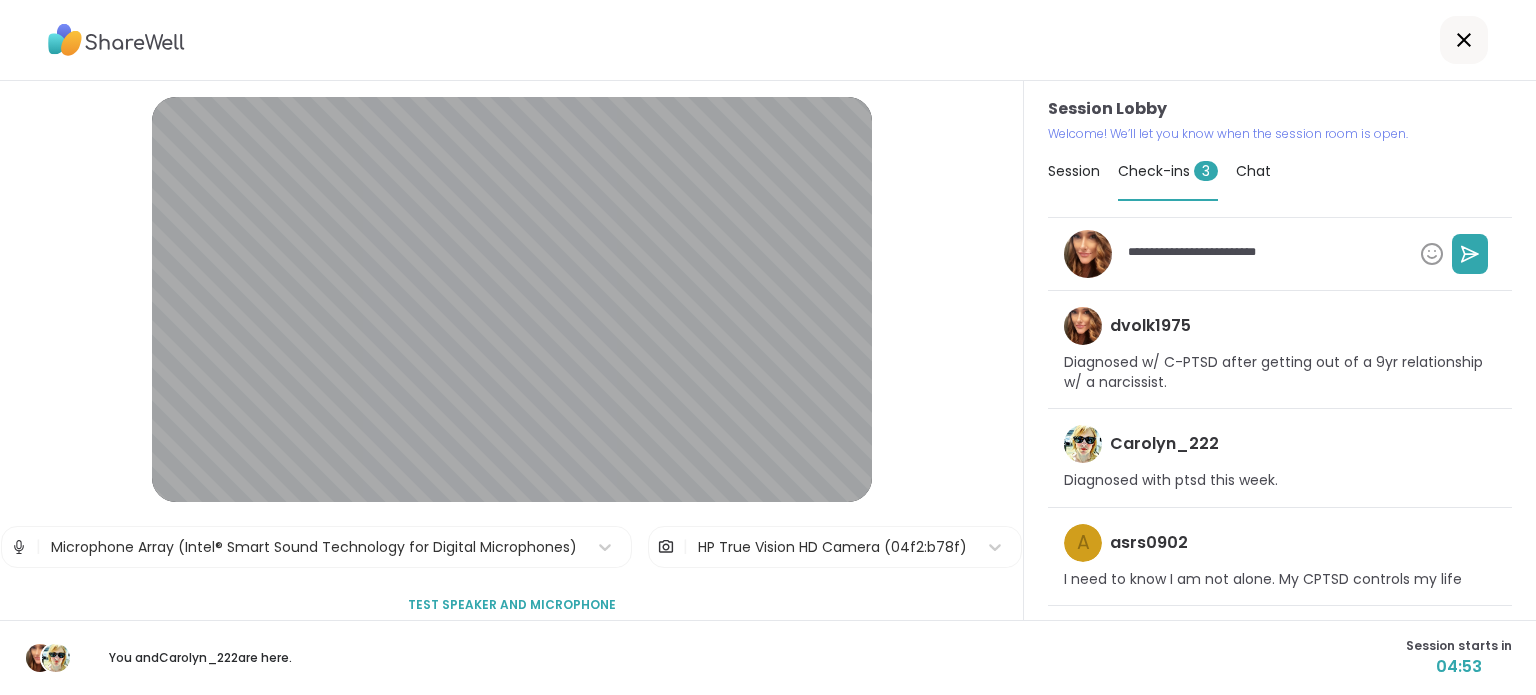 type on "*" 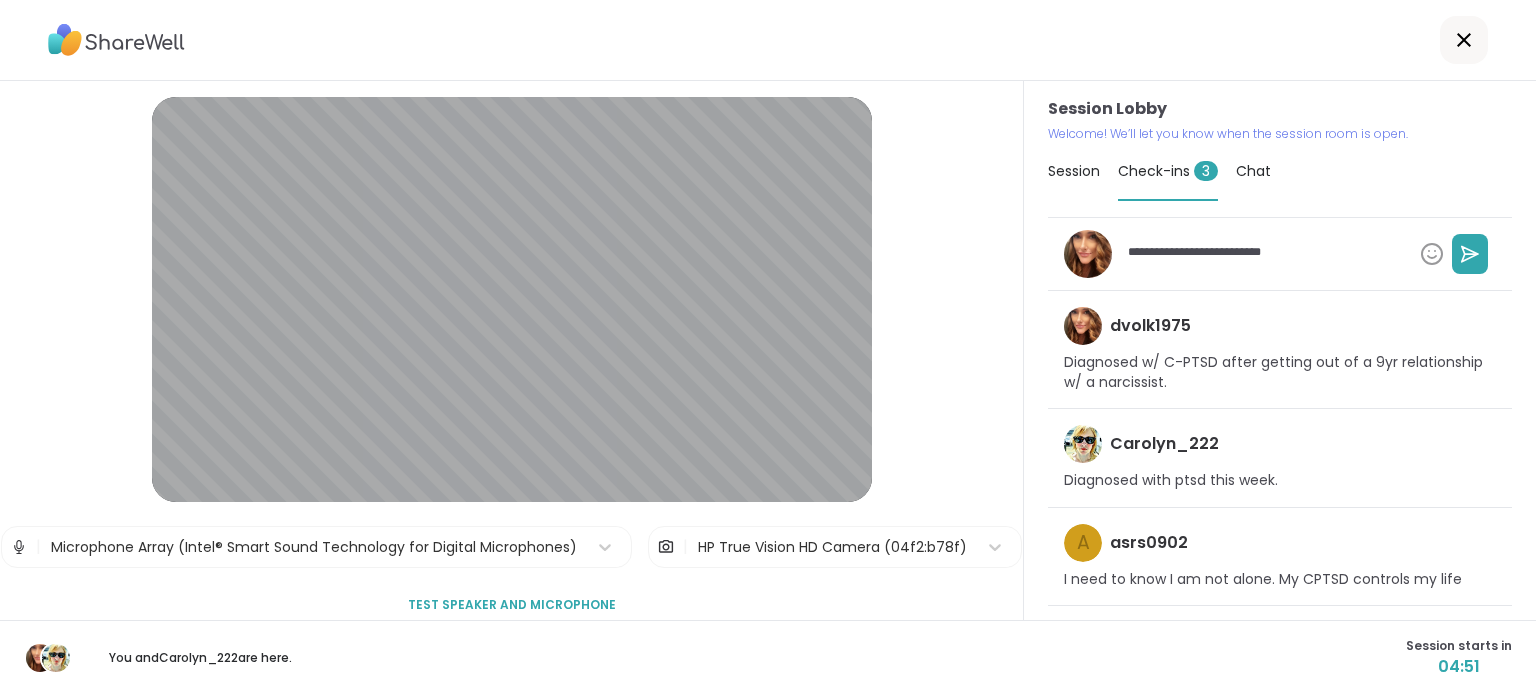 type on "*" 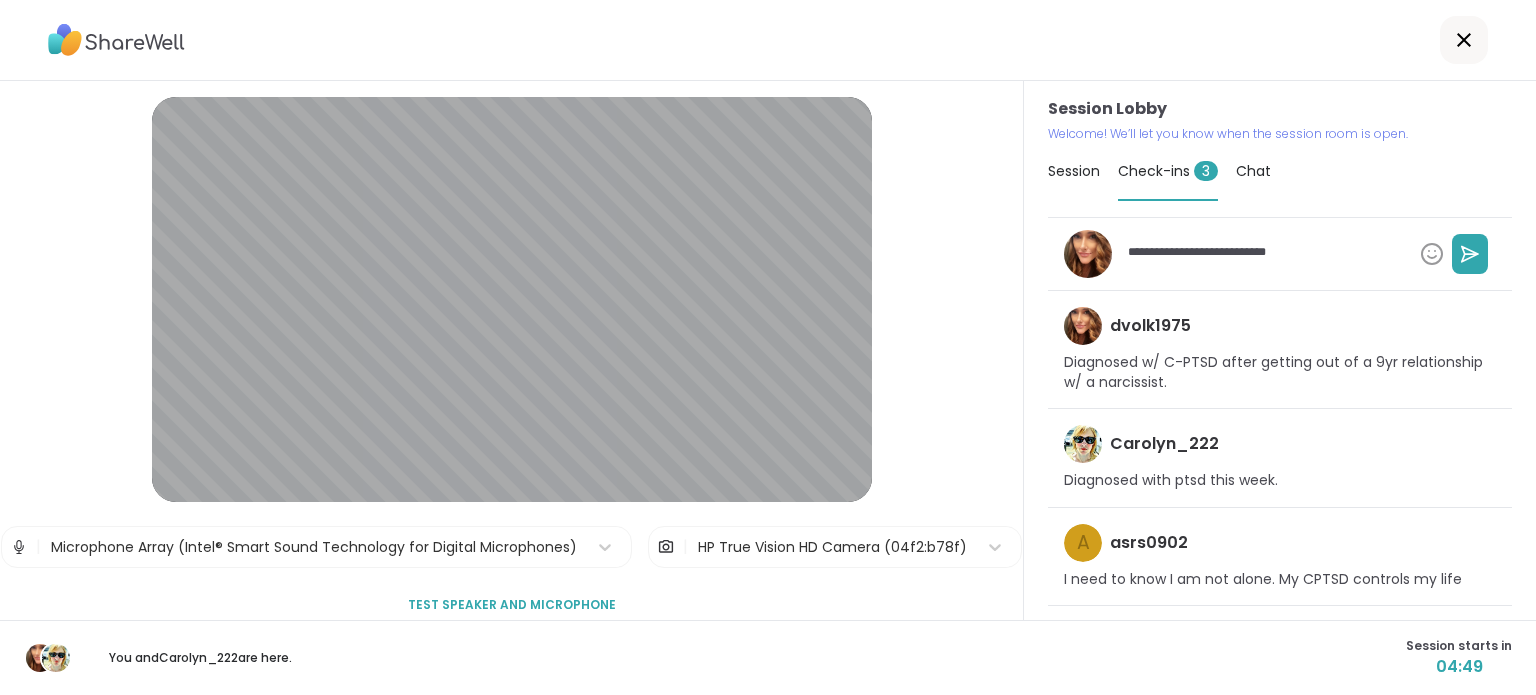 type on "*" 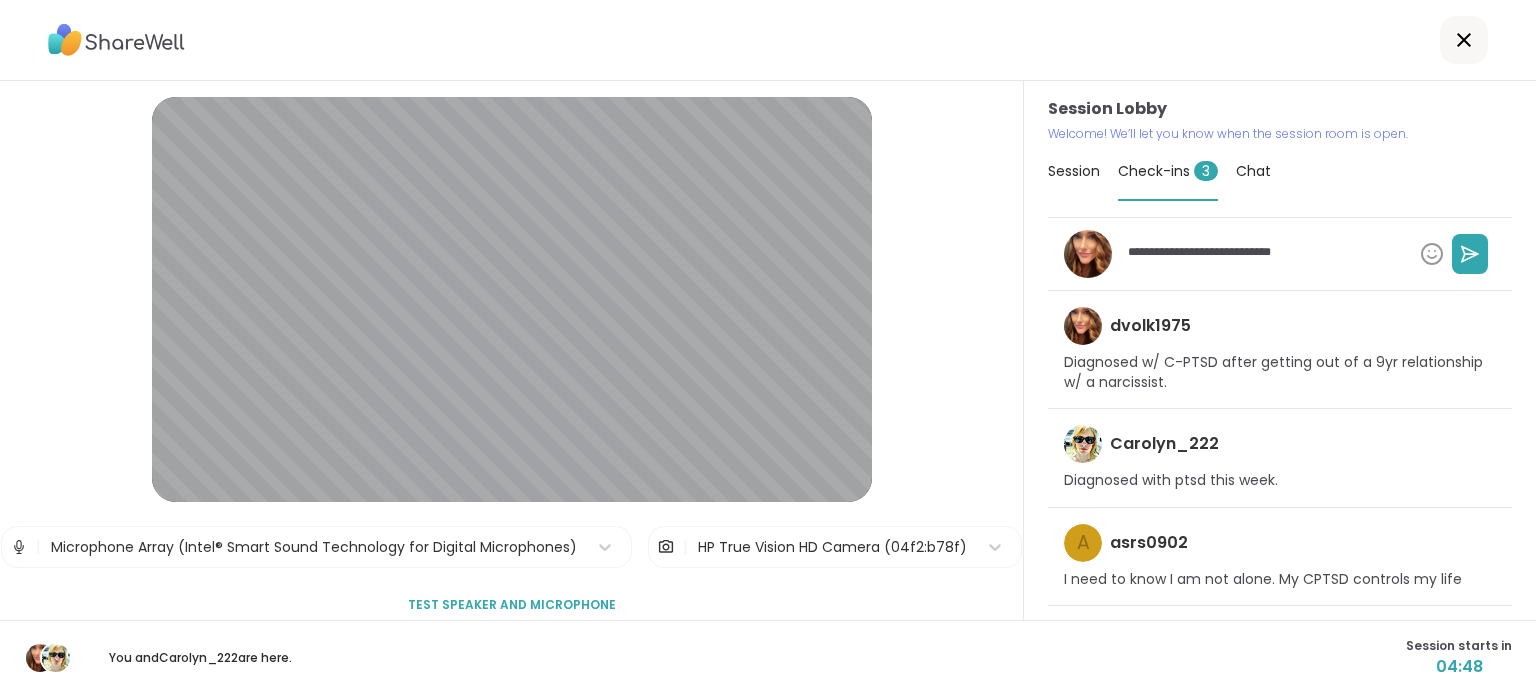 type on "*" 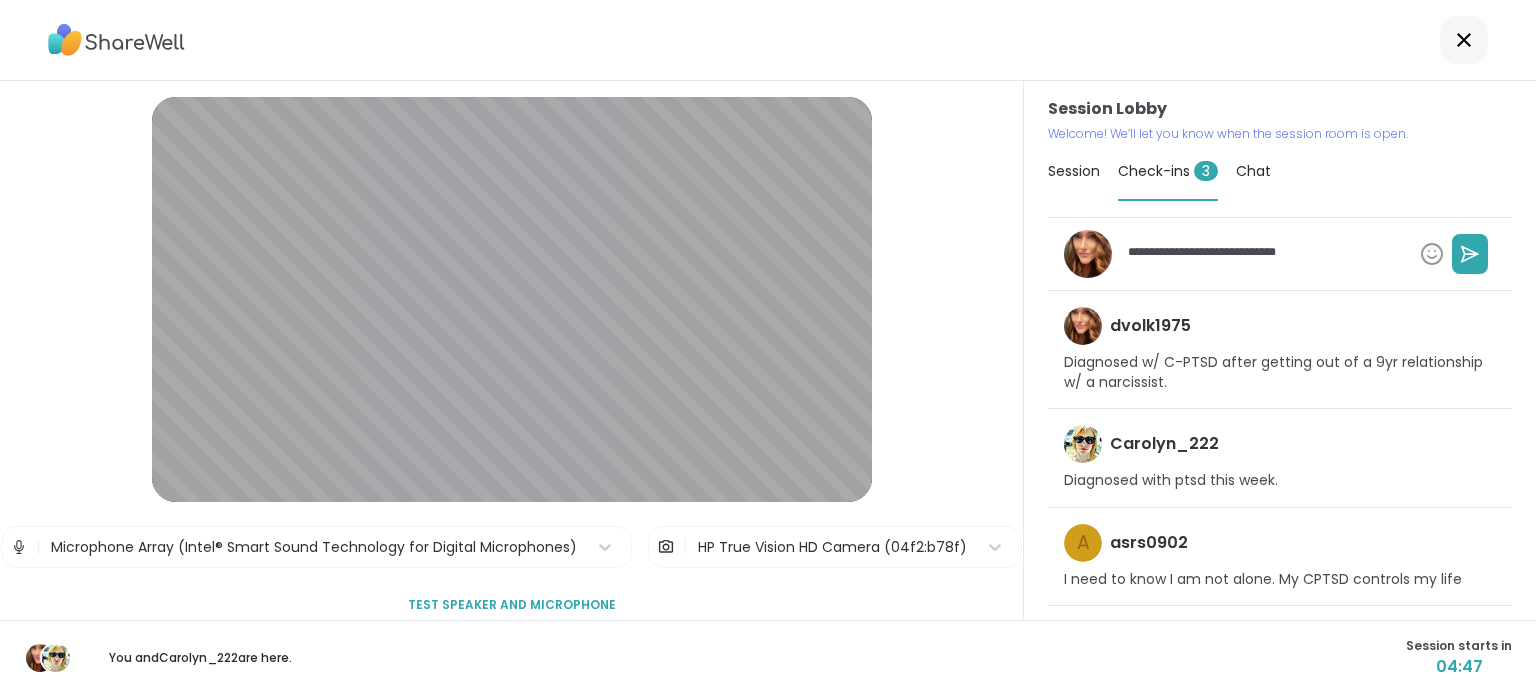 type on "*" 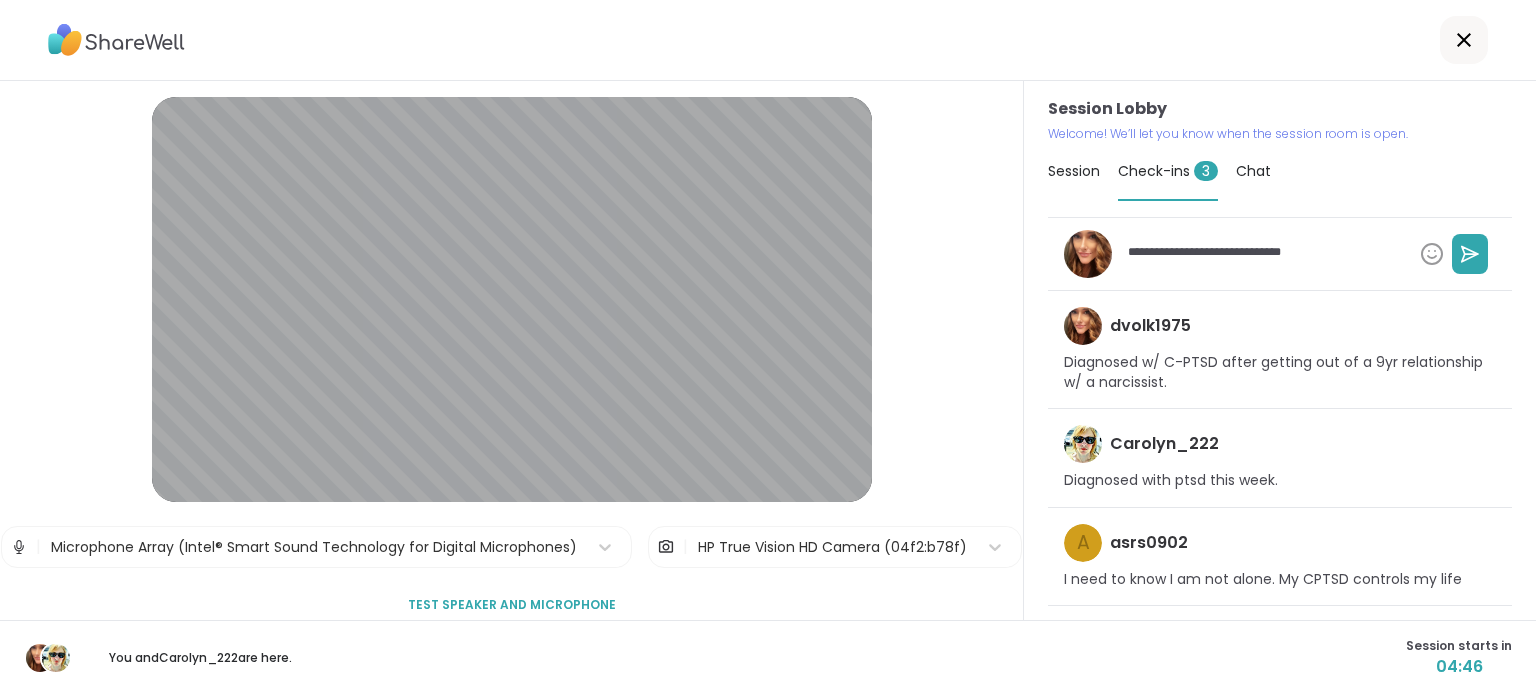 type on "*" 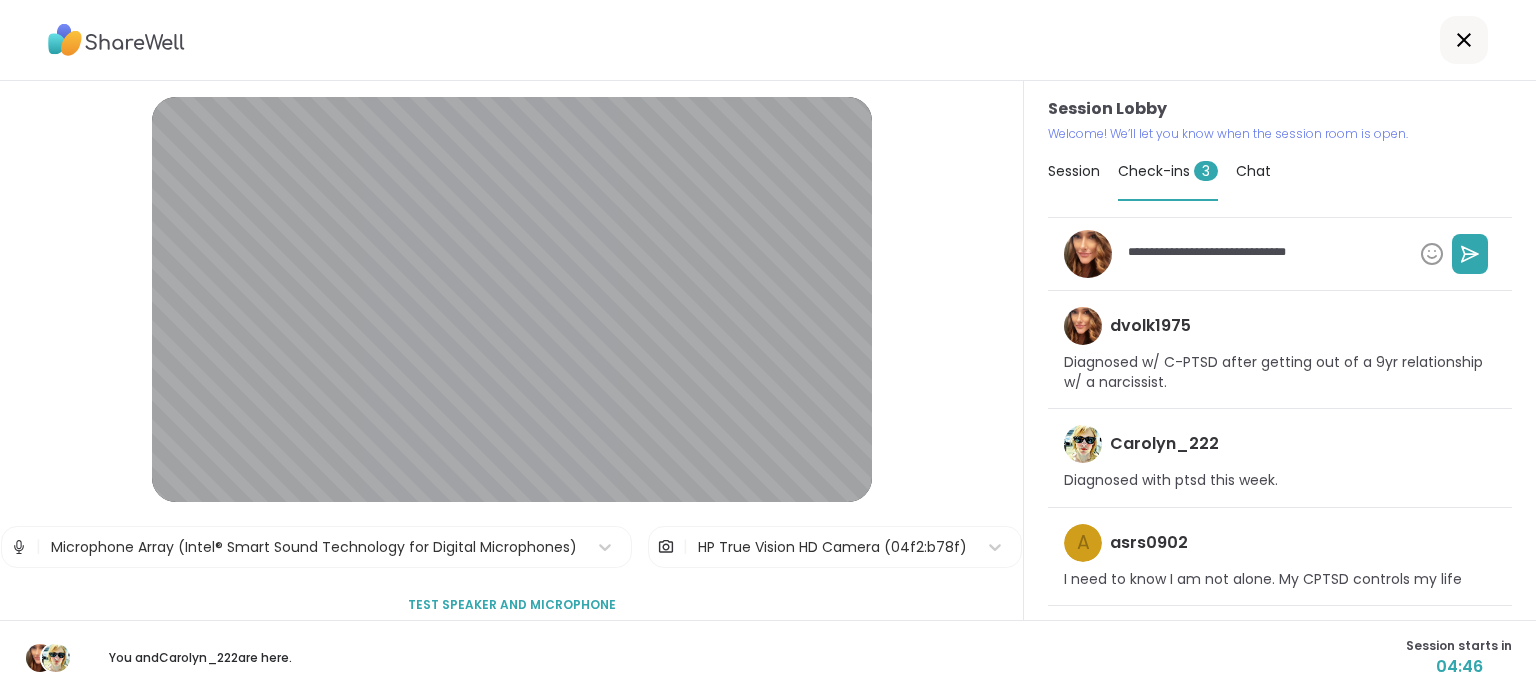 type on "*" 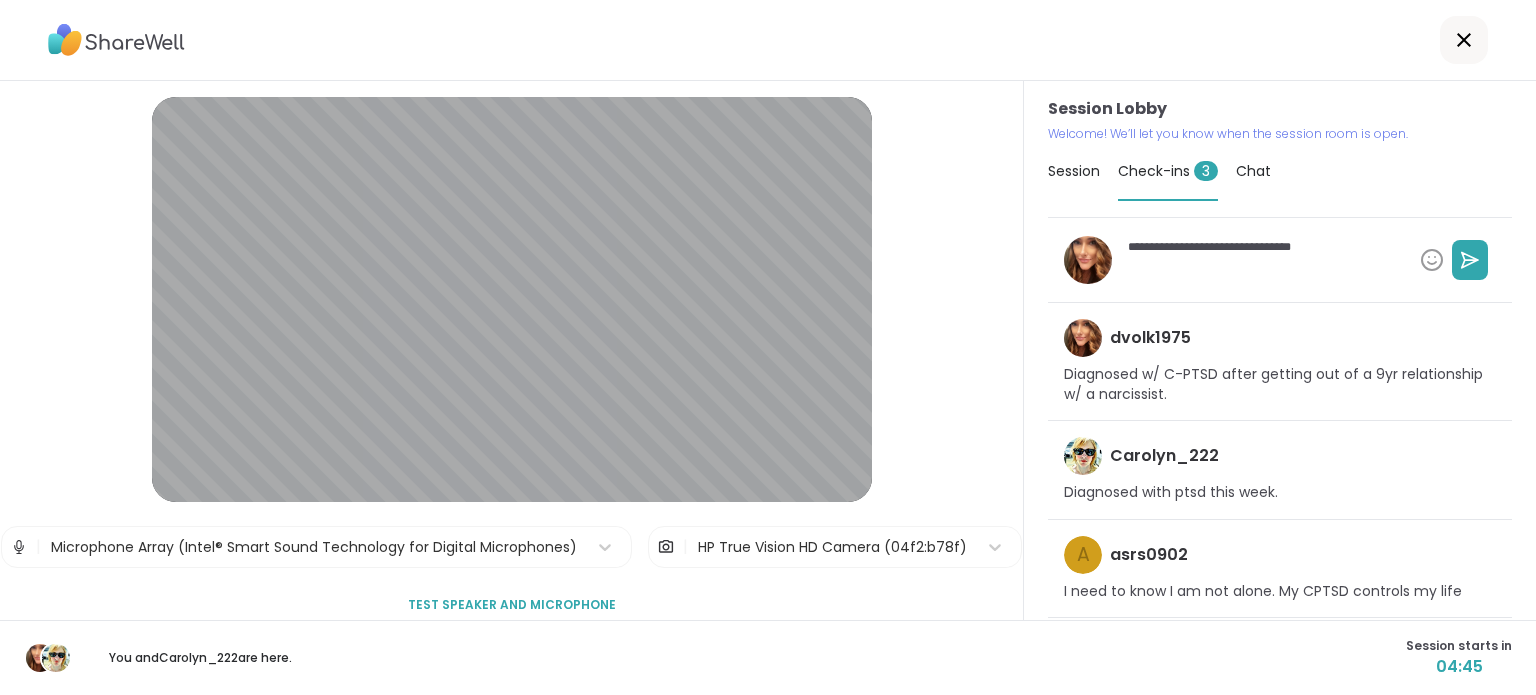 type on "*" 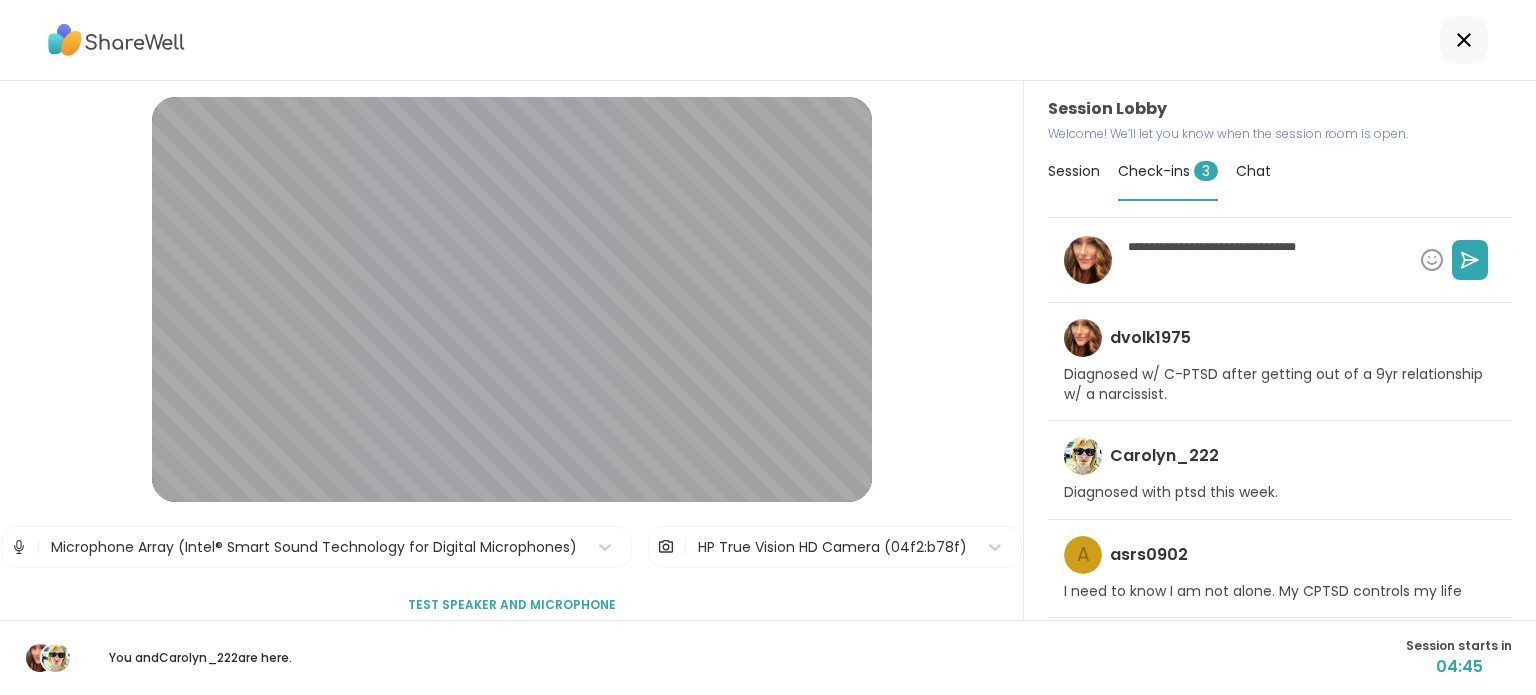 type on "*" 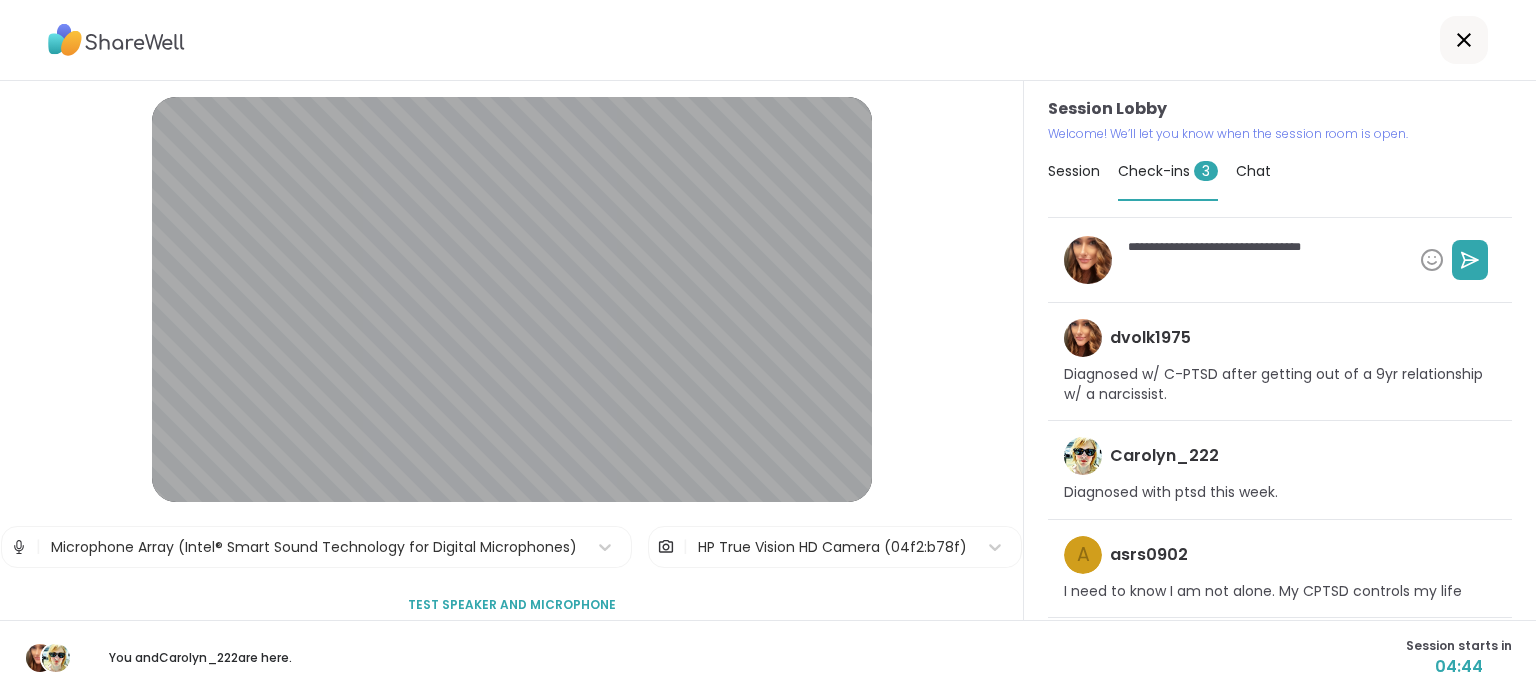 type on "*" 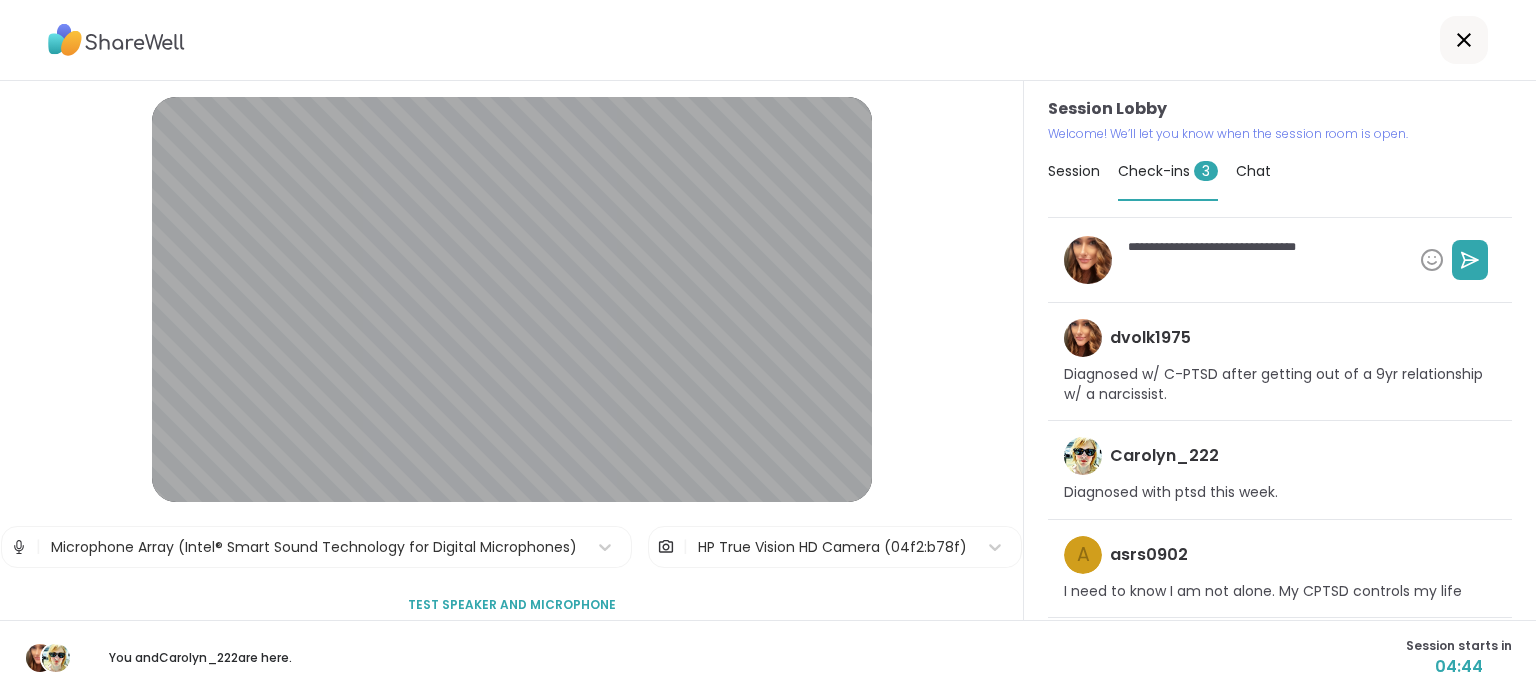 type on "*" 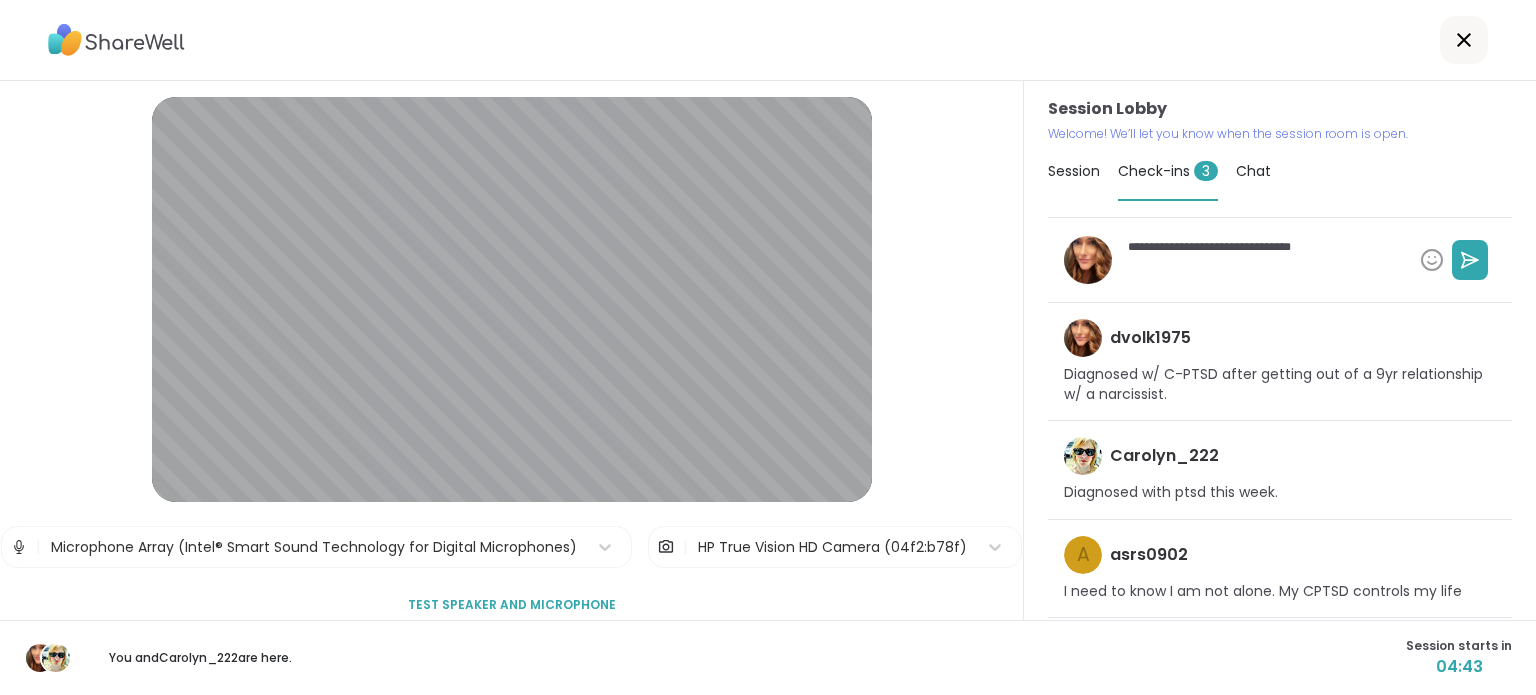 type on "*" 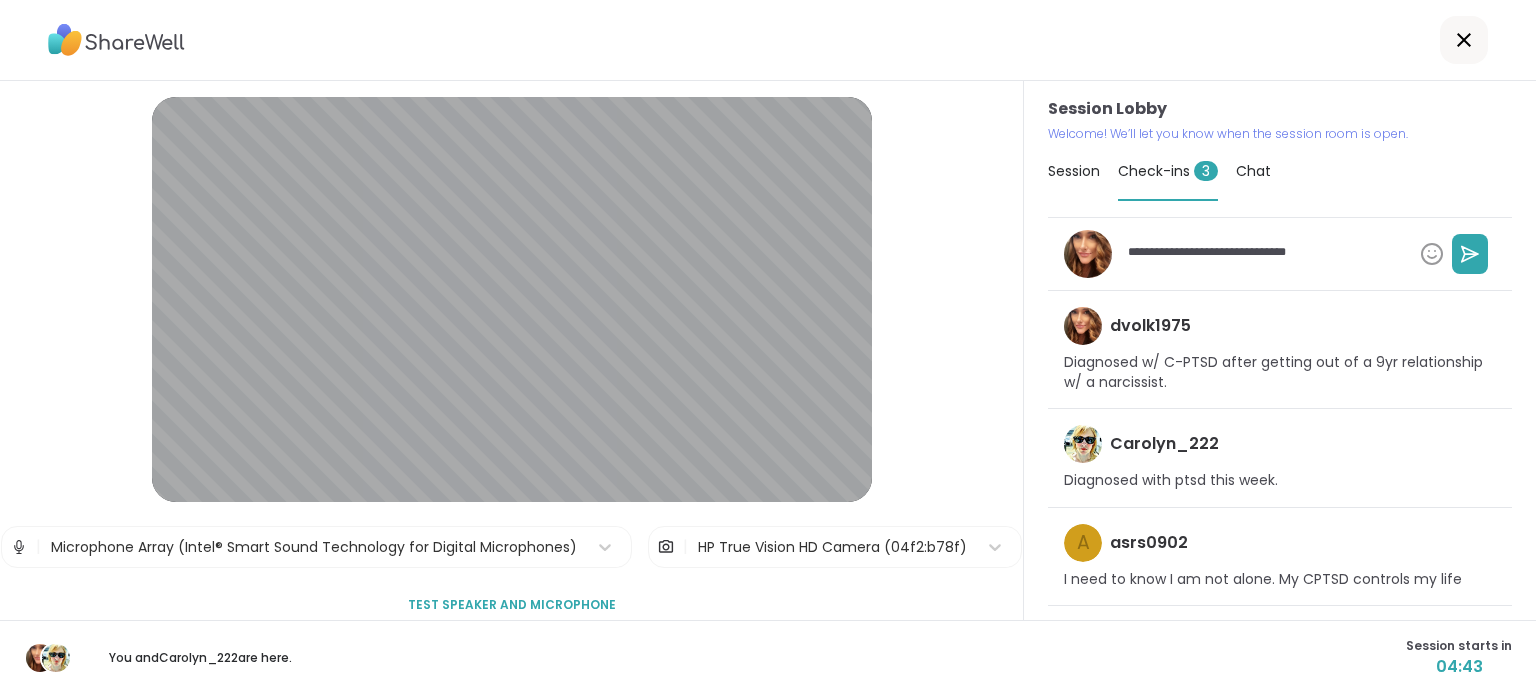 type on "*" 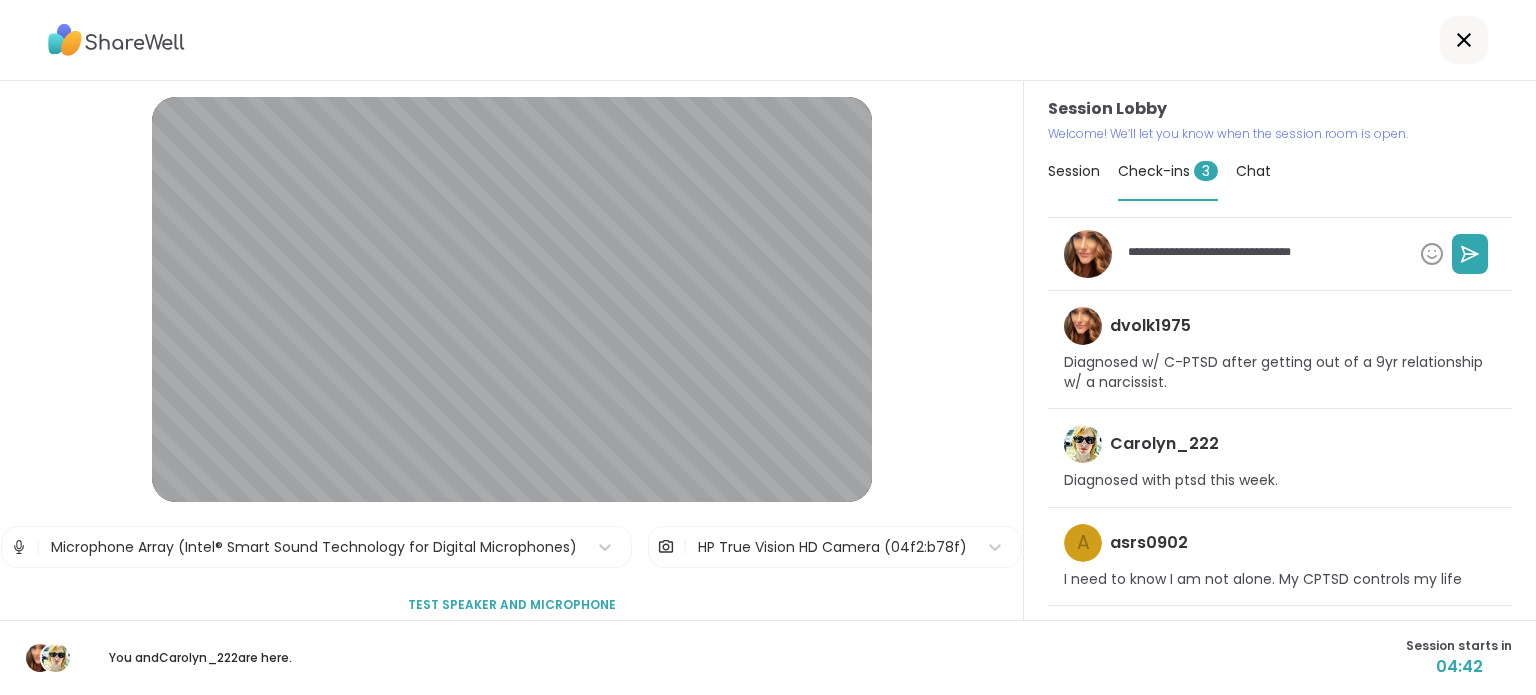 type on "*" 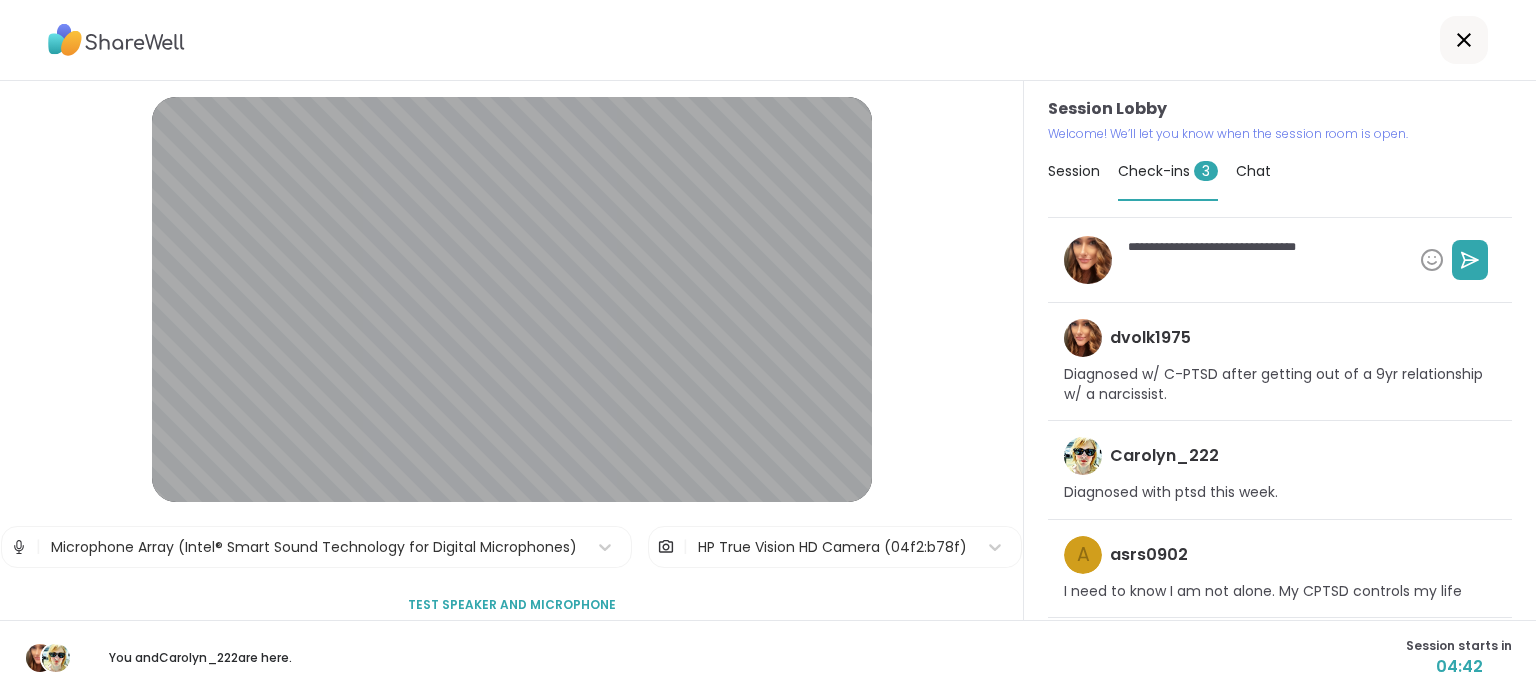 type on "*" 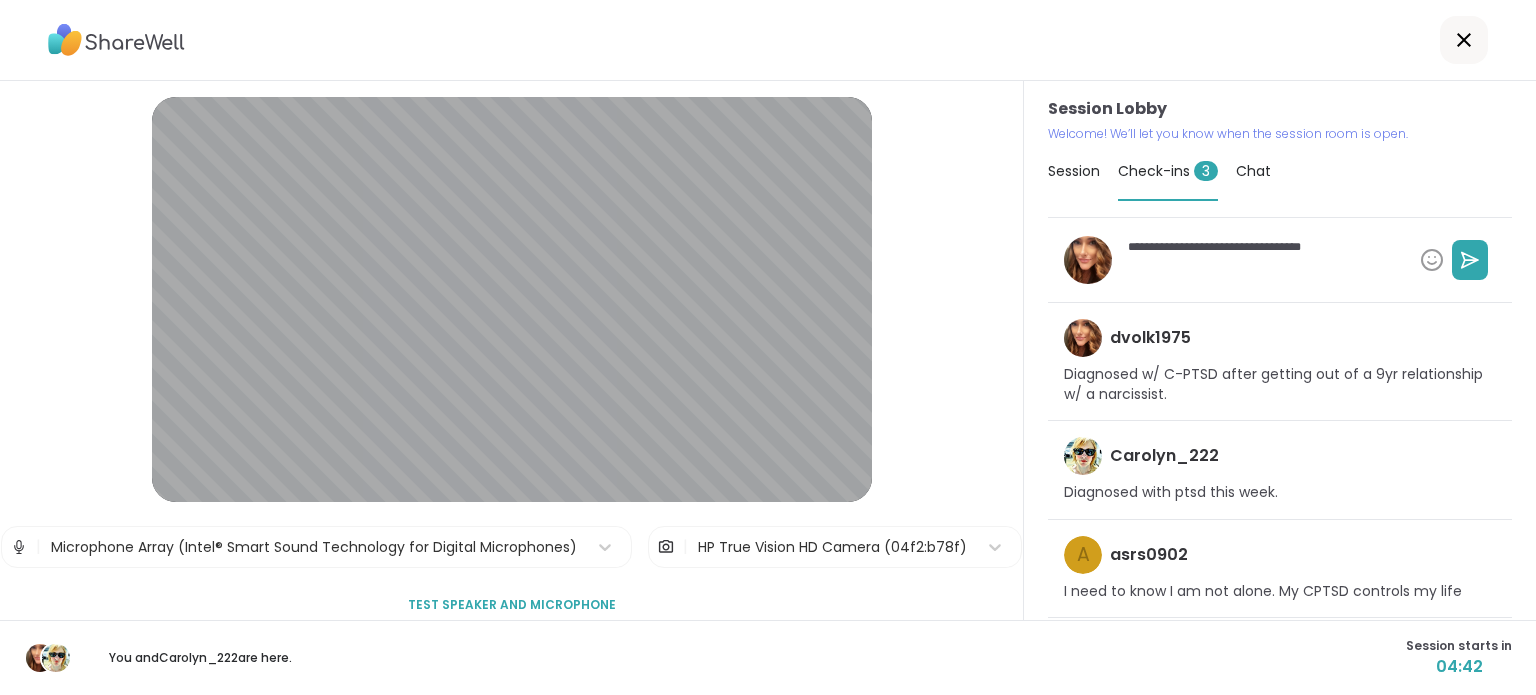 type on "*" 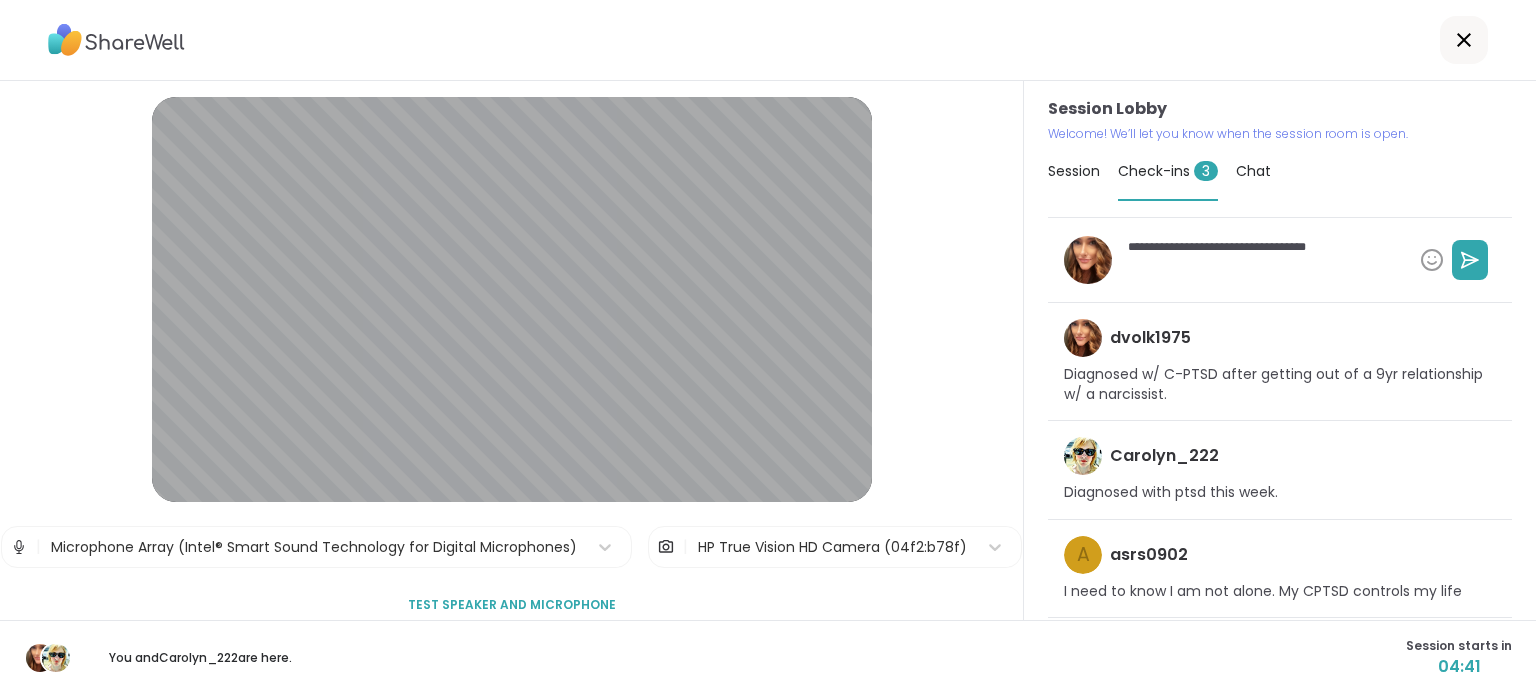type on "*" 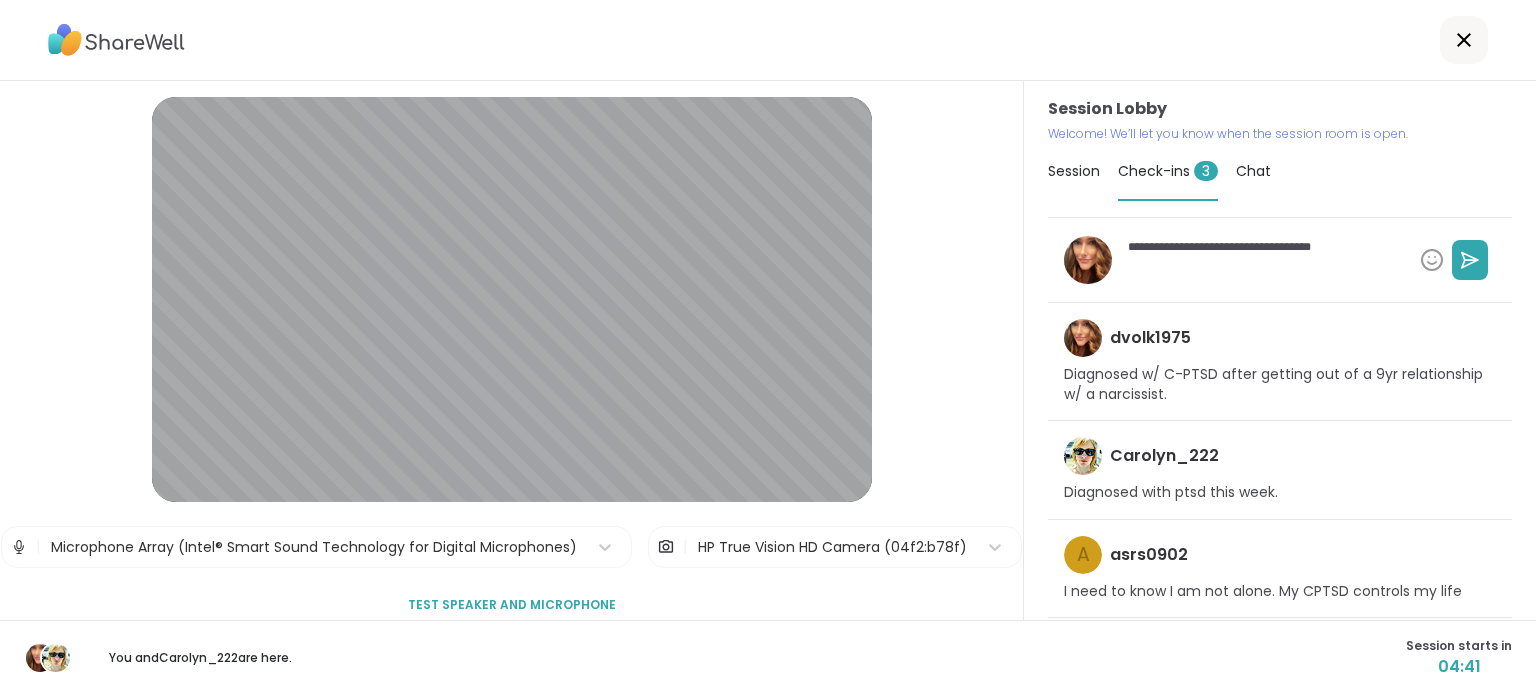 type on "*" 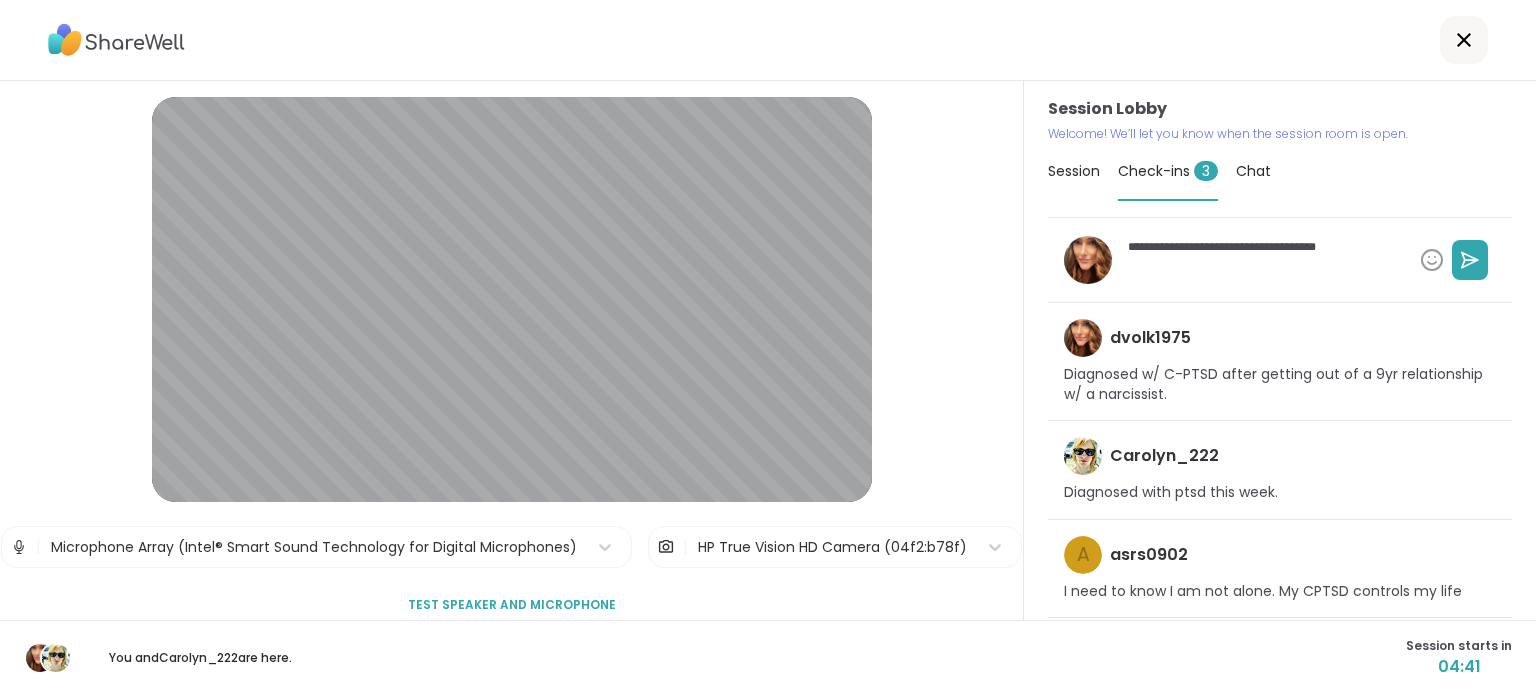 type on "*" 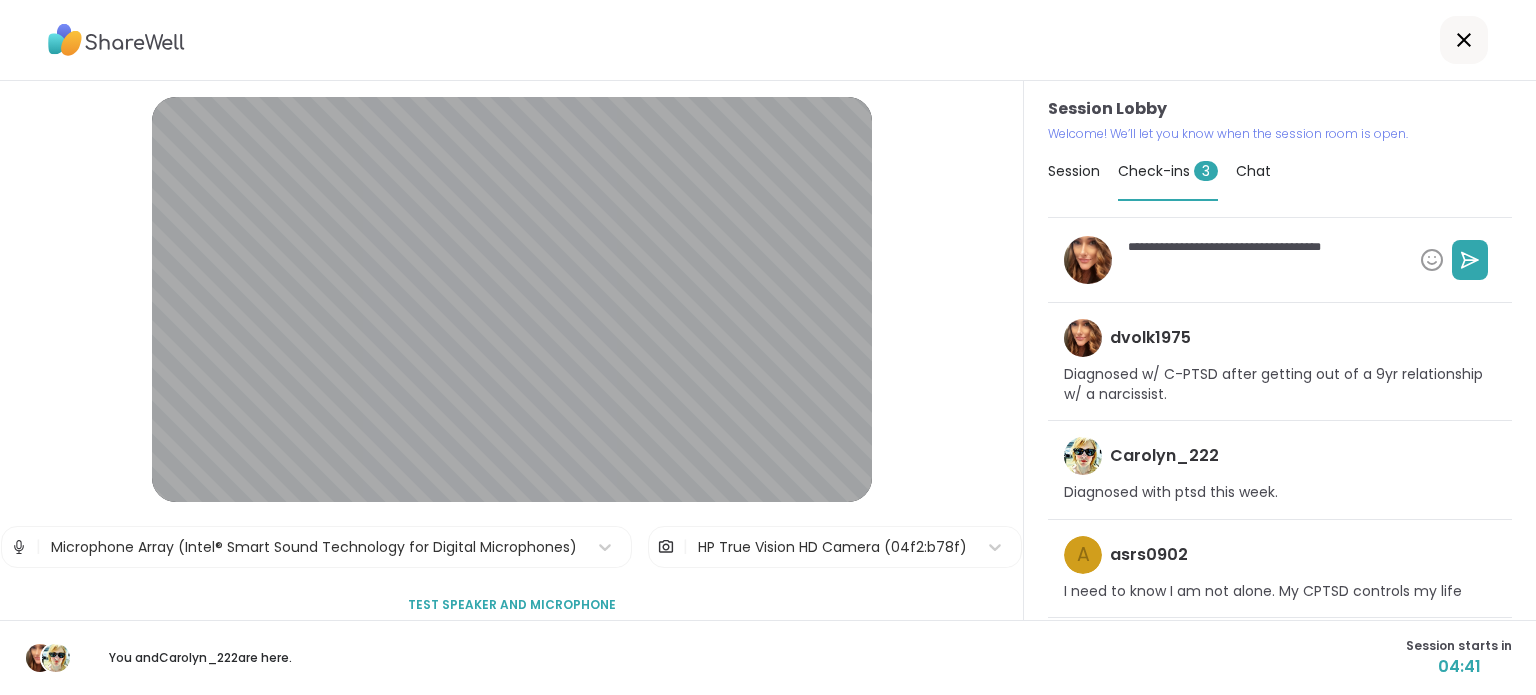 type on "*" 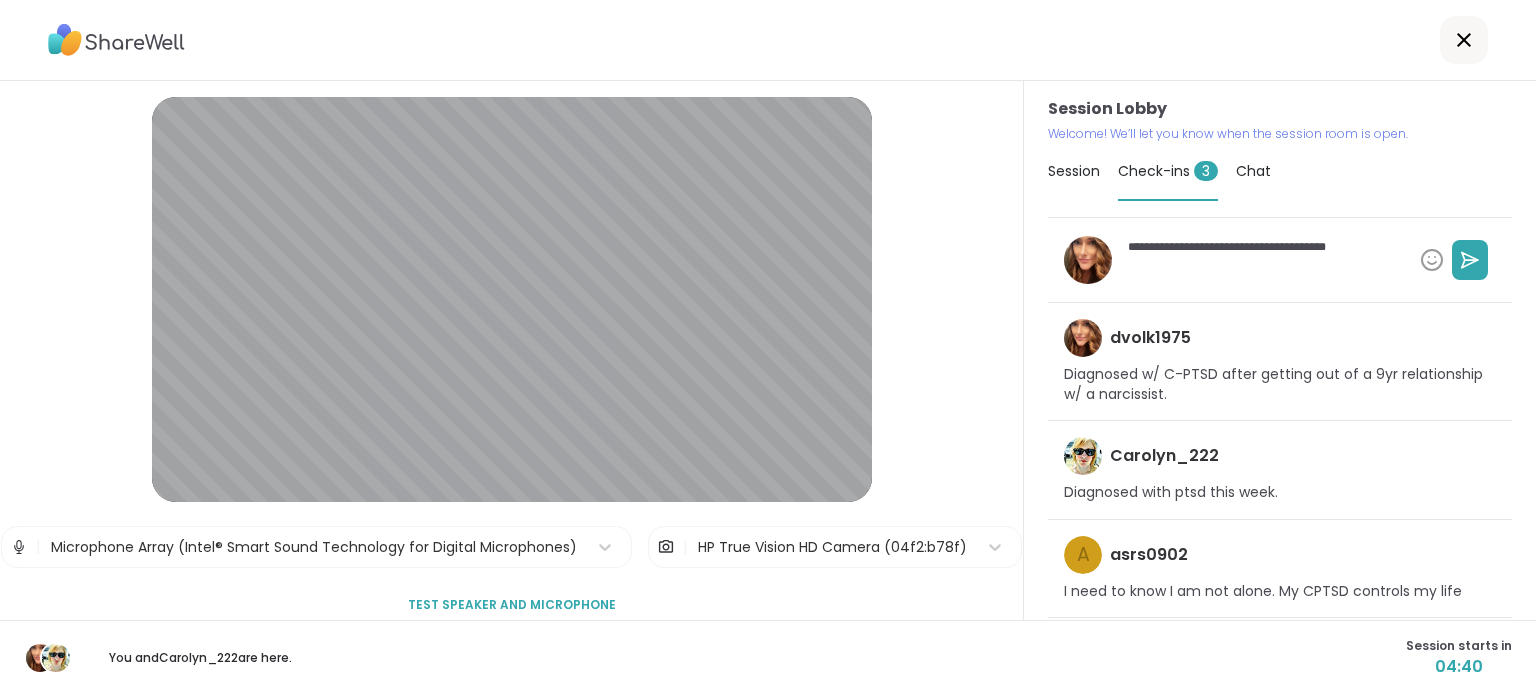 type on "*" 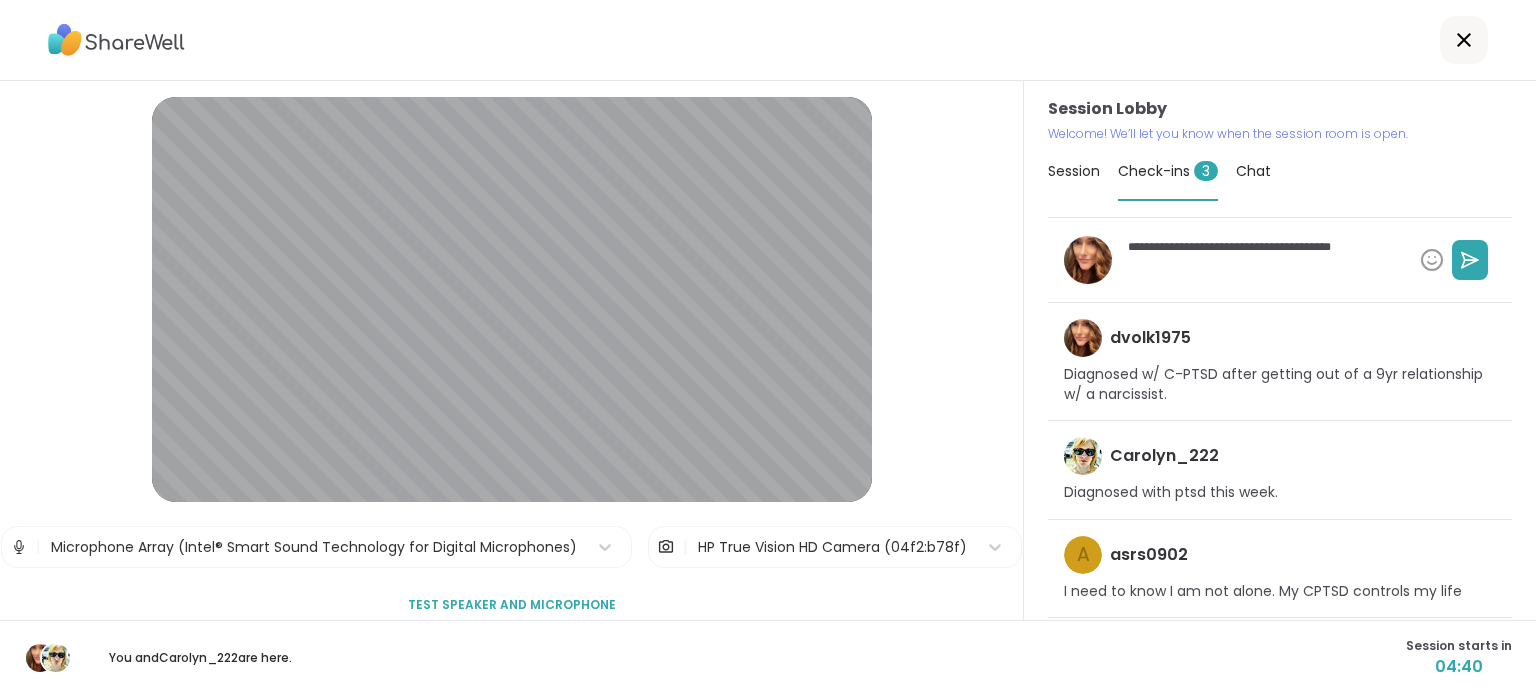 type on "*" 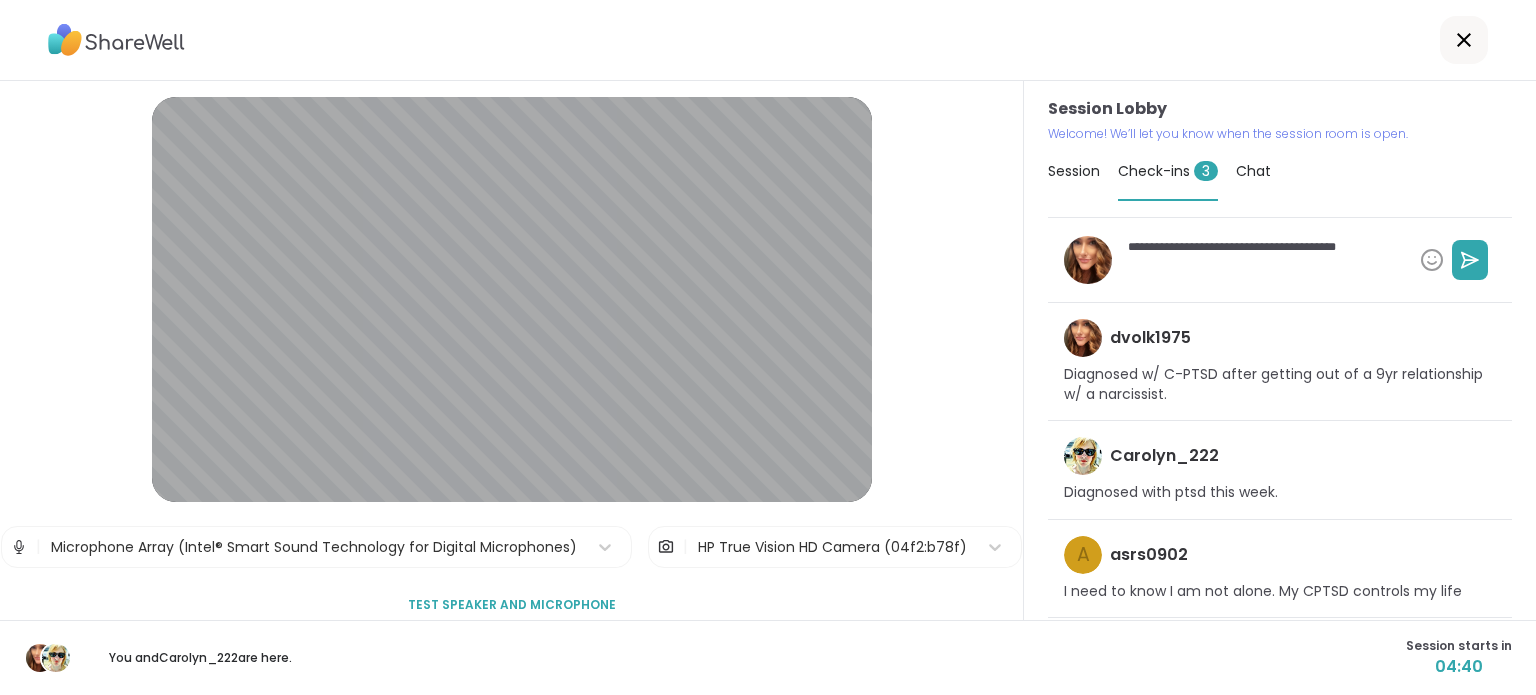 type on "*" 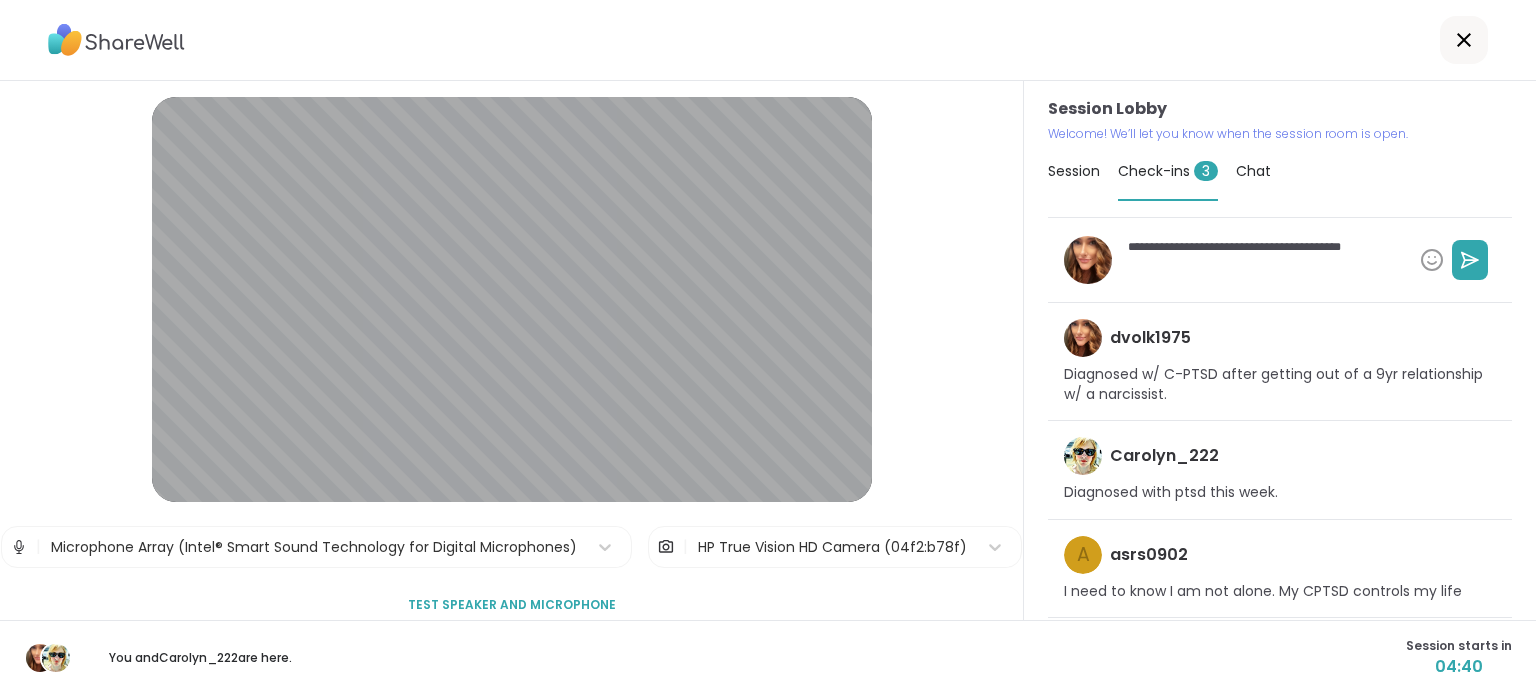 type on "*" 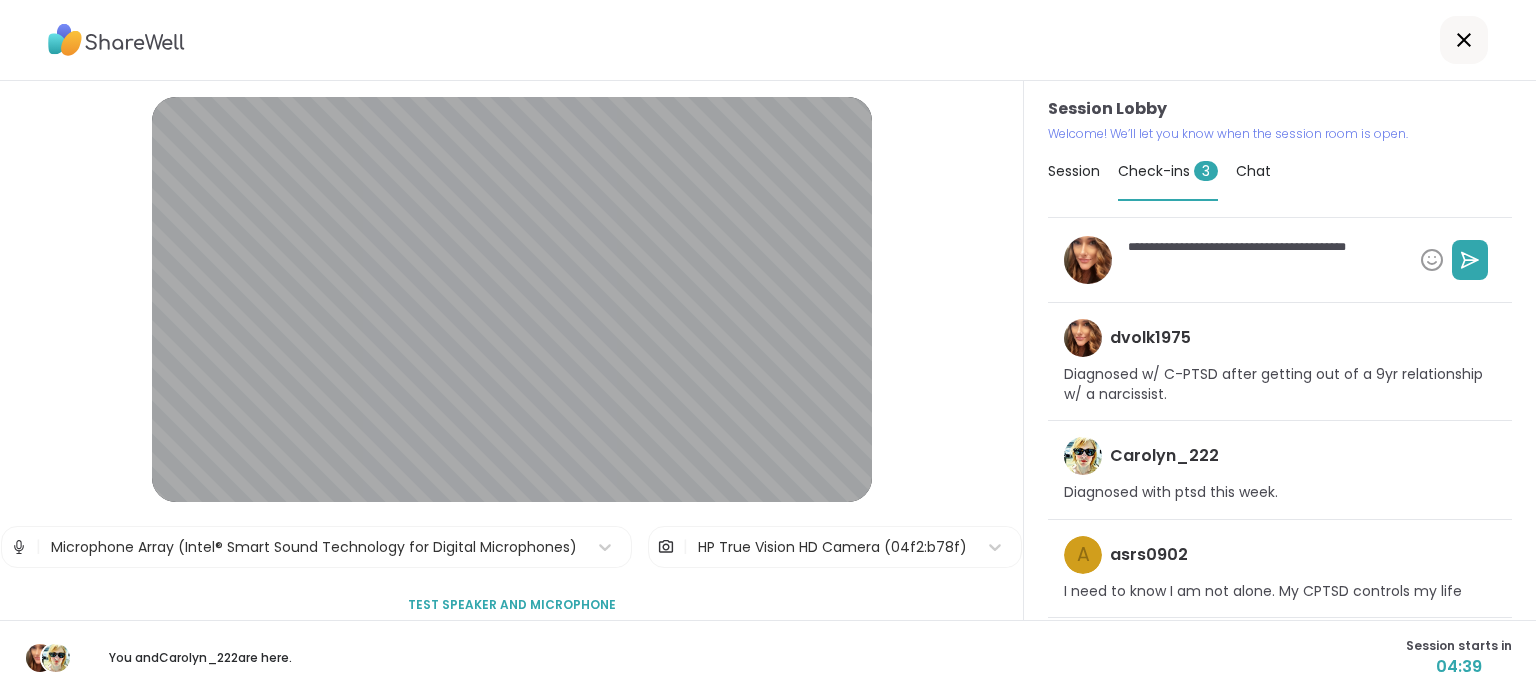 type on "*" 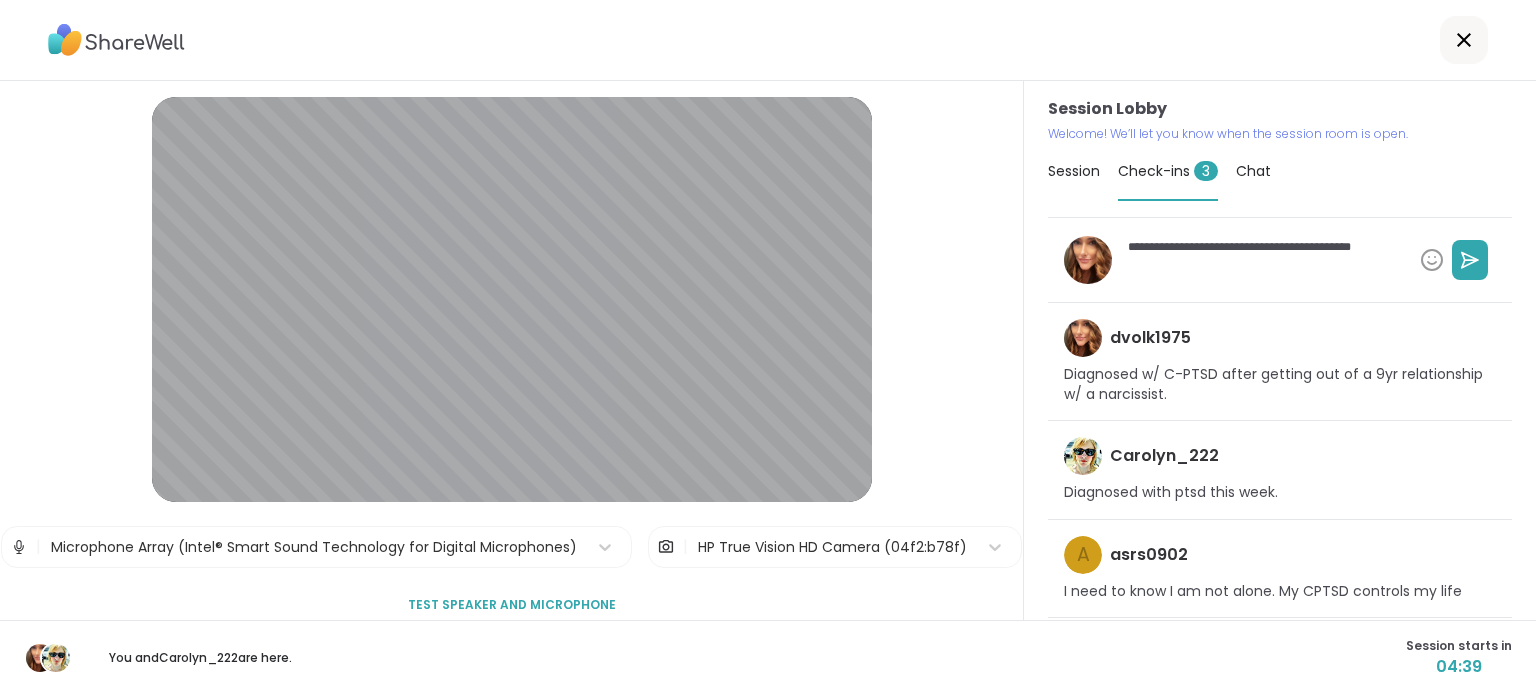 type on "*" 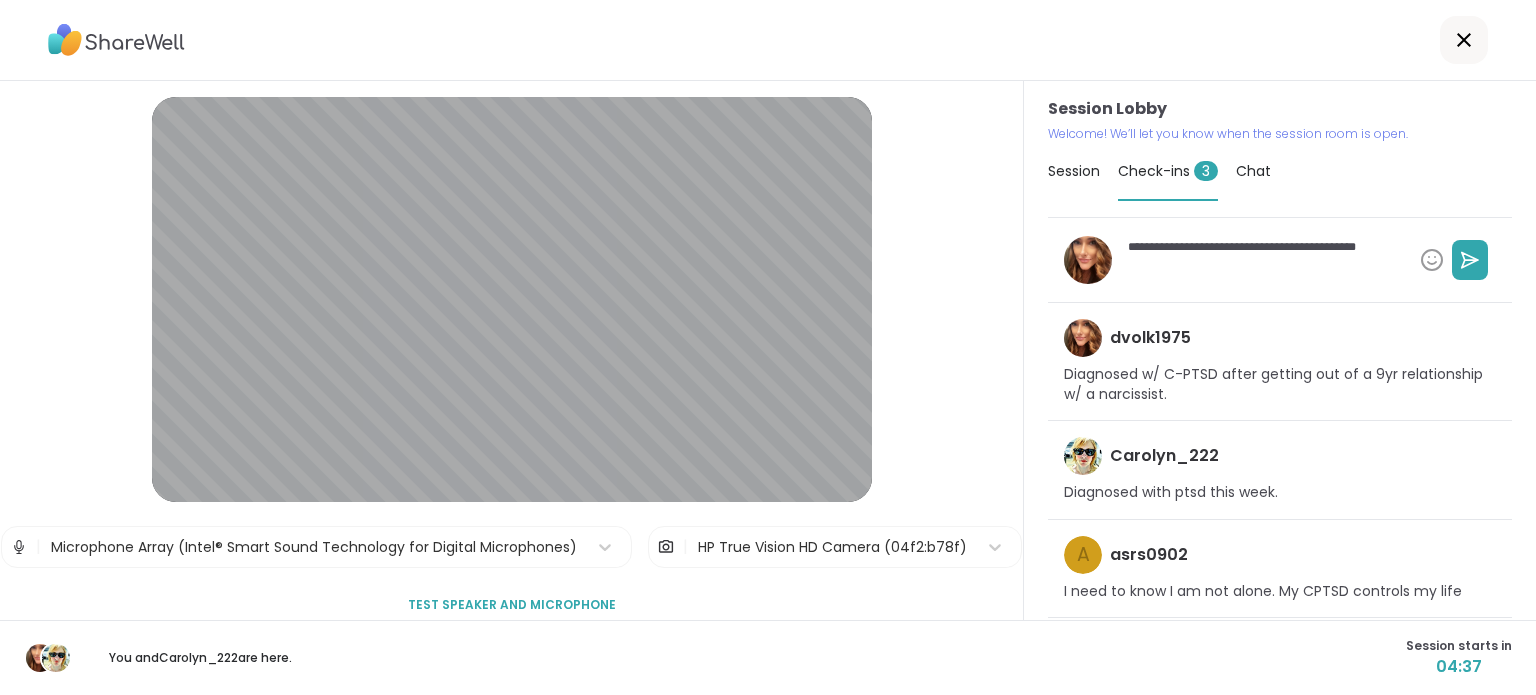 type on "*" 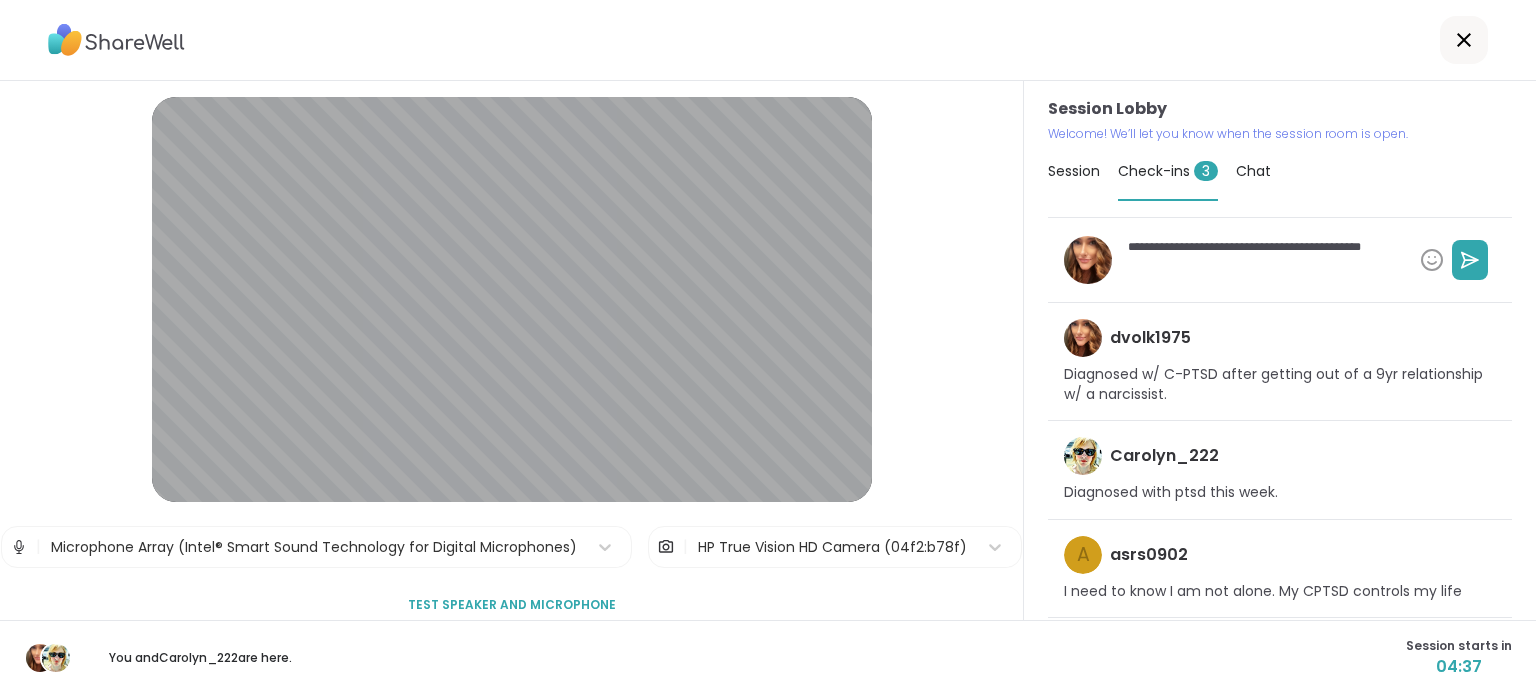 type on "*" 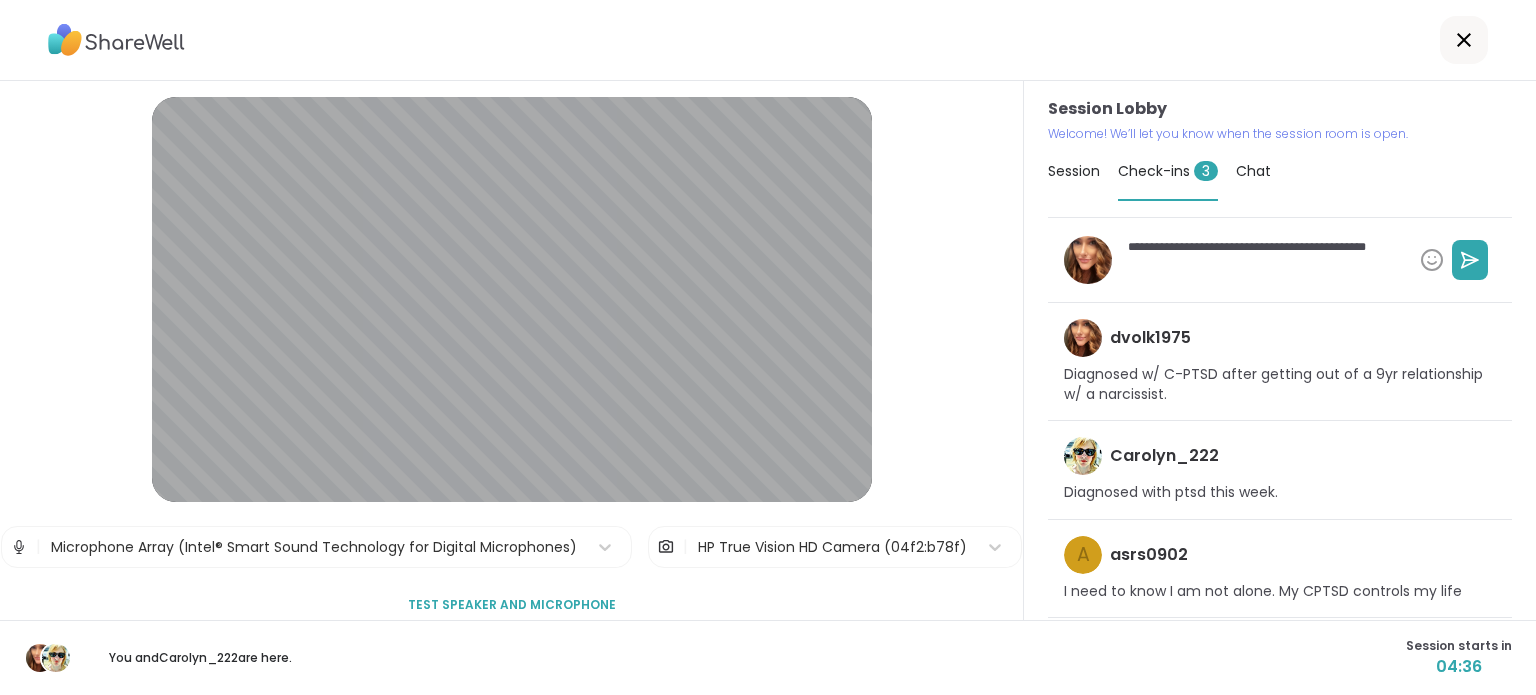 type on "*" 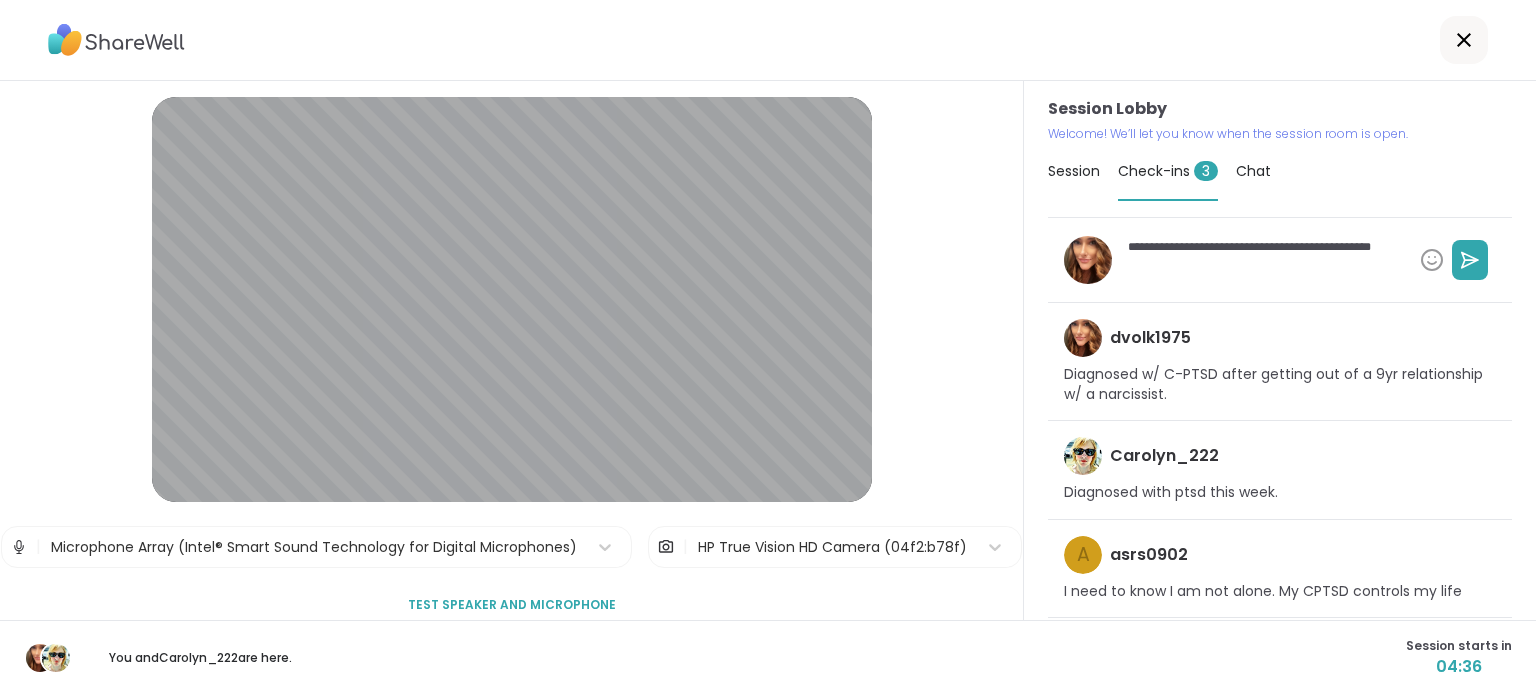 type on "*" 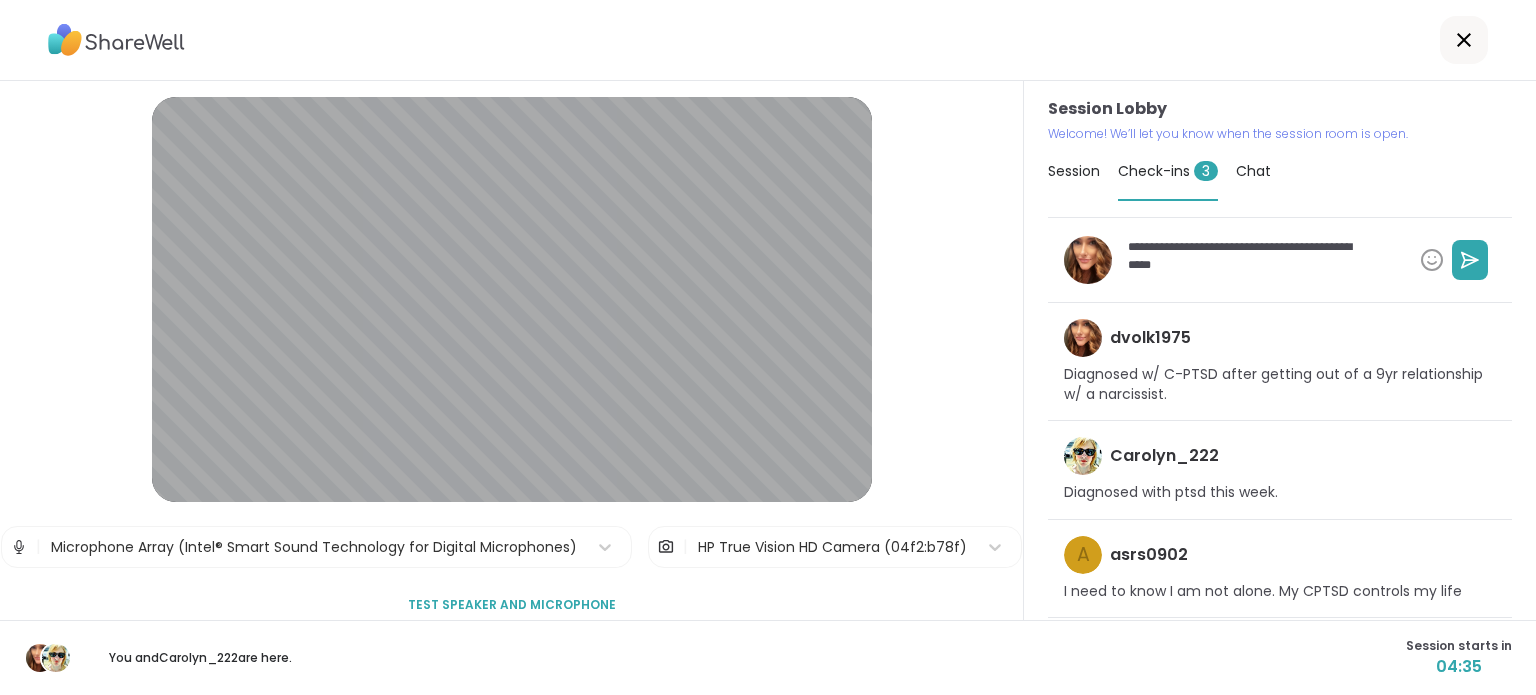 type on "*" 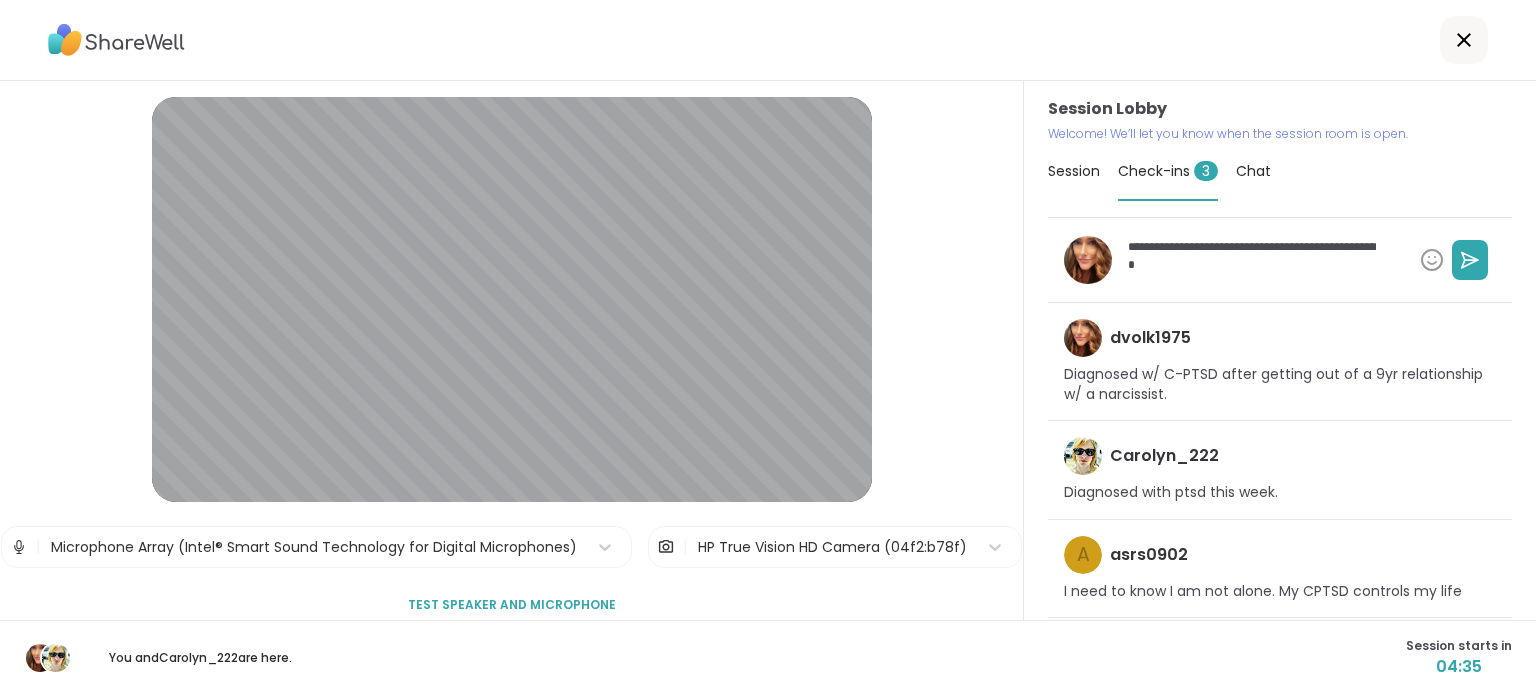 type on "*" 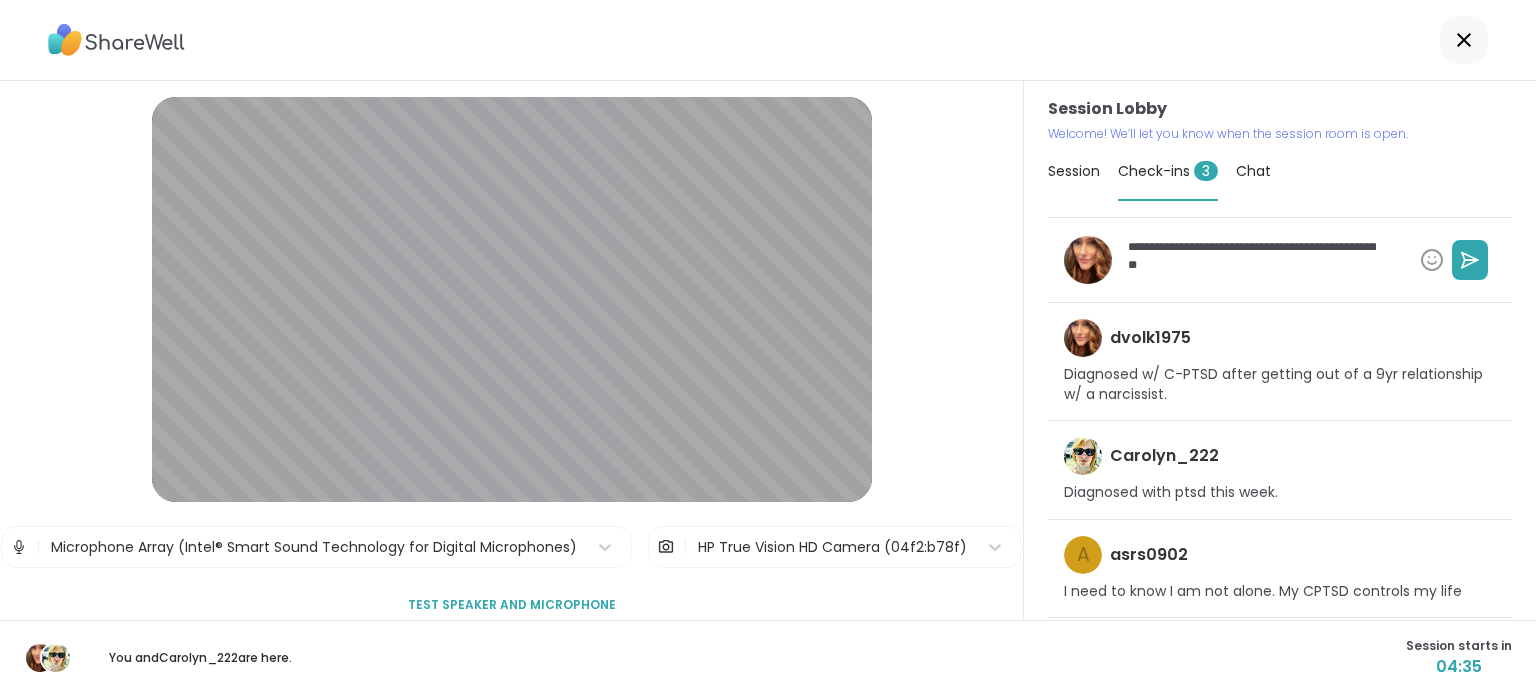 type on "*" 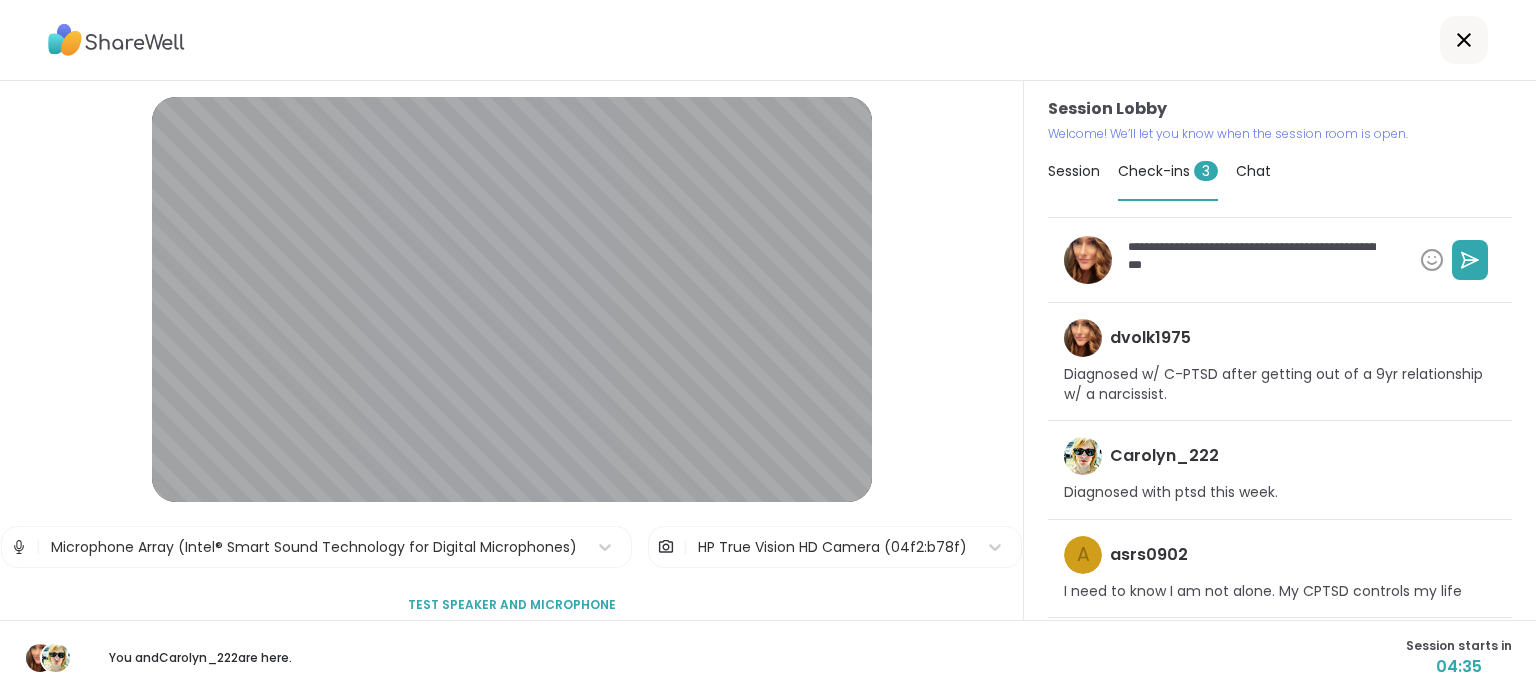 type on "*" 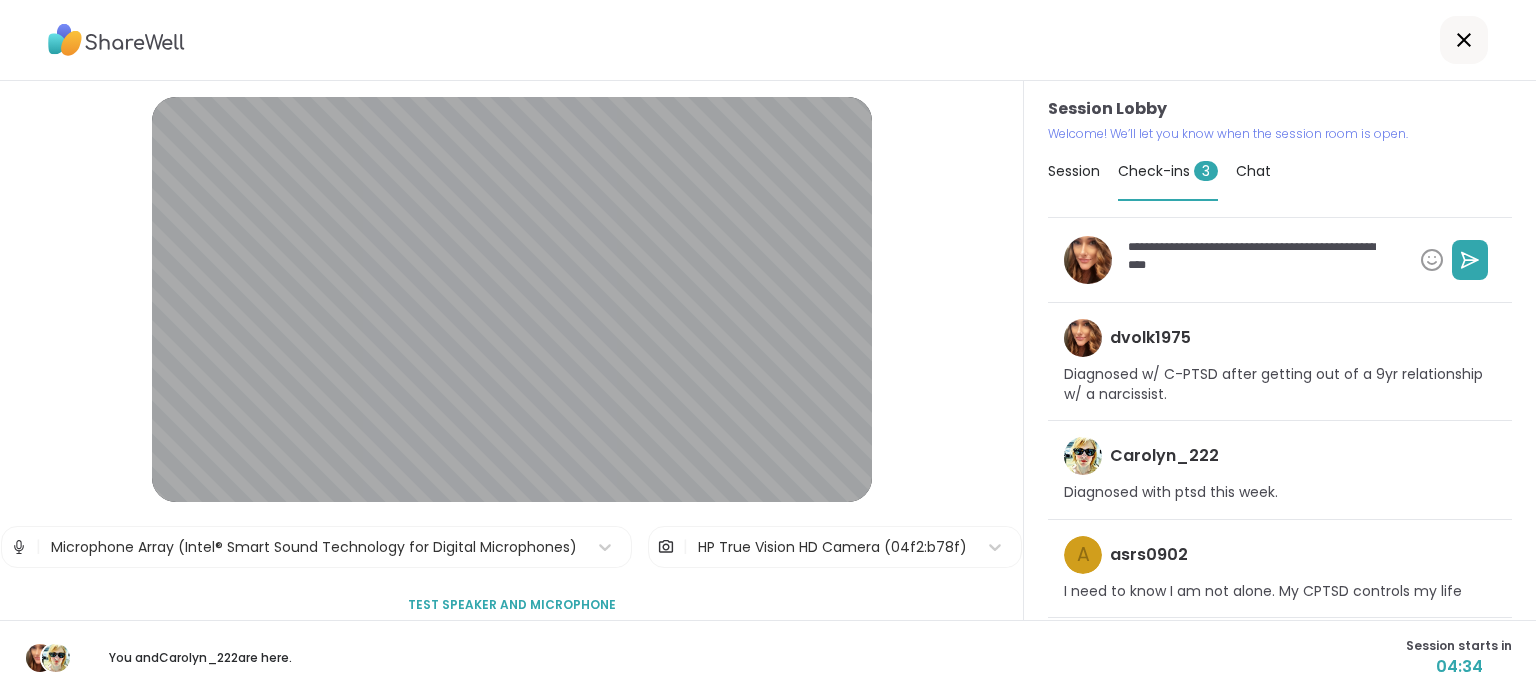 type on "*" 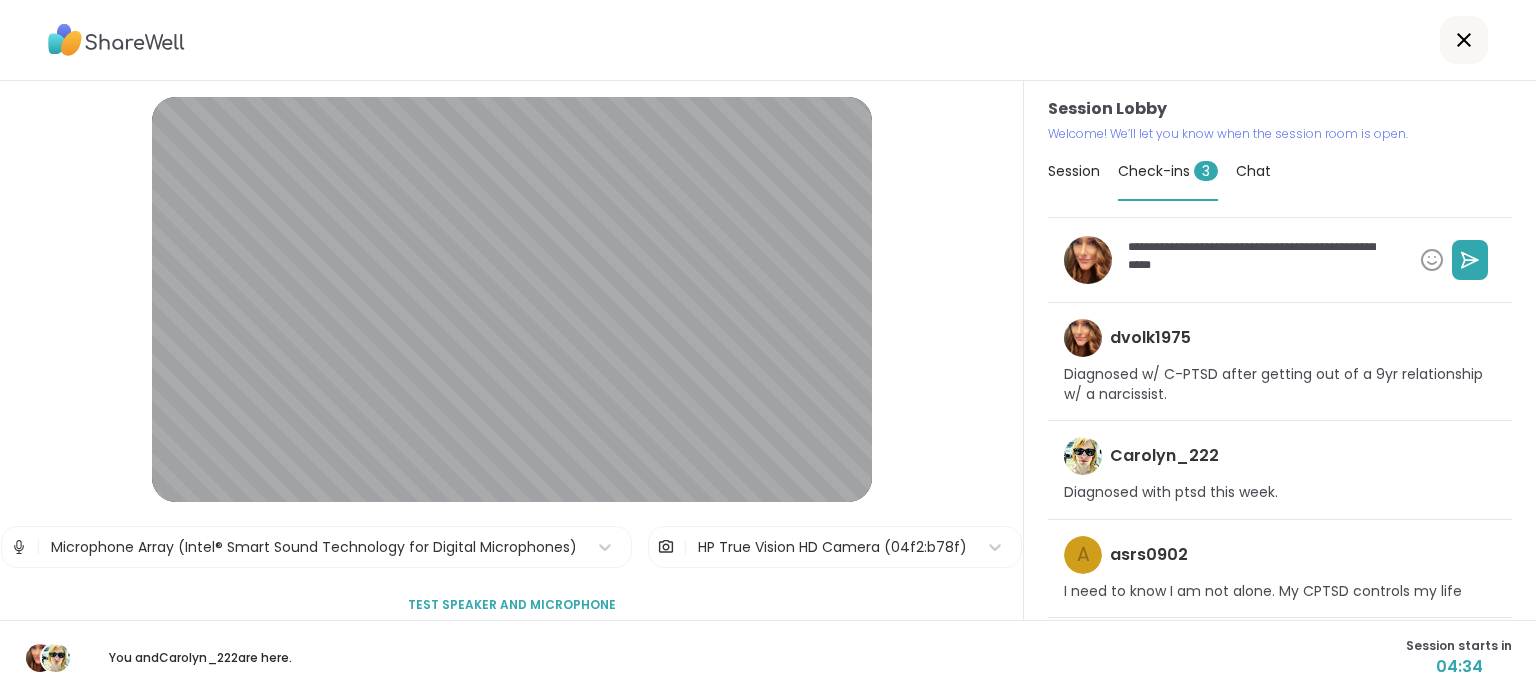 type on "*" 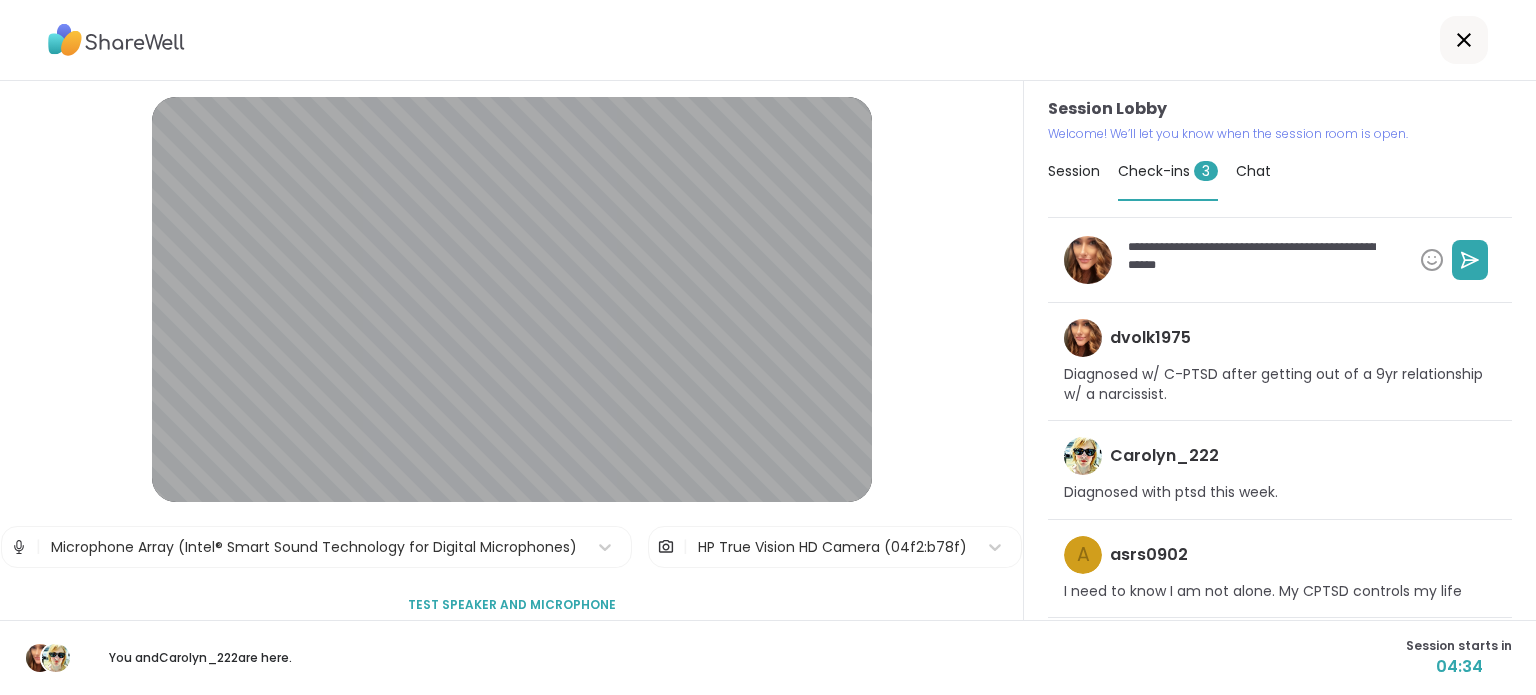 type on "*" 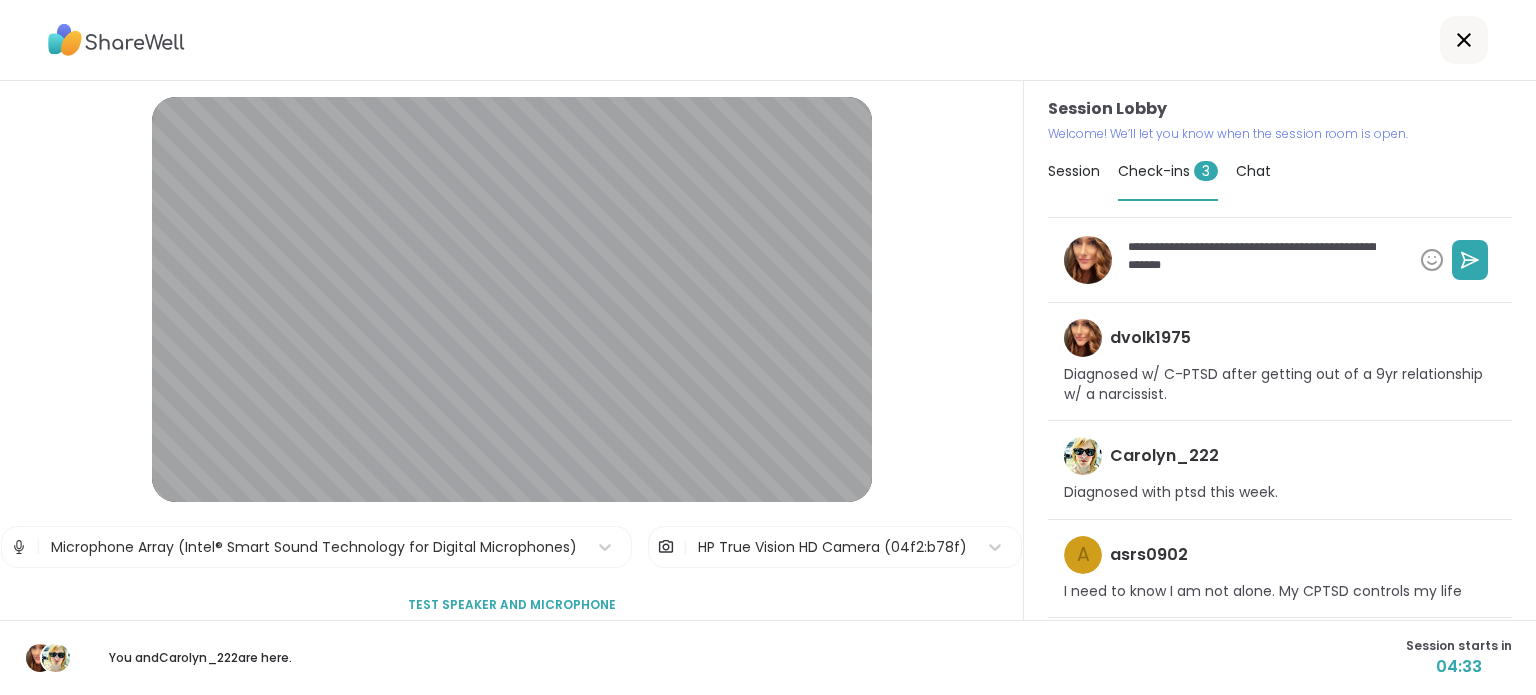type on "*" 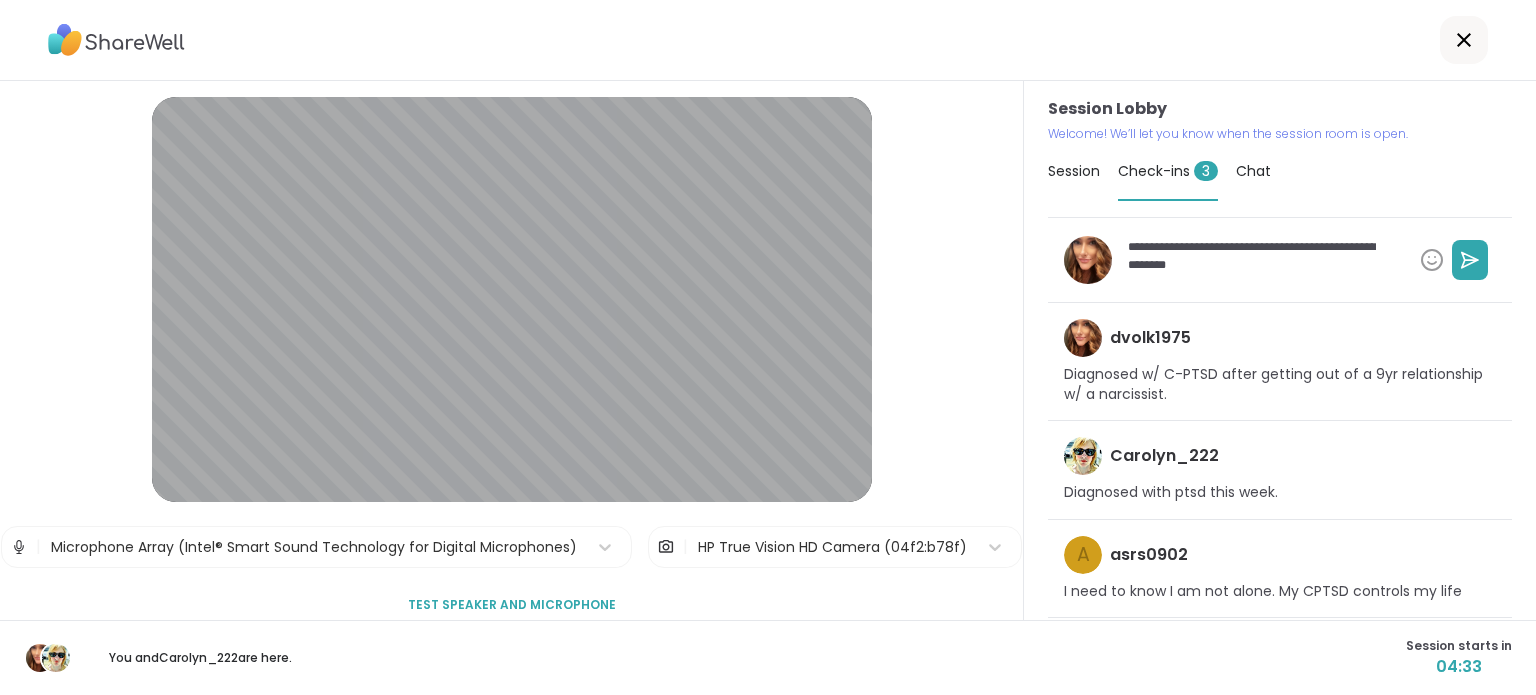 type on "*" 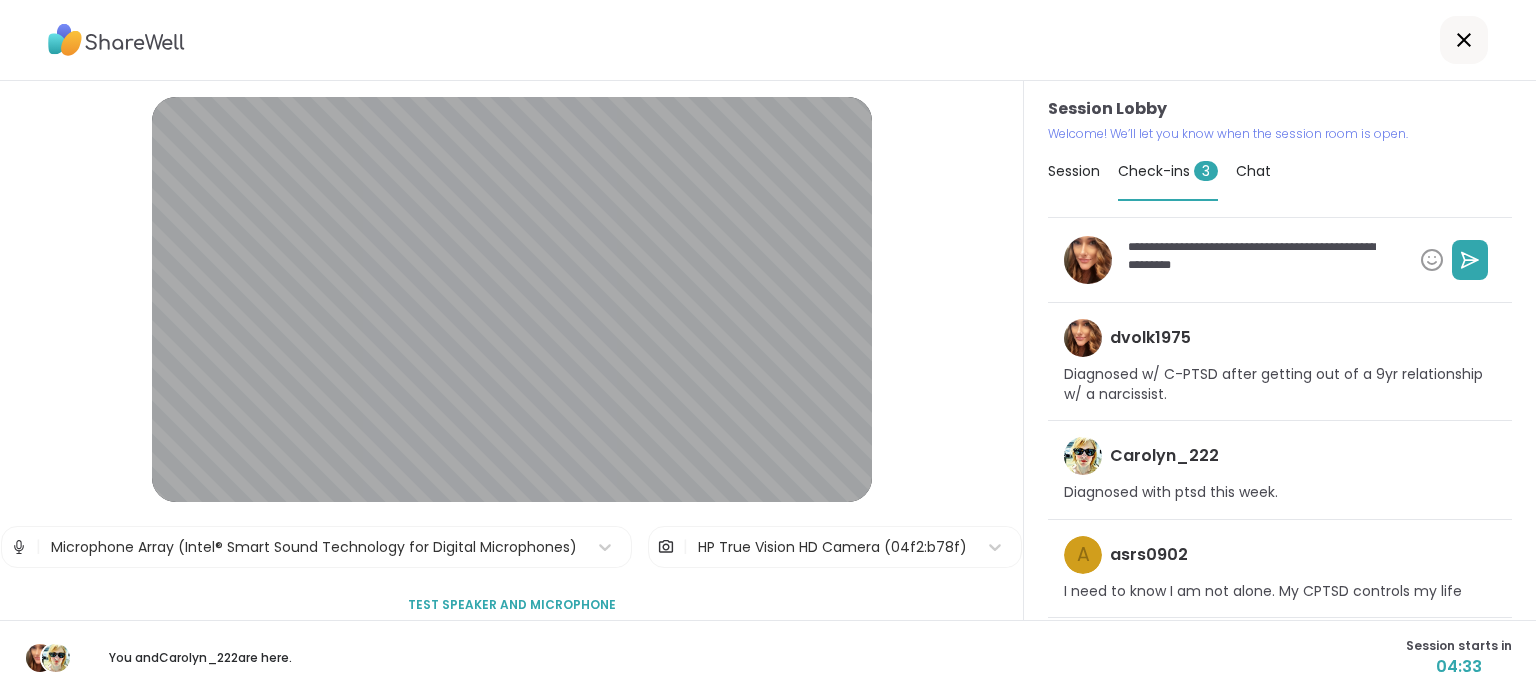 type on "*" 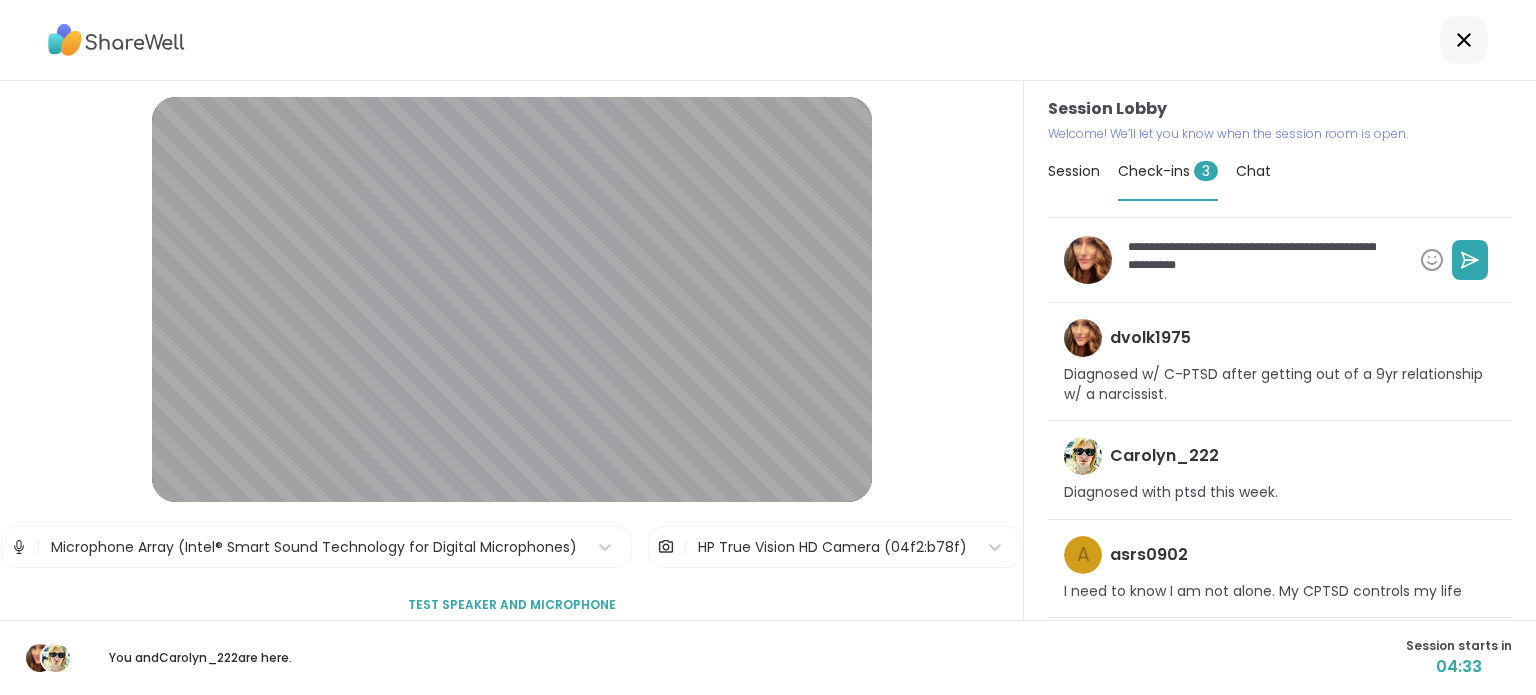 type on "*" 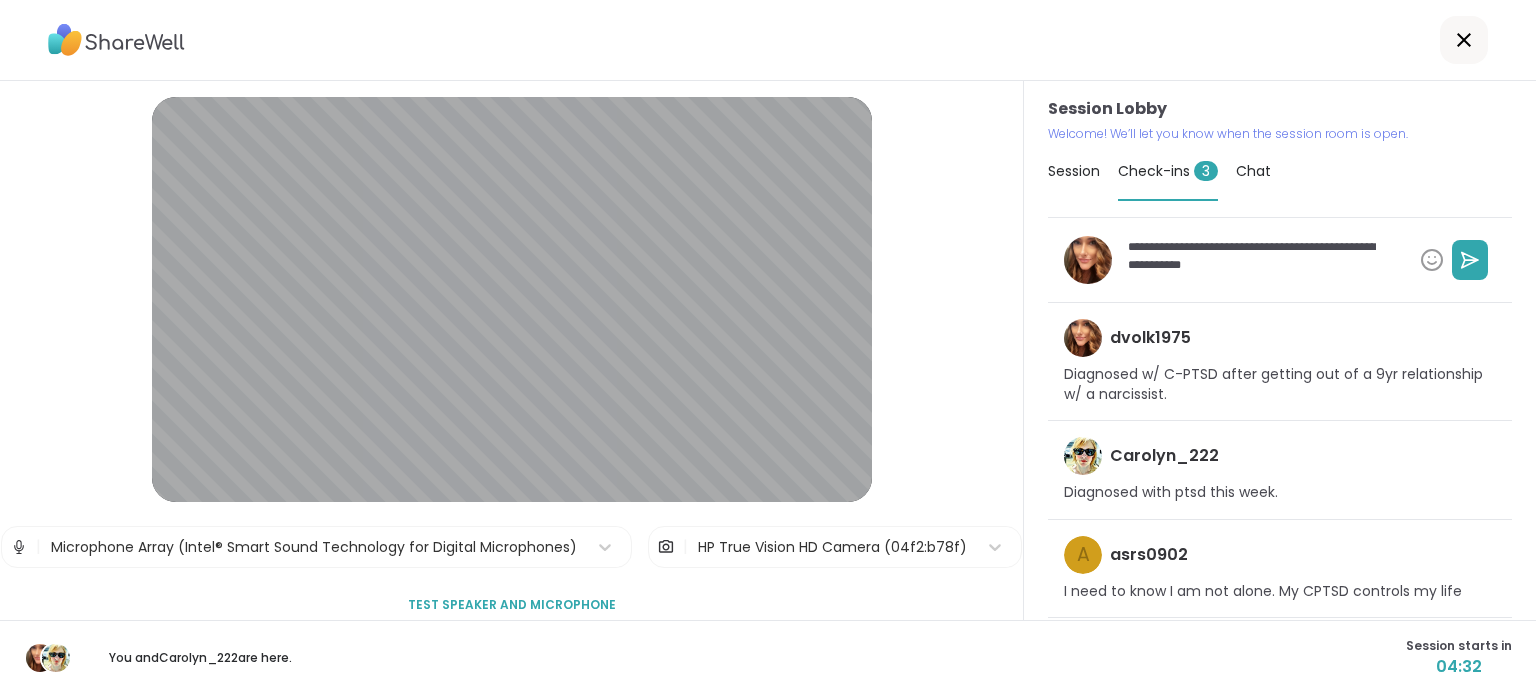 type on "*" 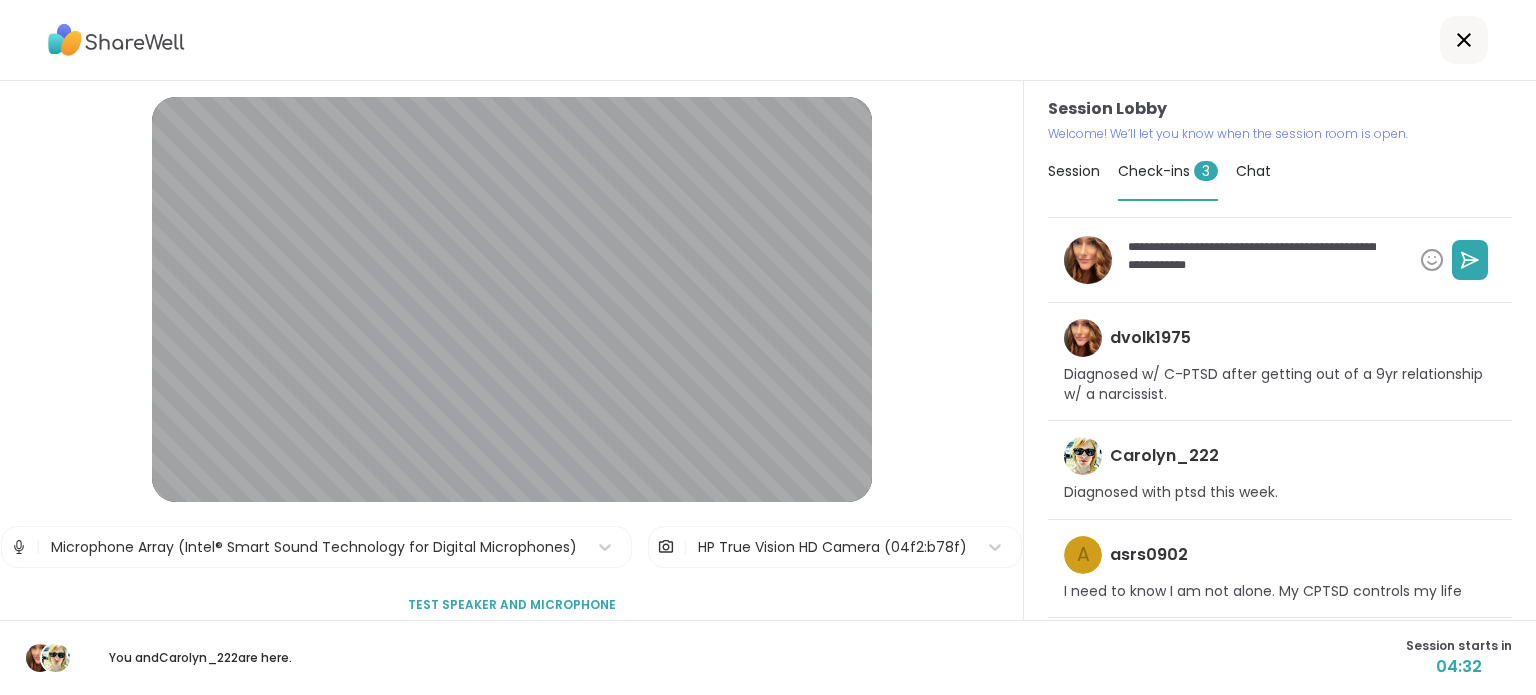 type on "*" 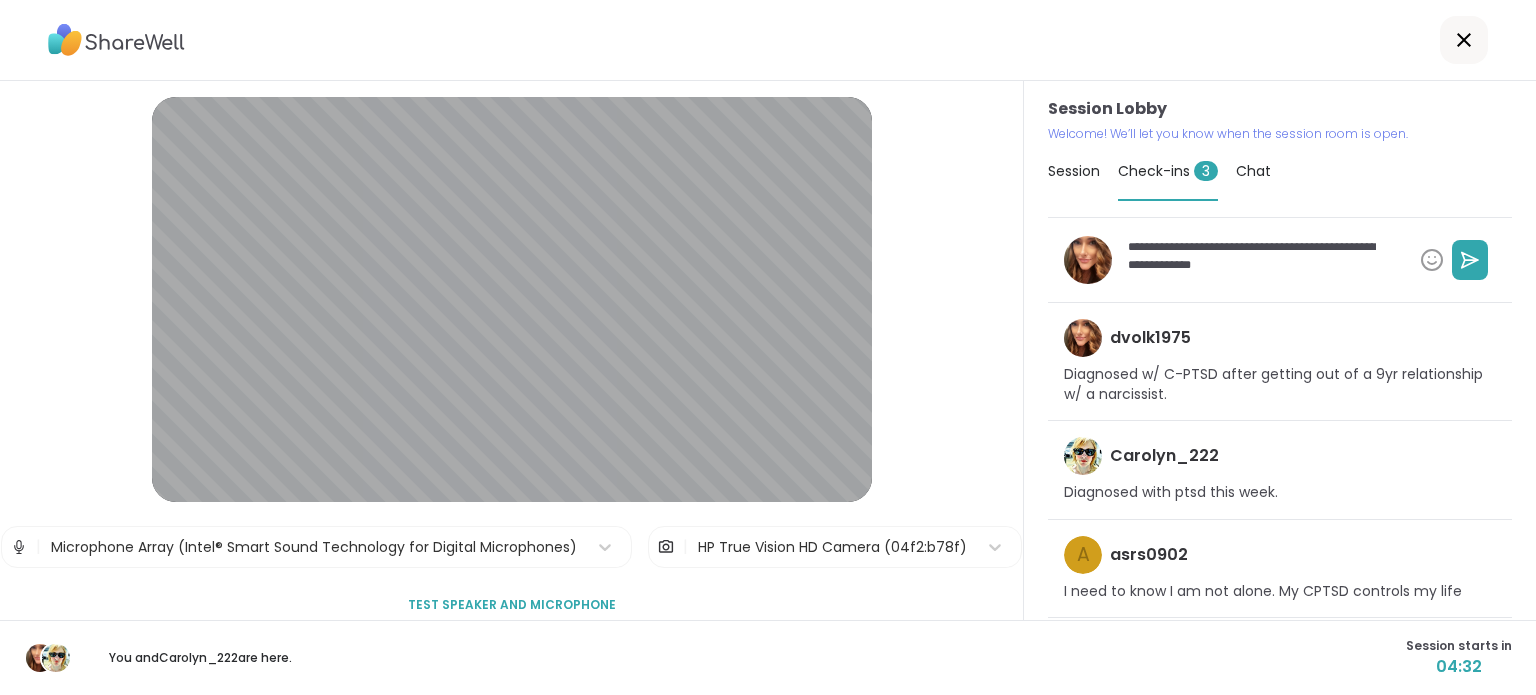 type on "*" 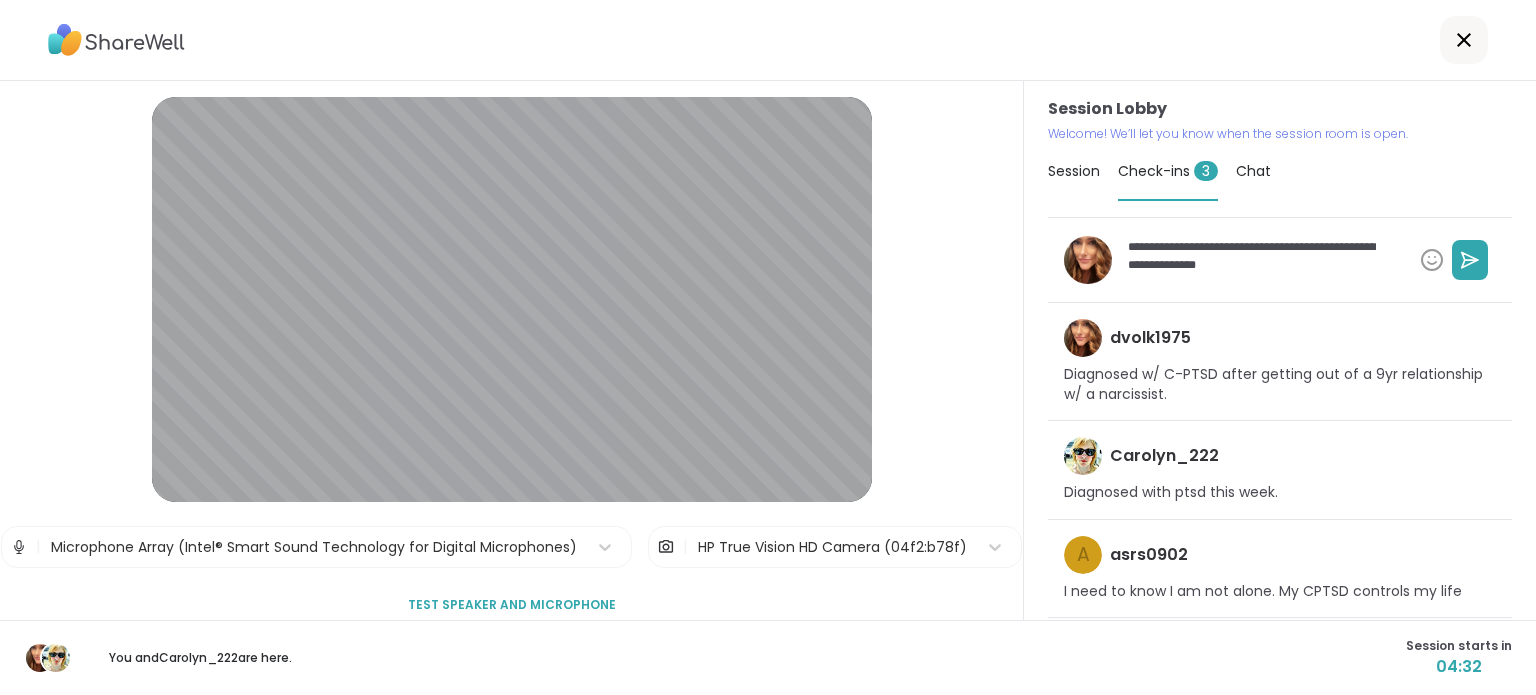 type on "*" 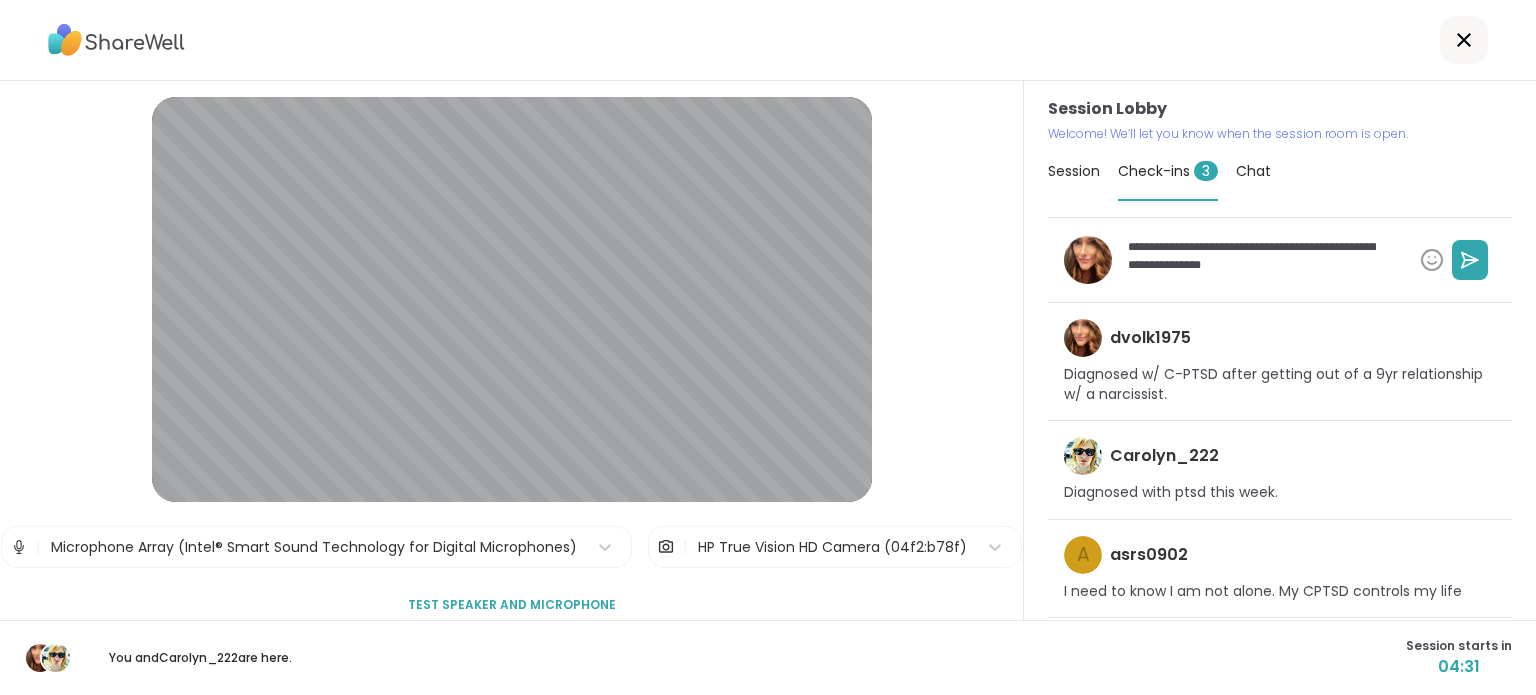 type on "*" 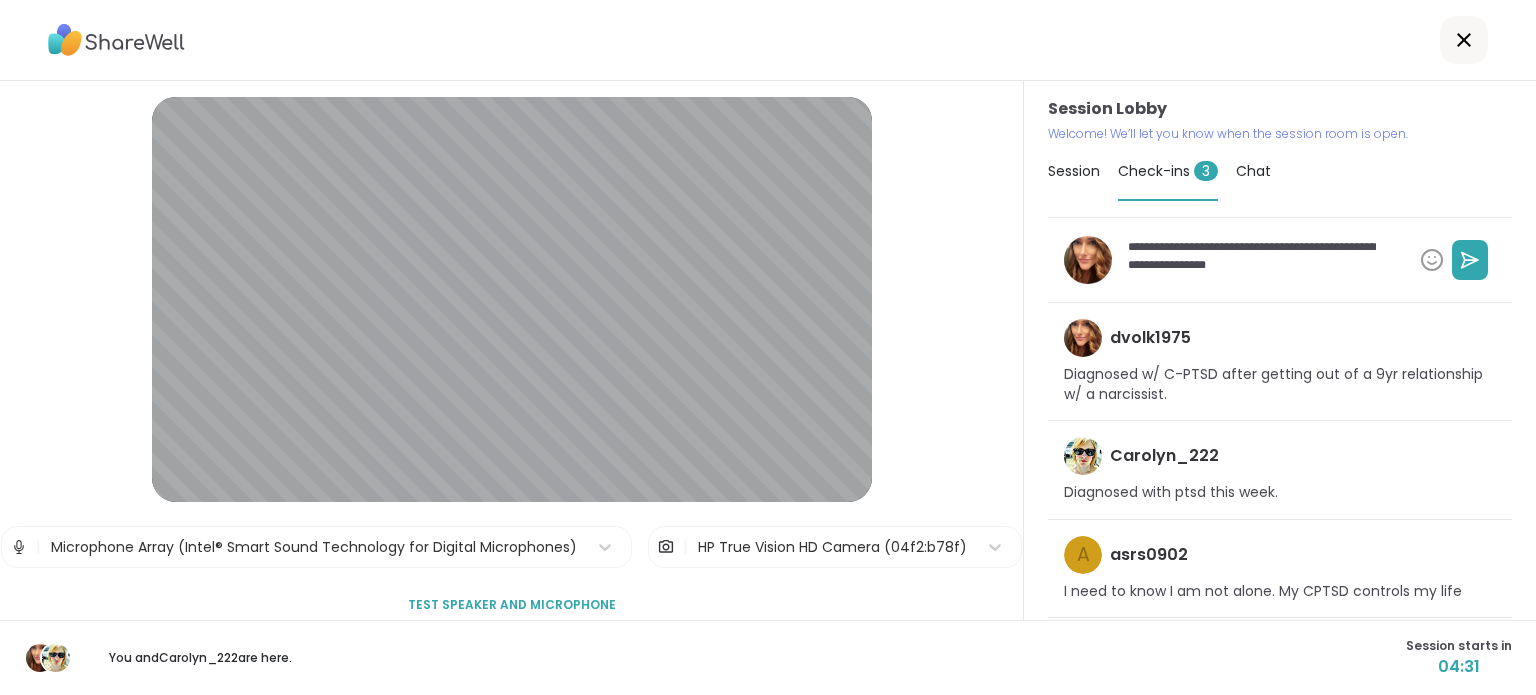 type on "*" 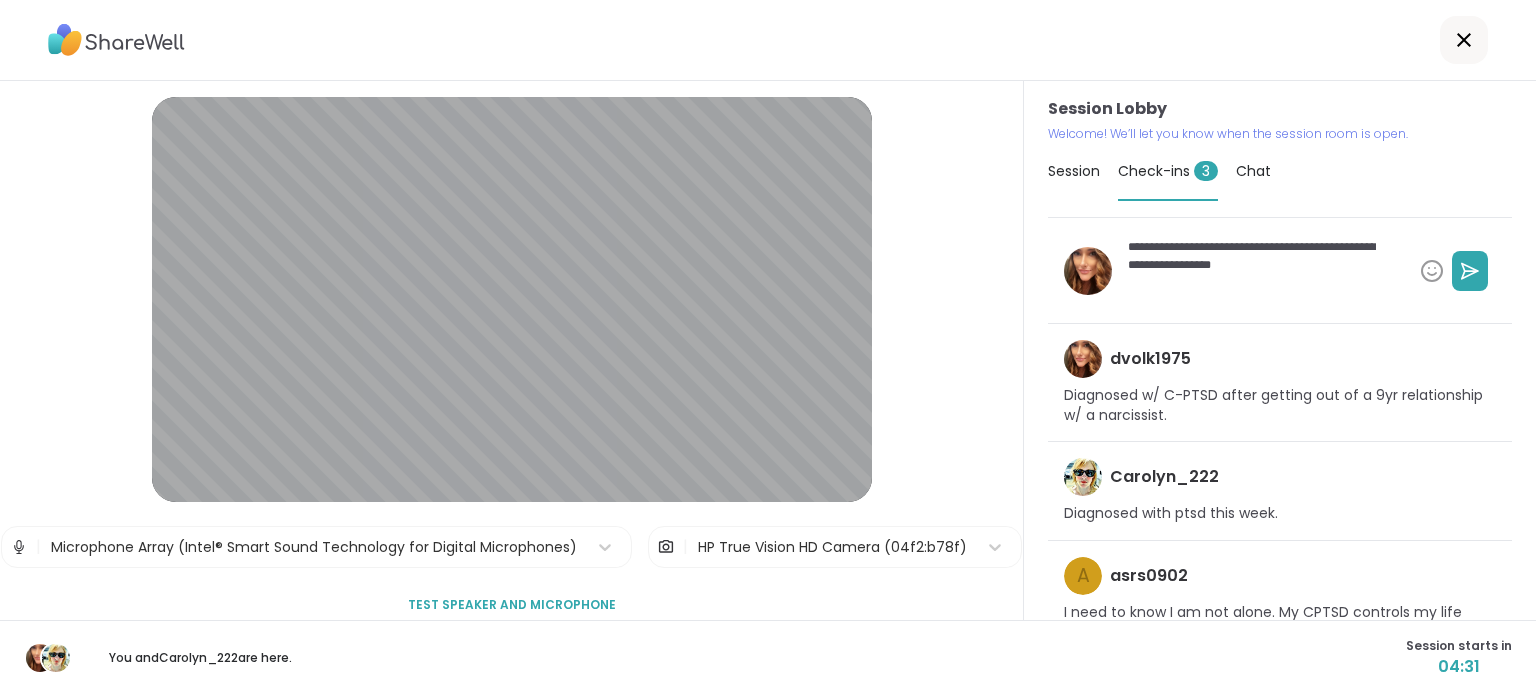 type on "*" 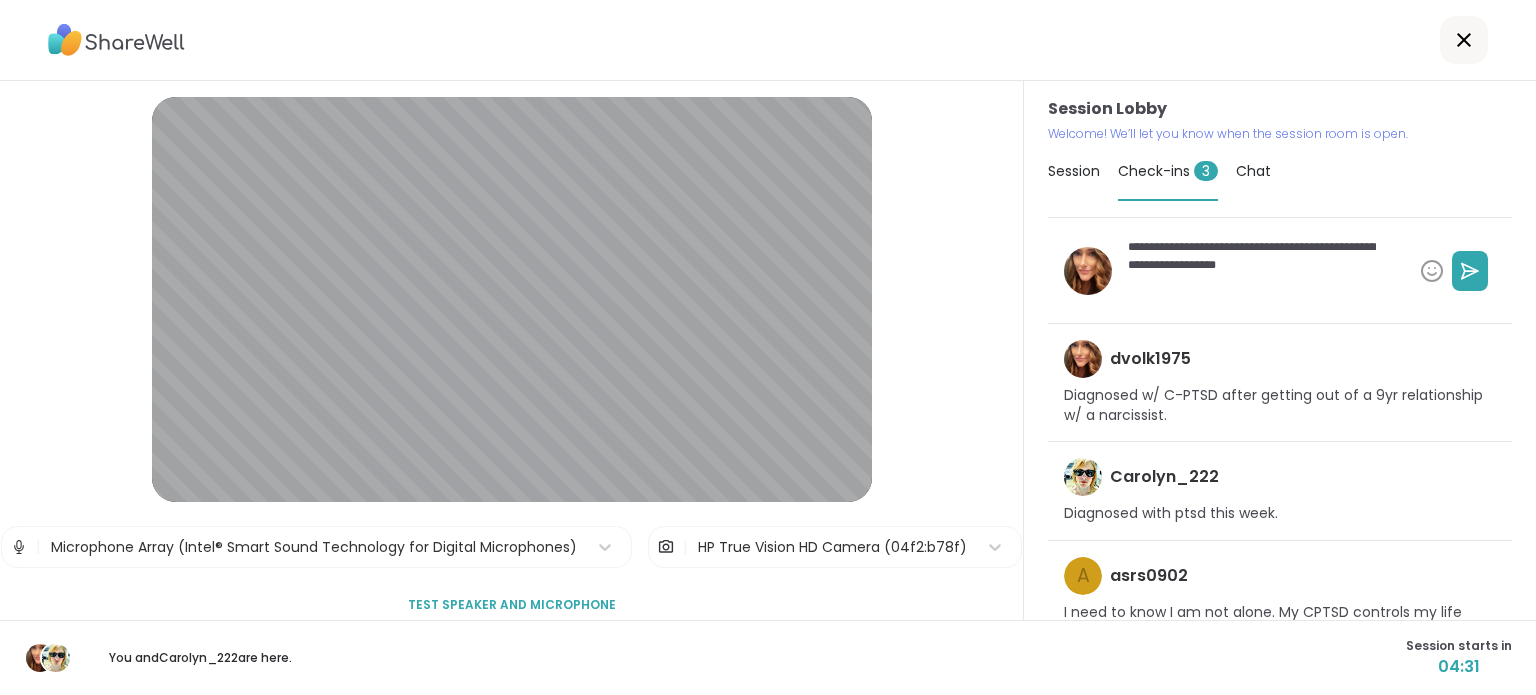type on "*" 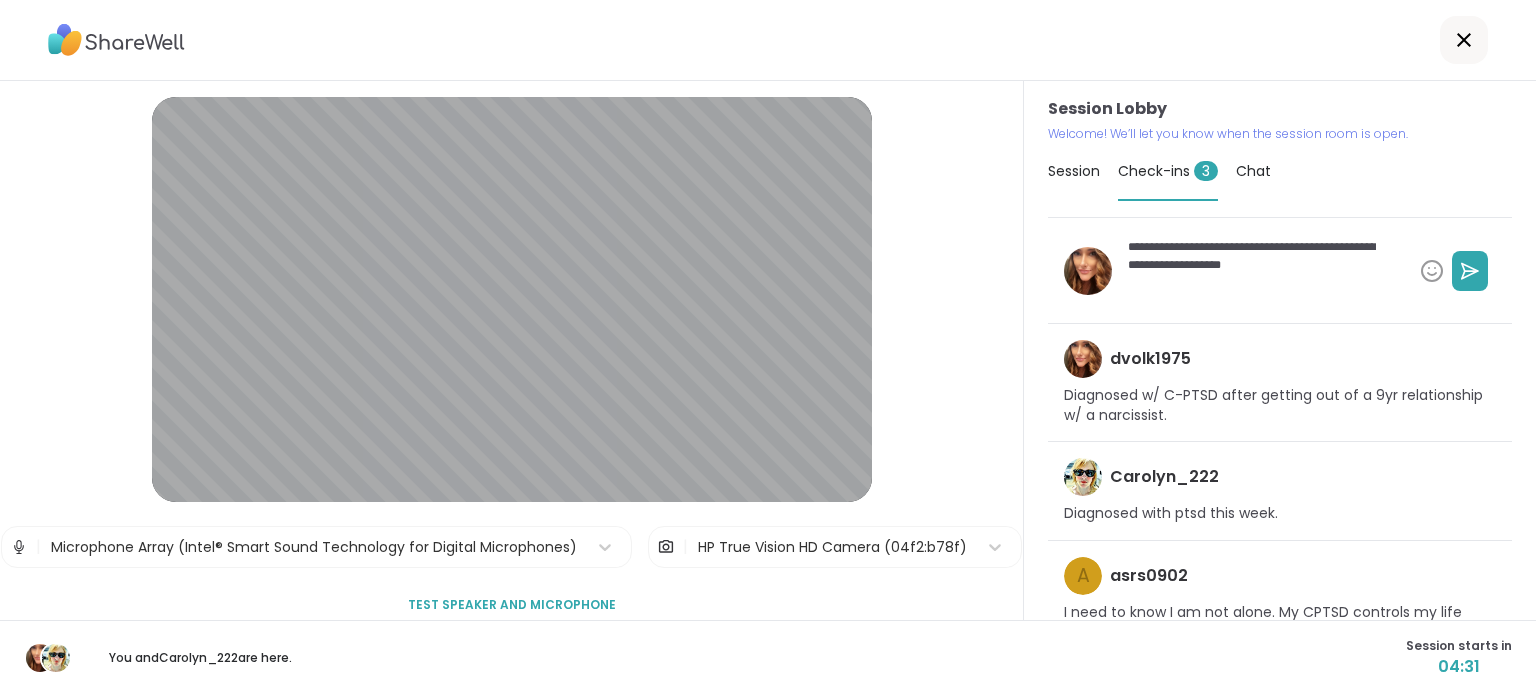 type on "*" 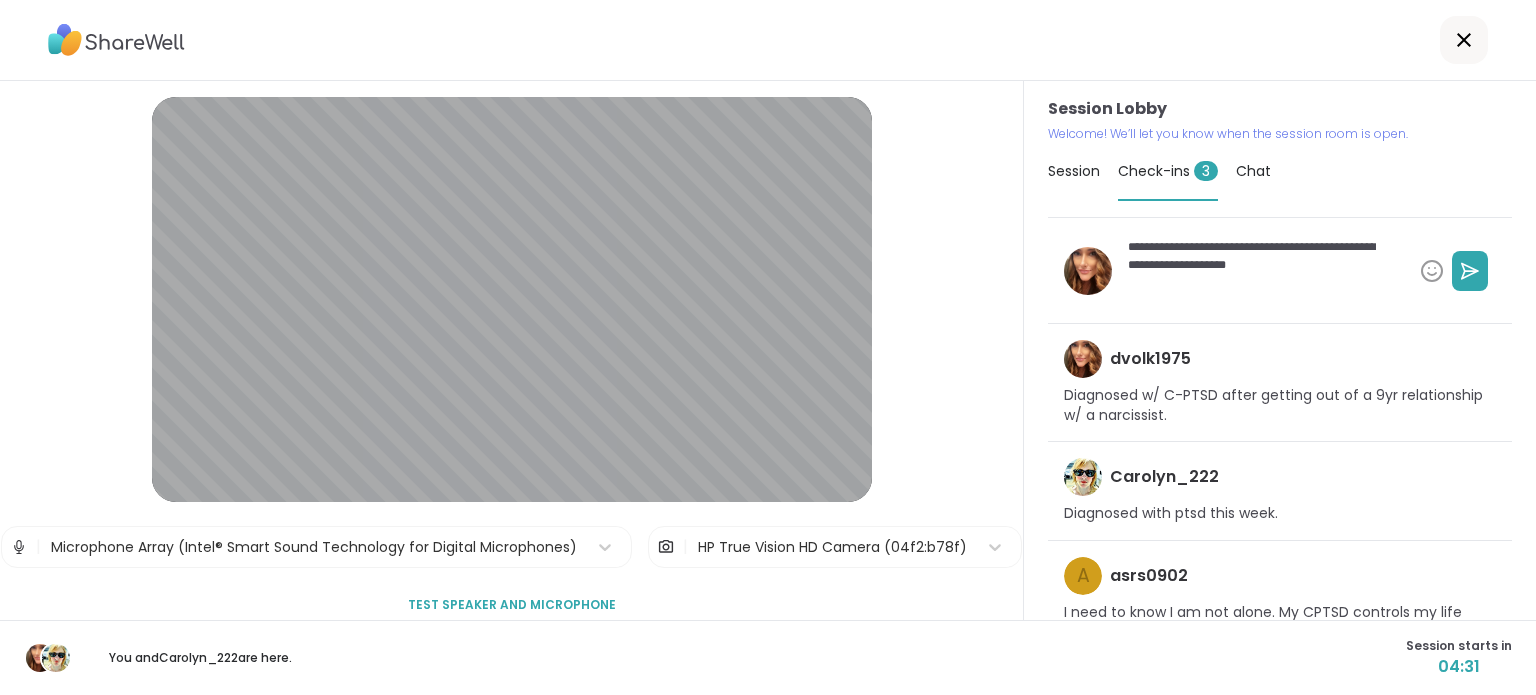 type on "**********" 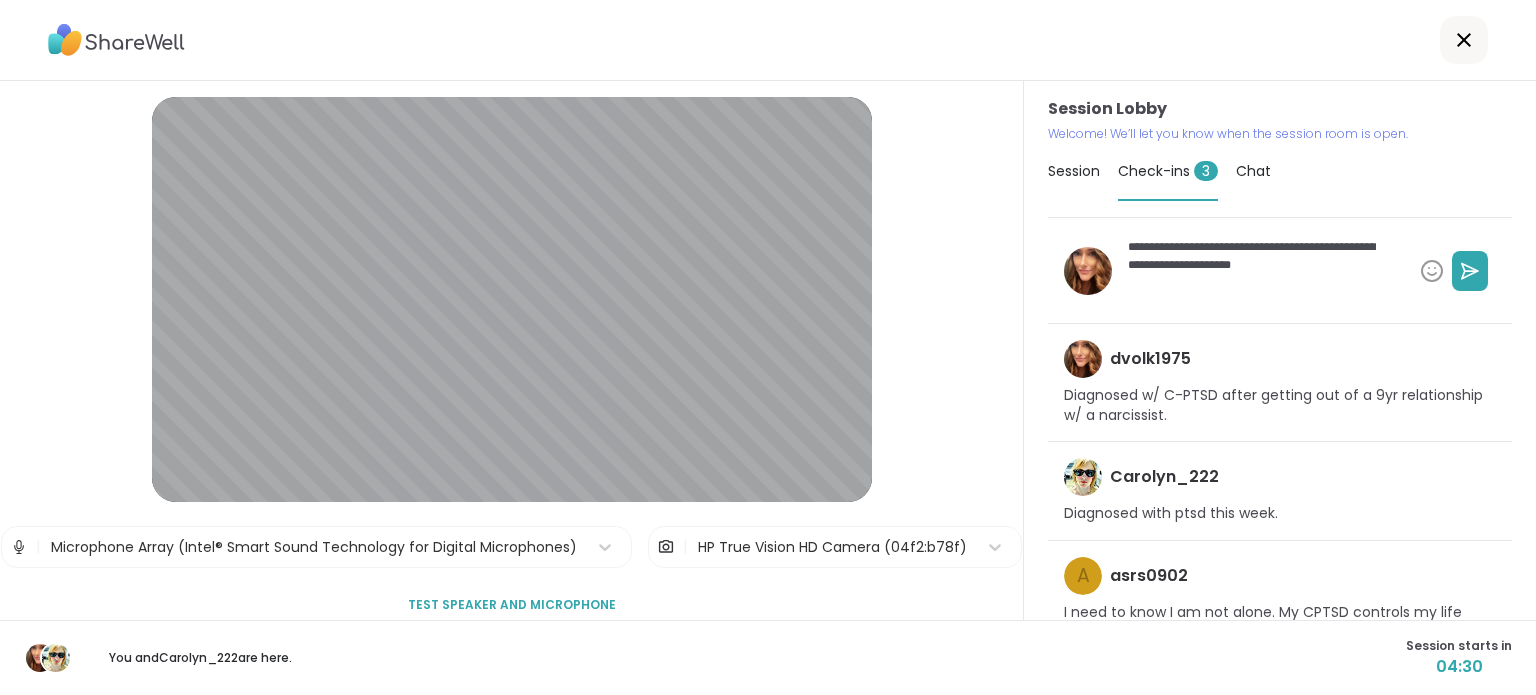type on "*" 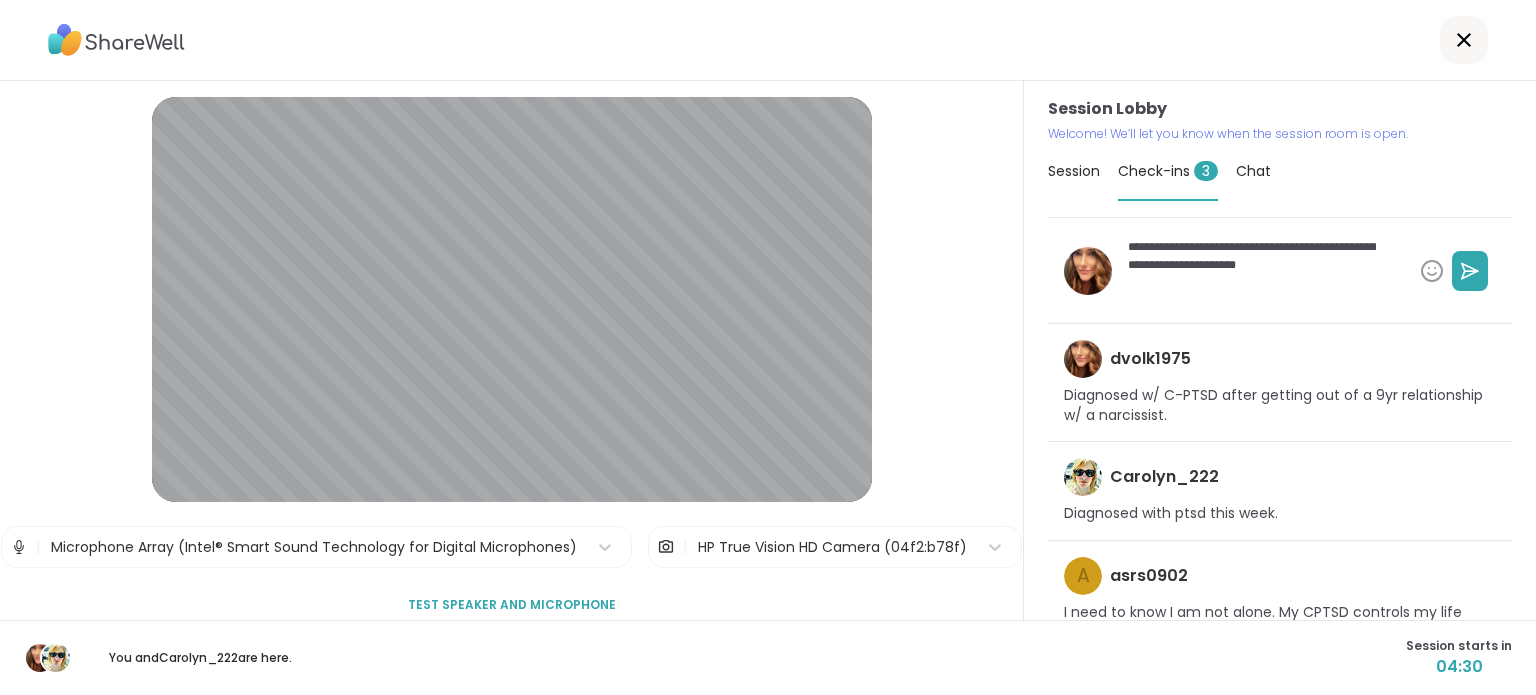 type on "*" 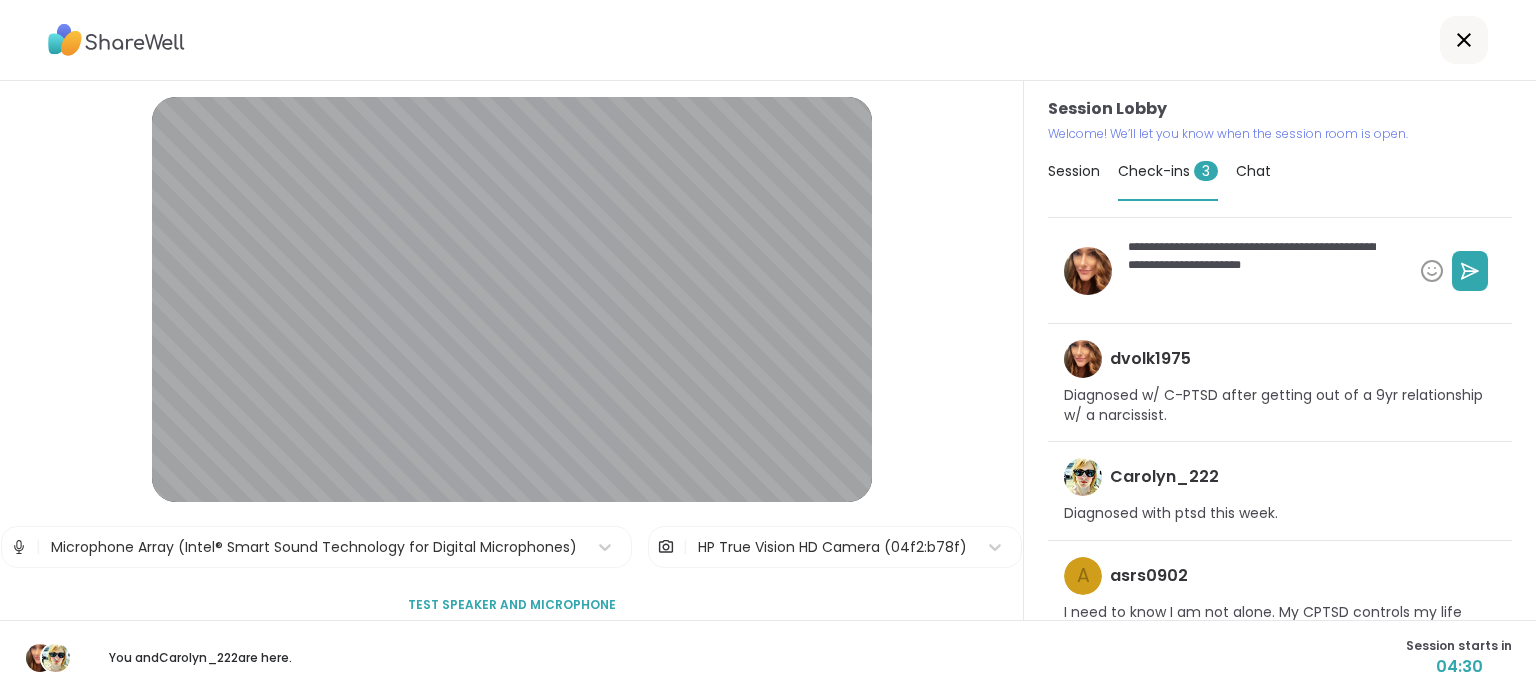 type on "*" 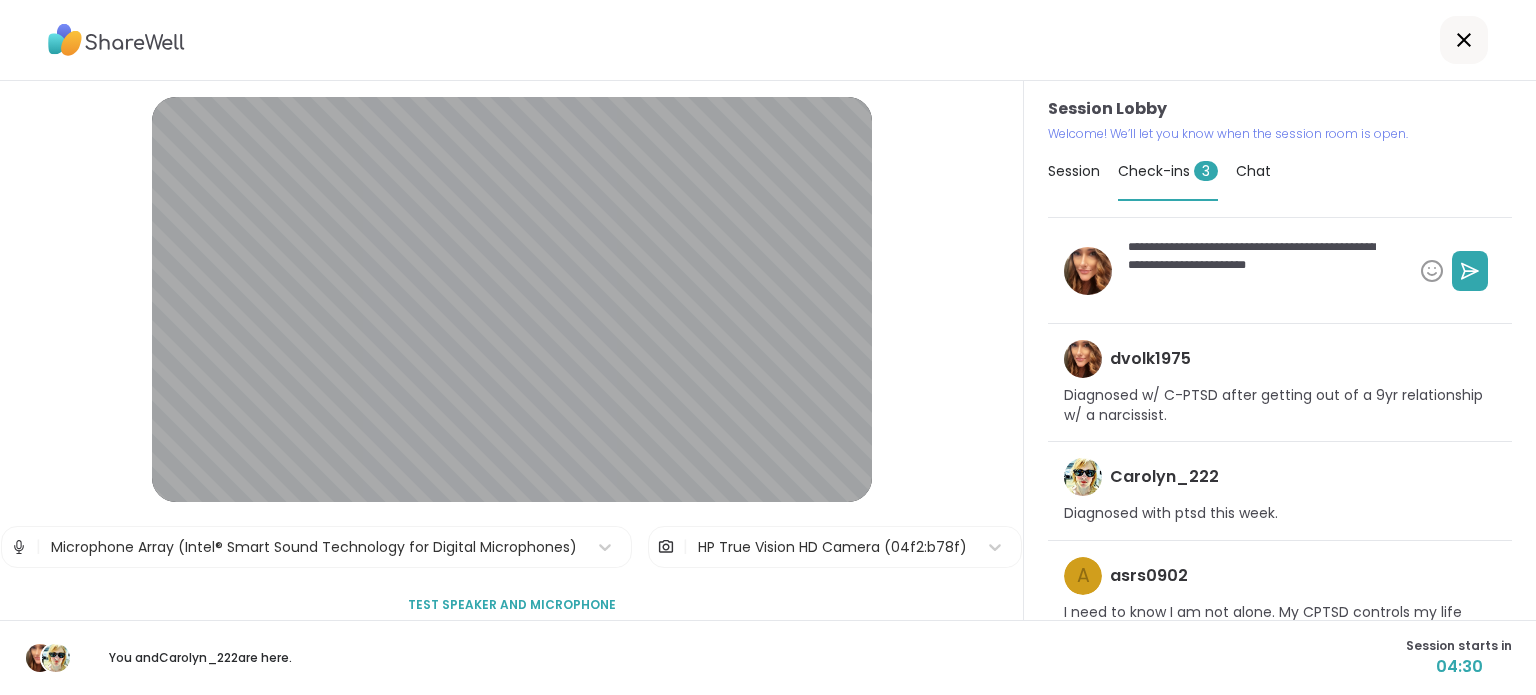 type on "*" 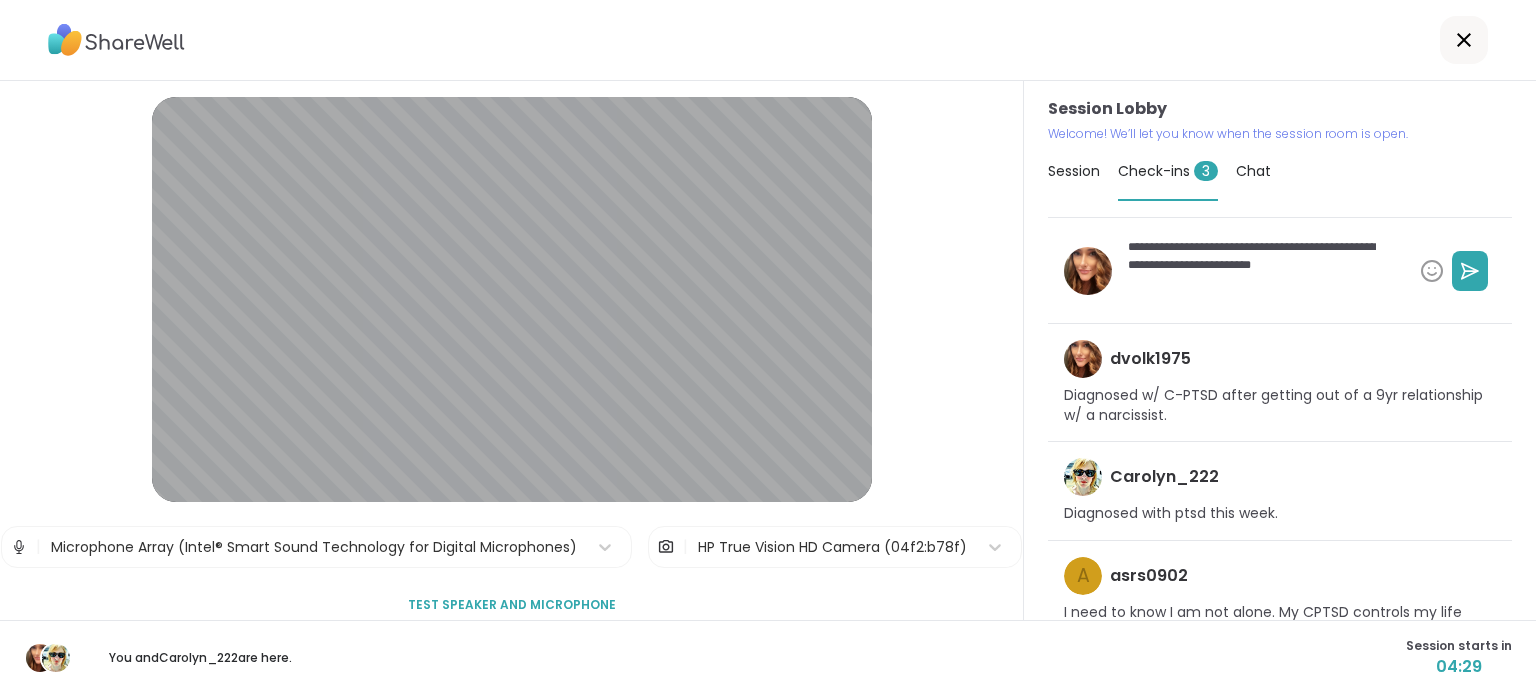 type on "*" 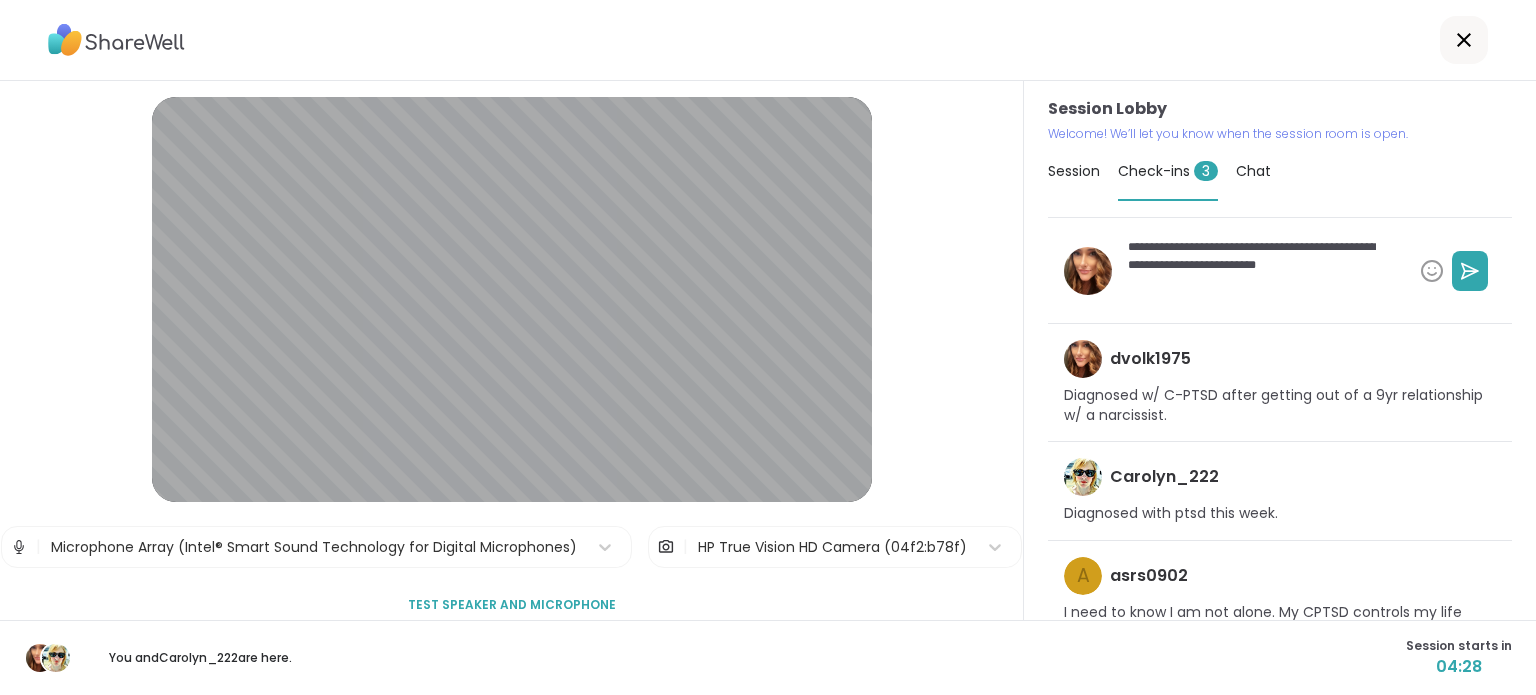 type on "*" 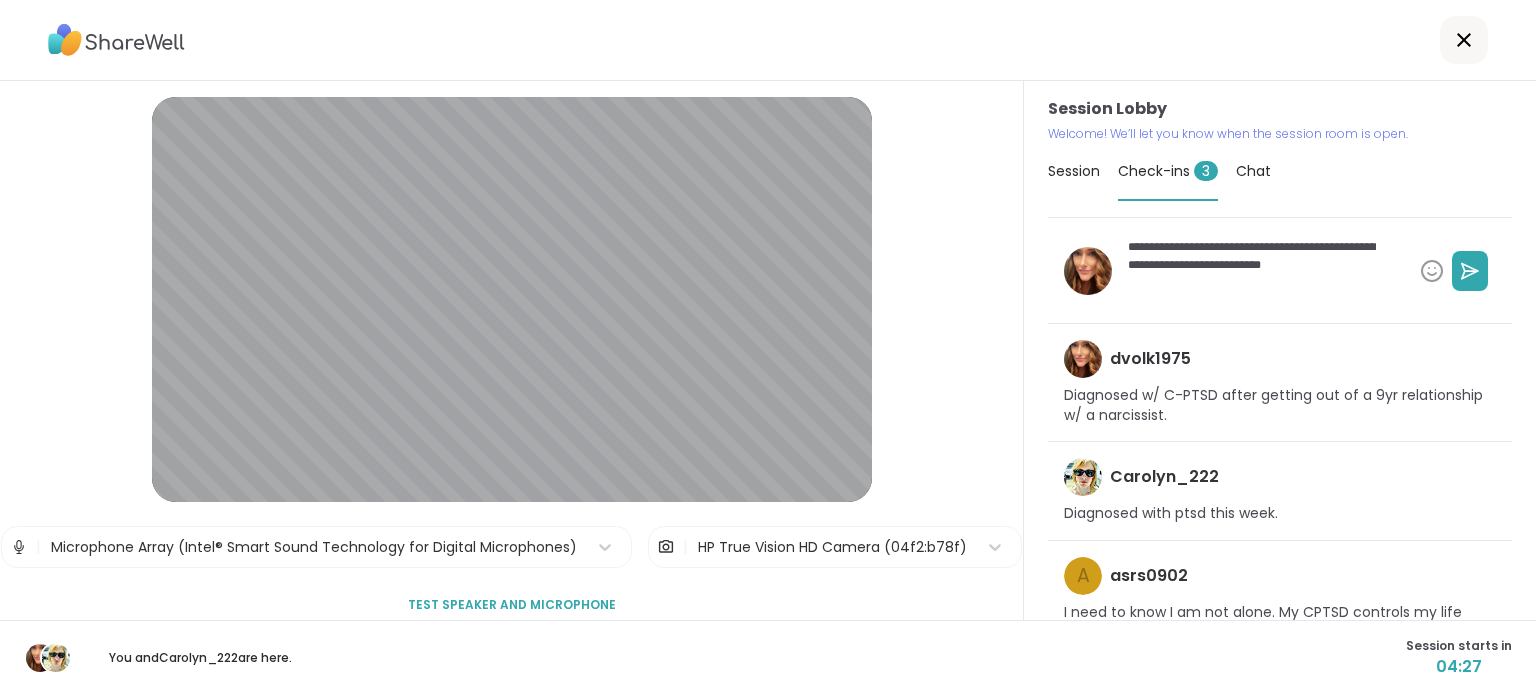 type on "*" 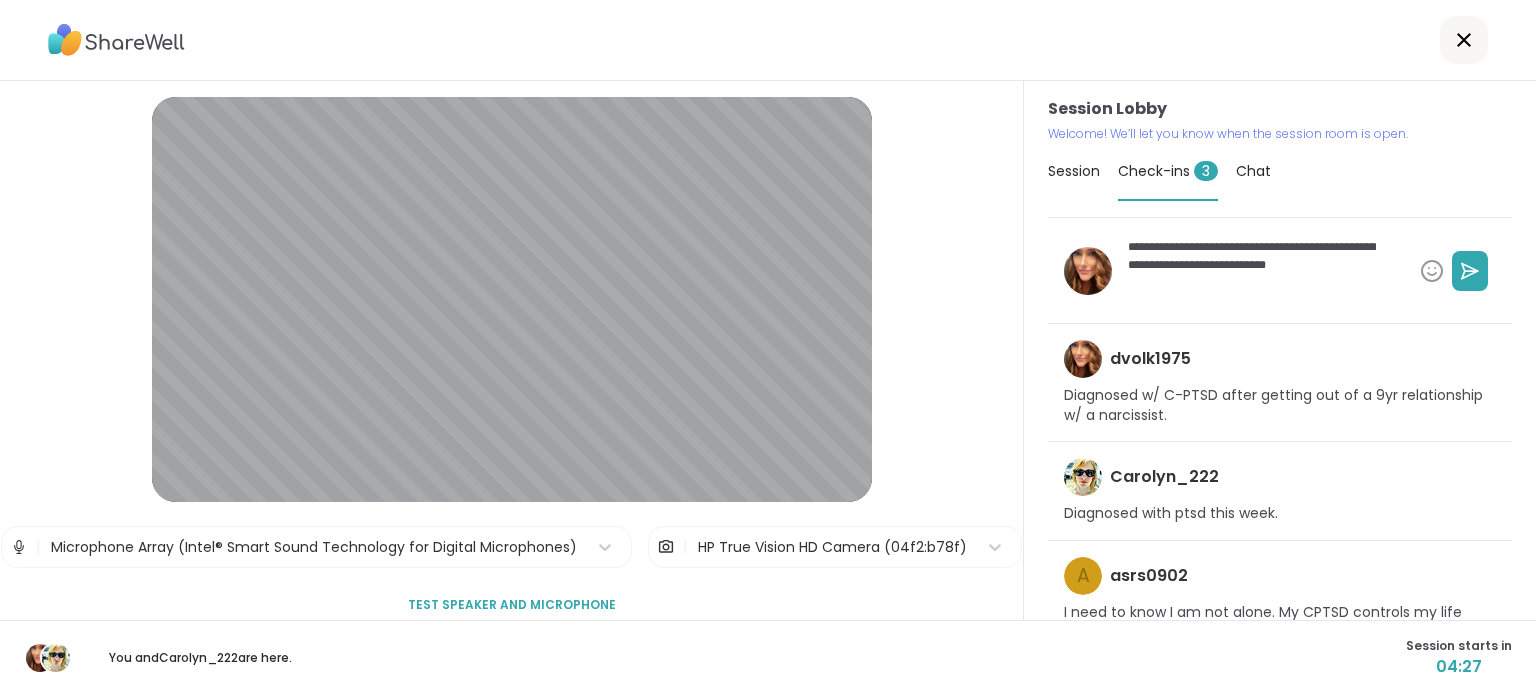 type on "*" 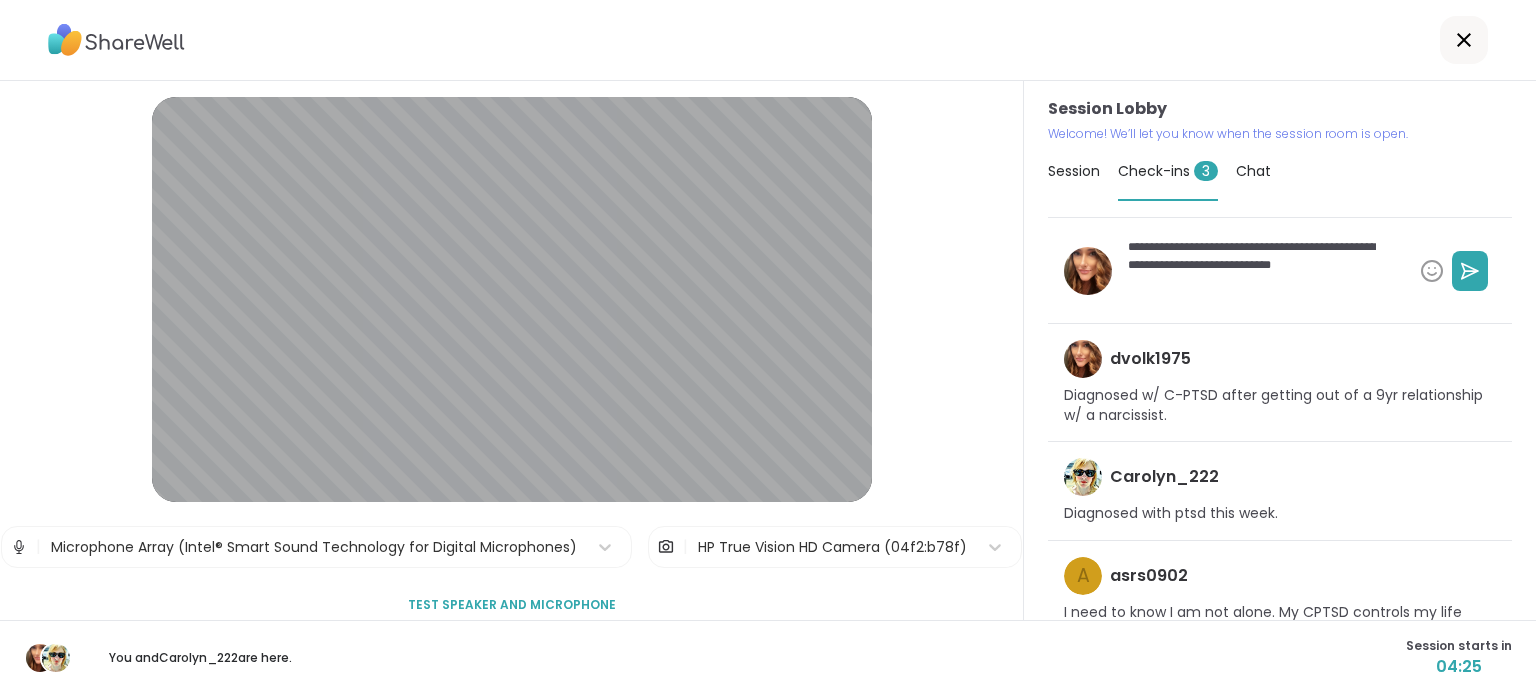 type on "*" 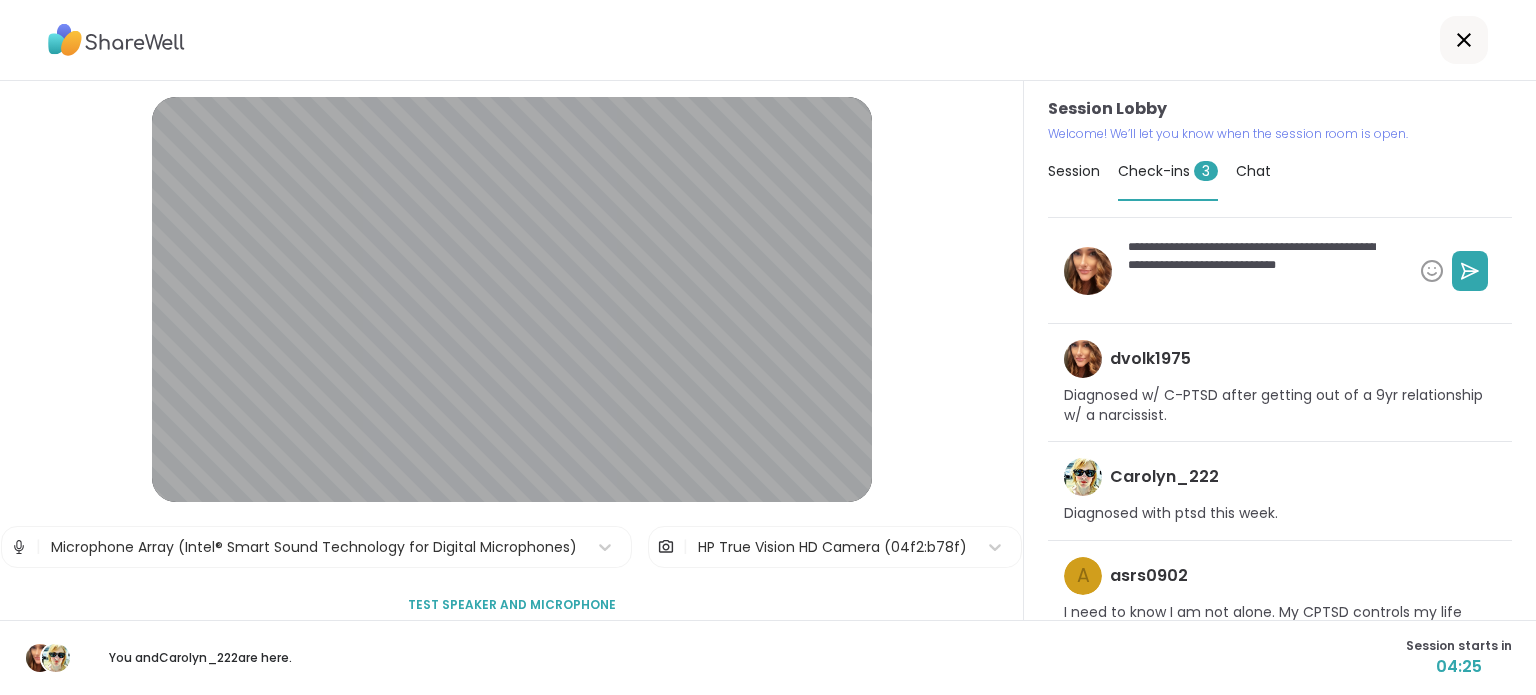 type on "*" 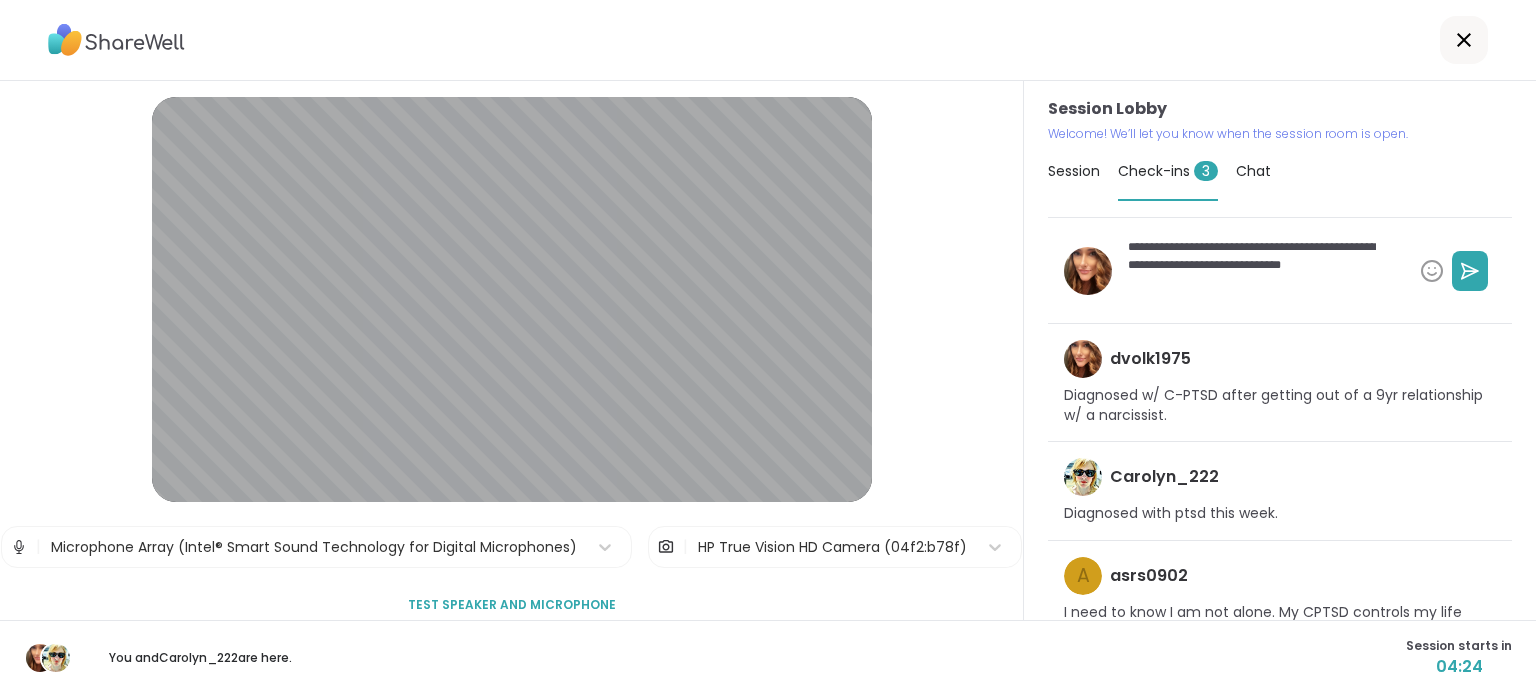 type on "*" 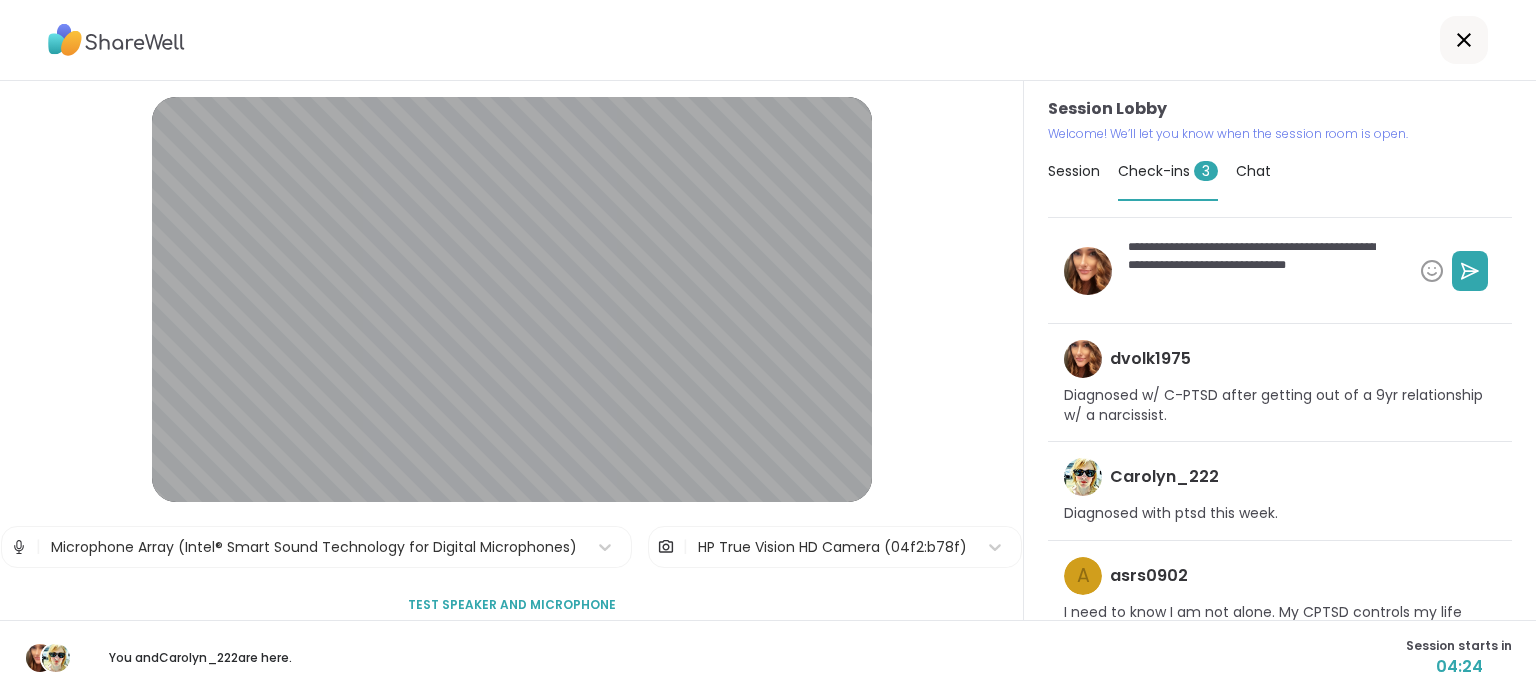 type on "*" 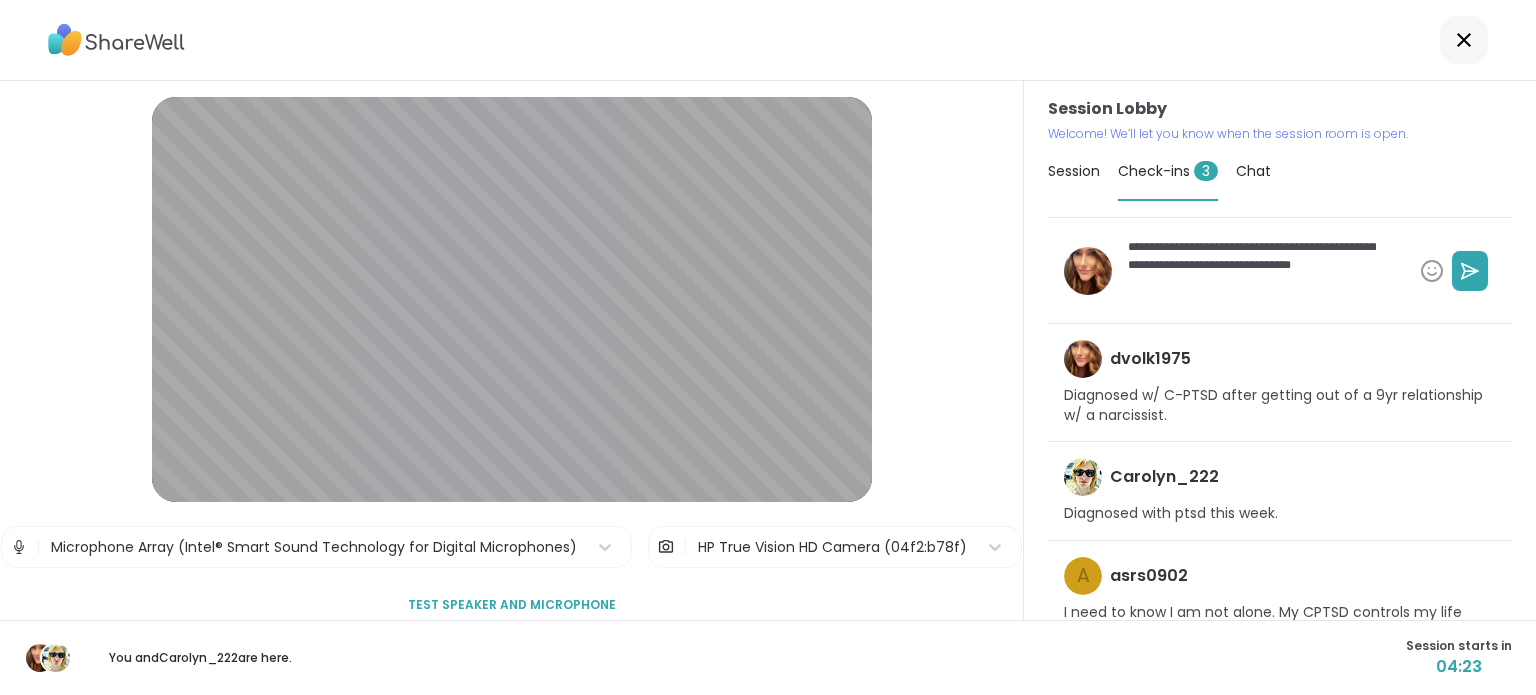 type on "*" 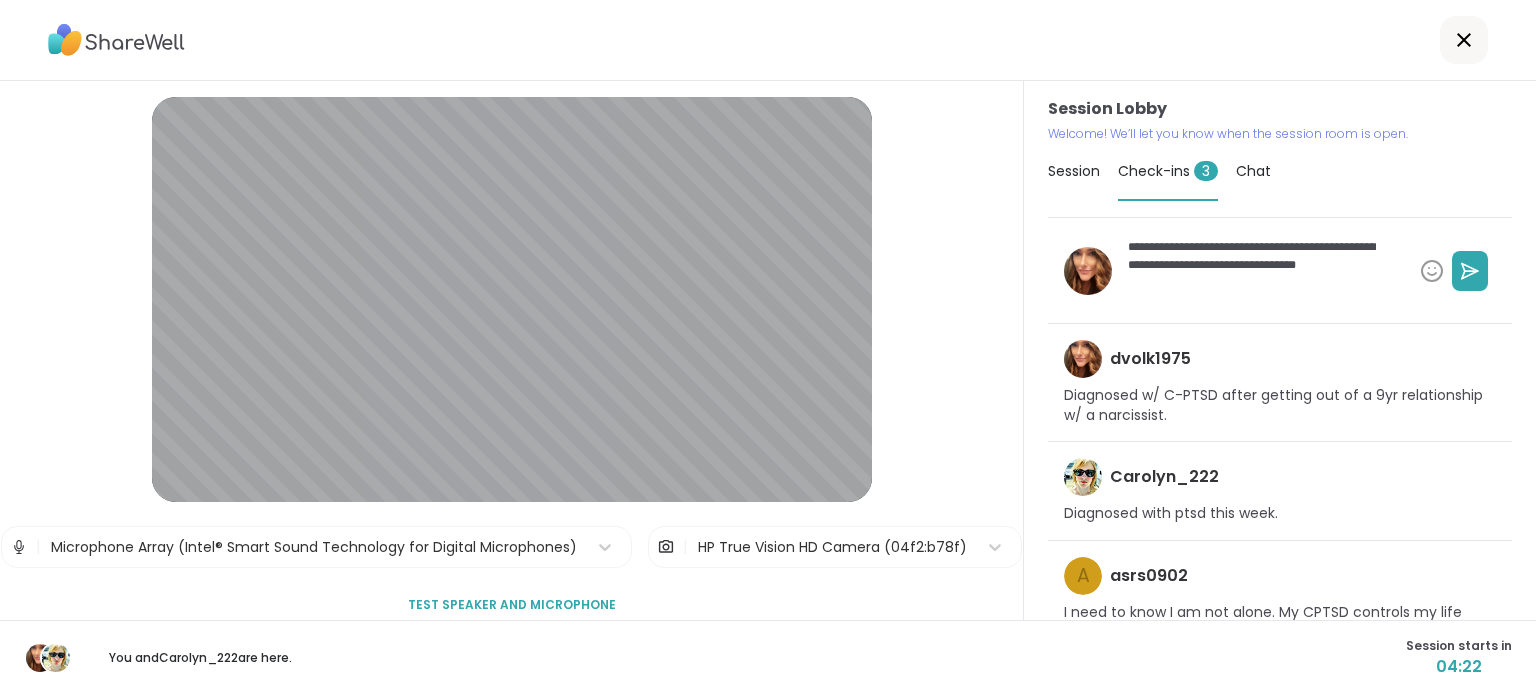type on "*" 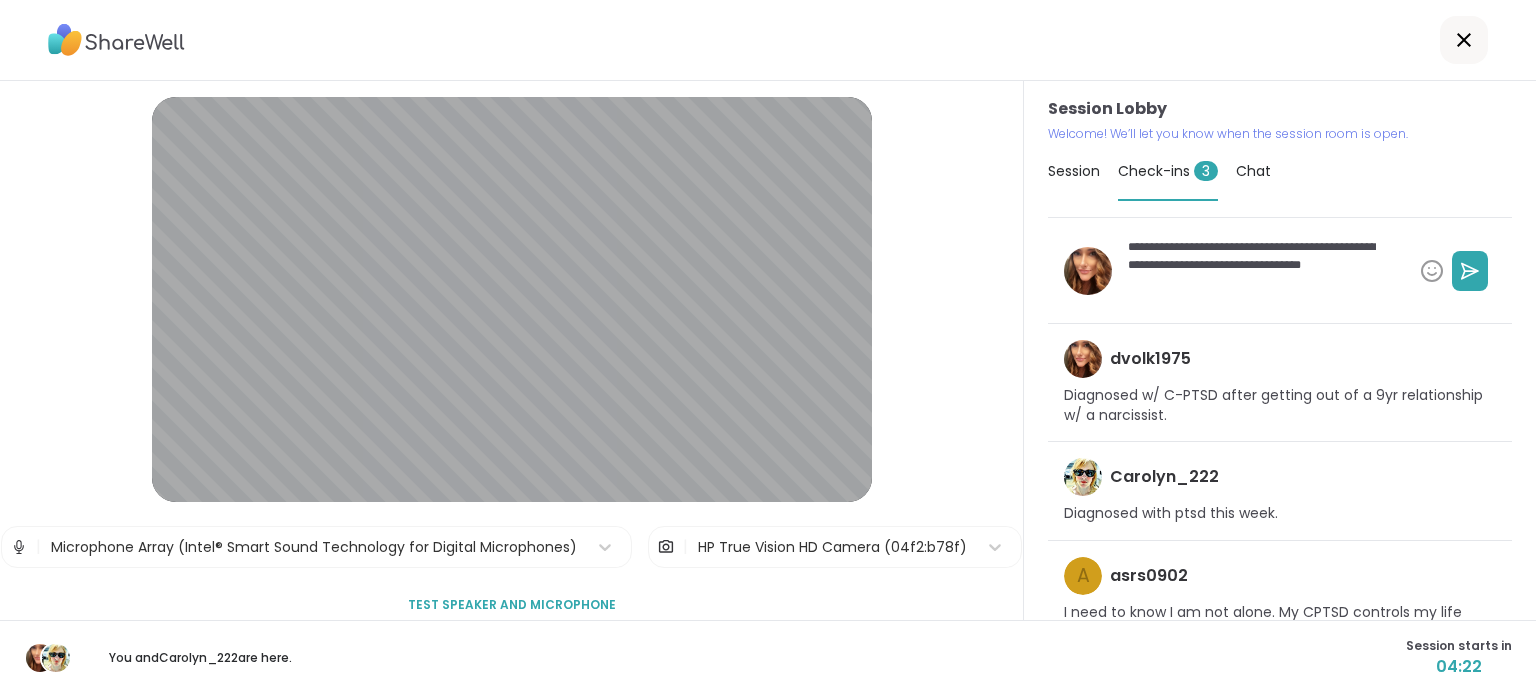 type on "*" 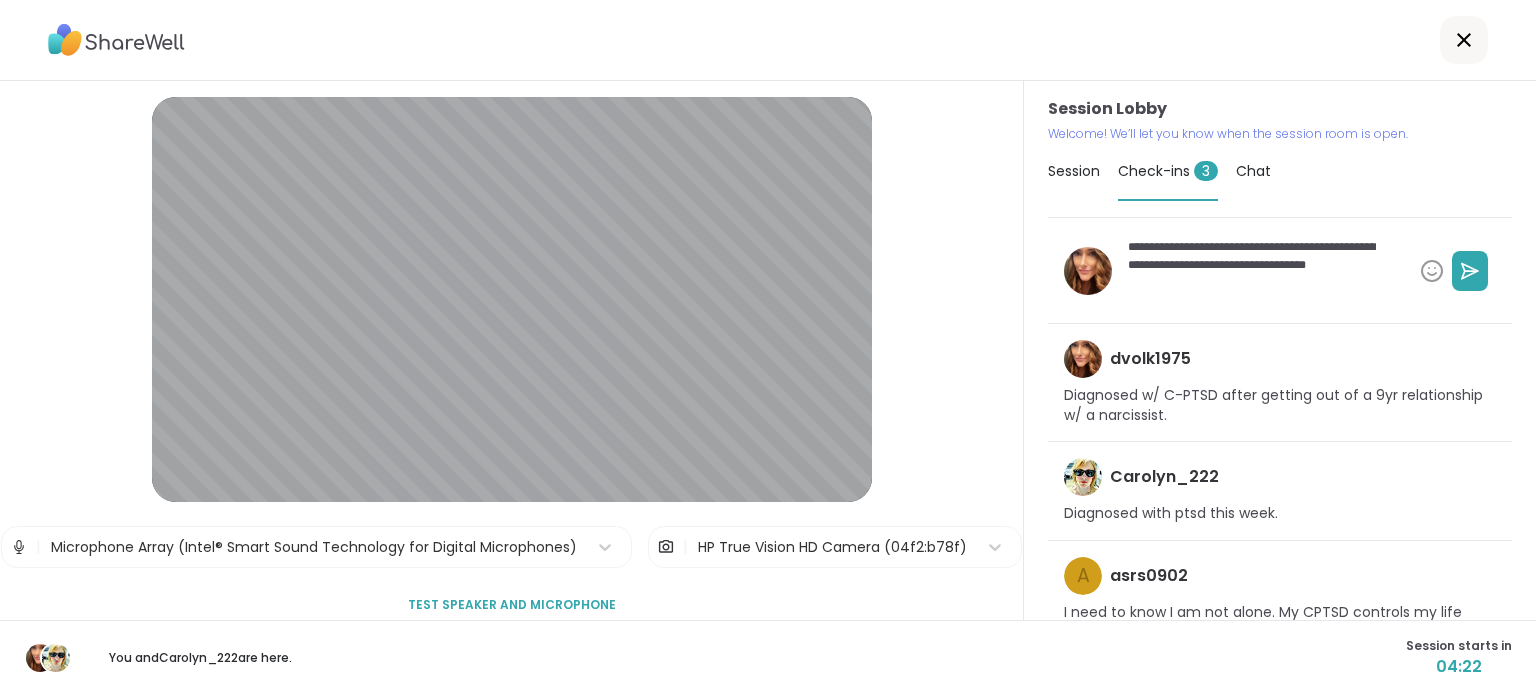 type on "*" 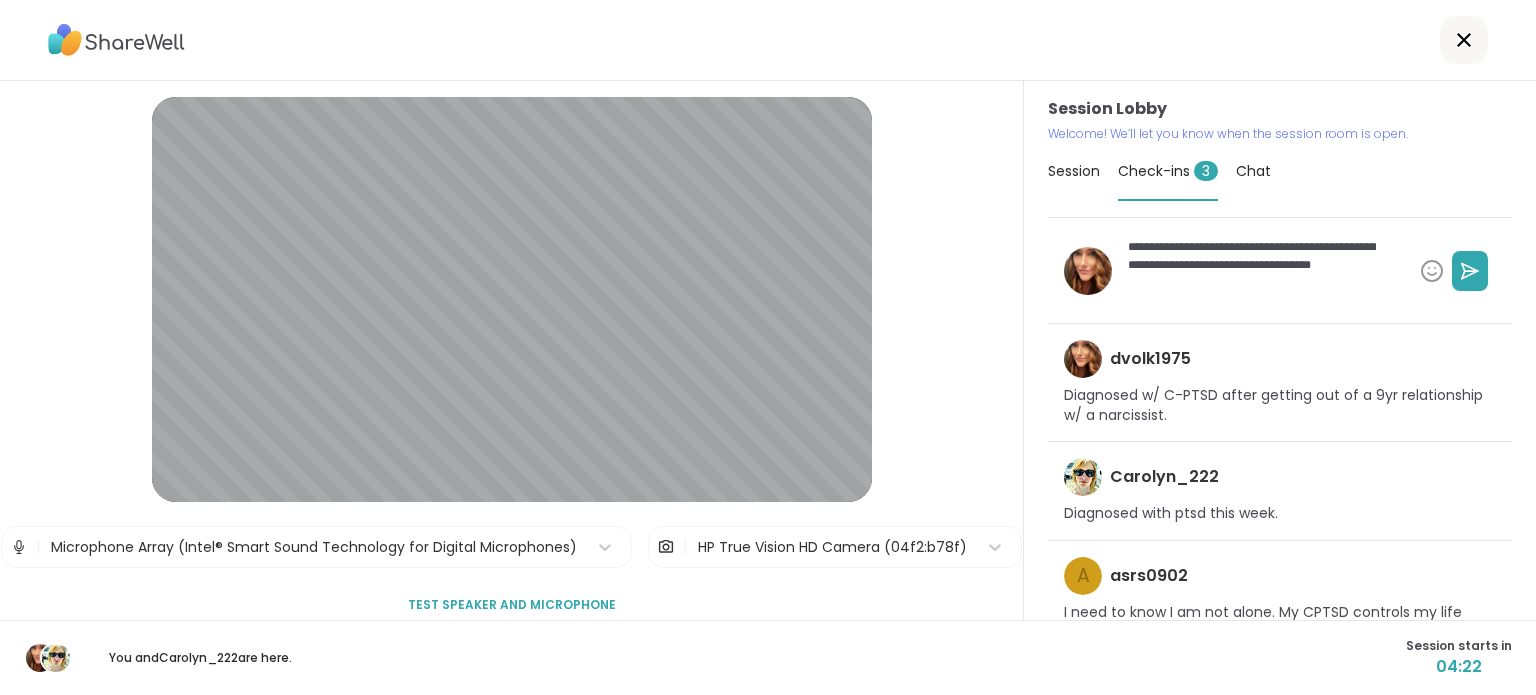type on "*" 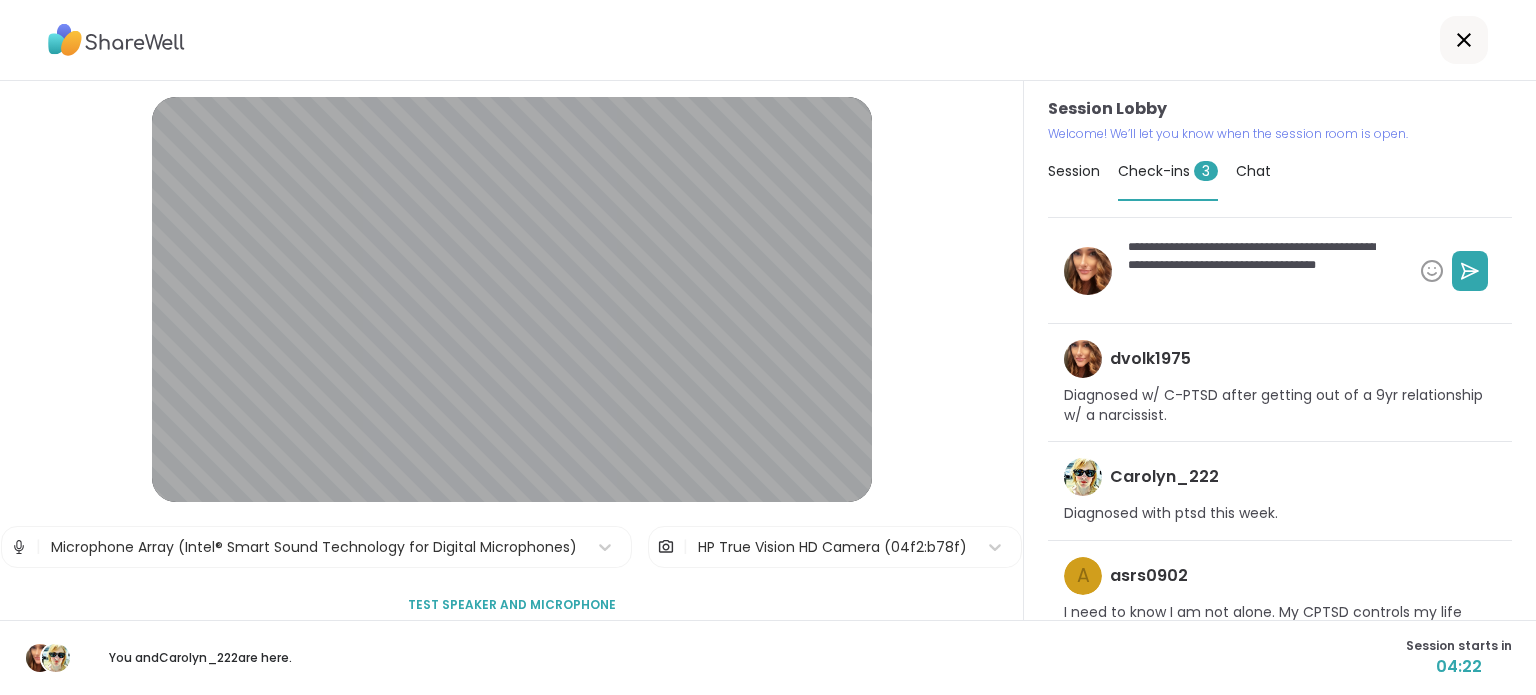 type on "*" 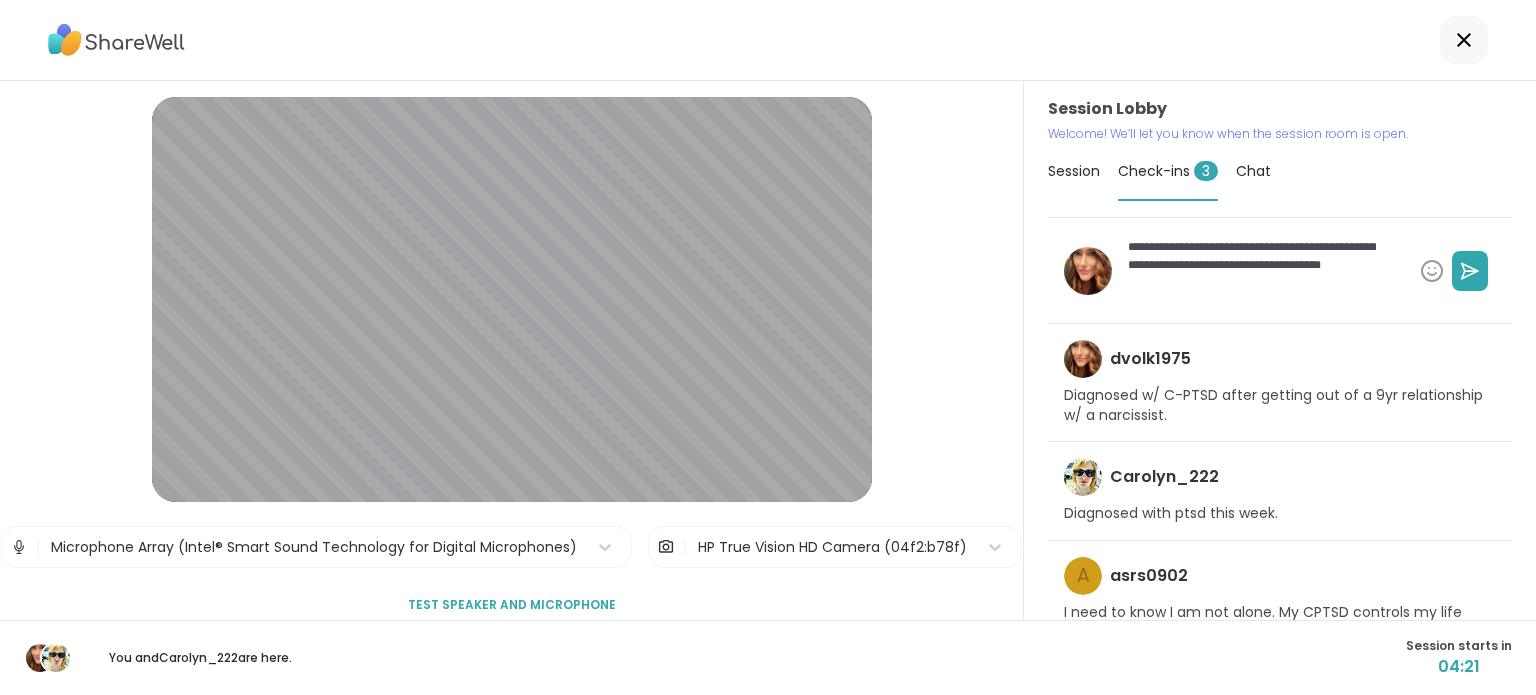 type on "*" 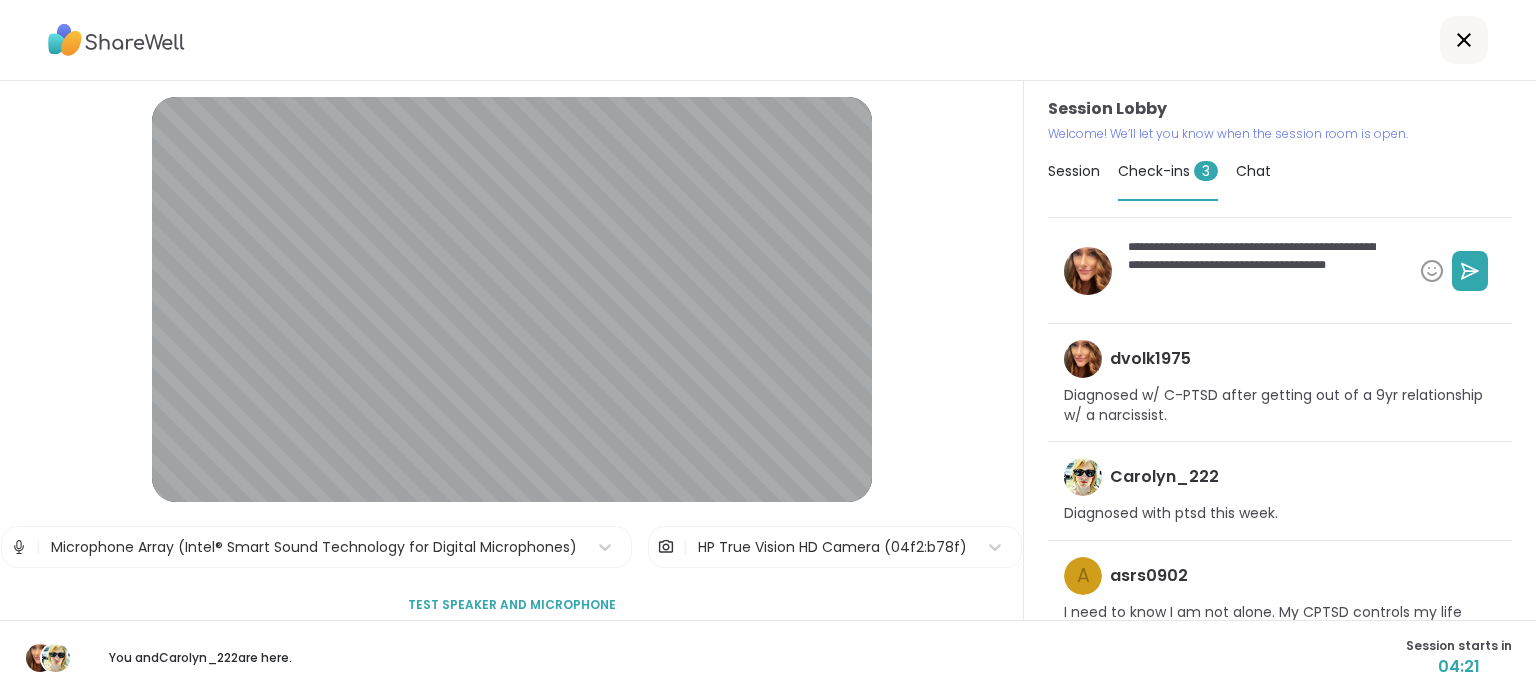type on "*" 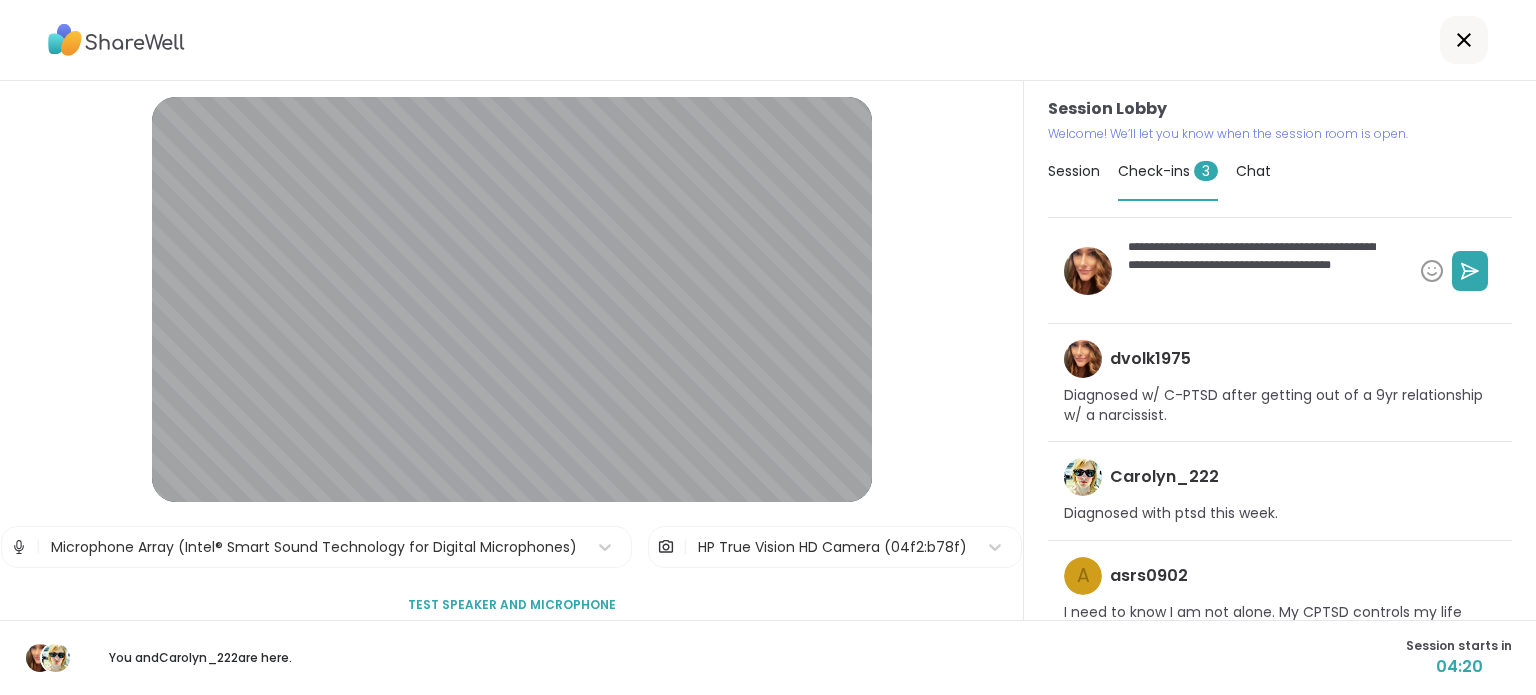 type 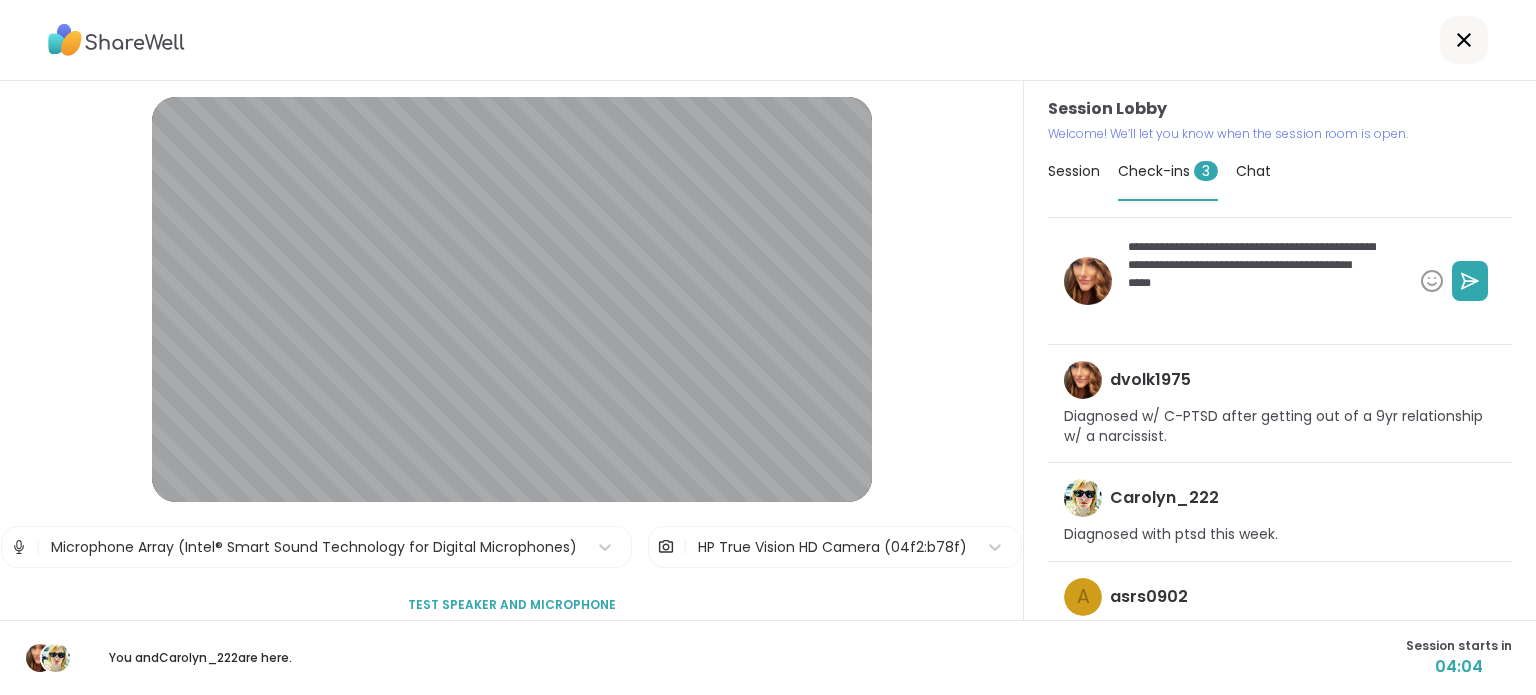 click on "**********" at bounding box center (1248, 281) 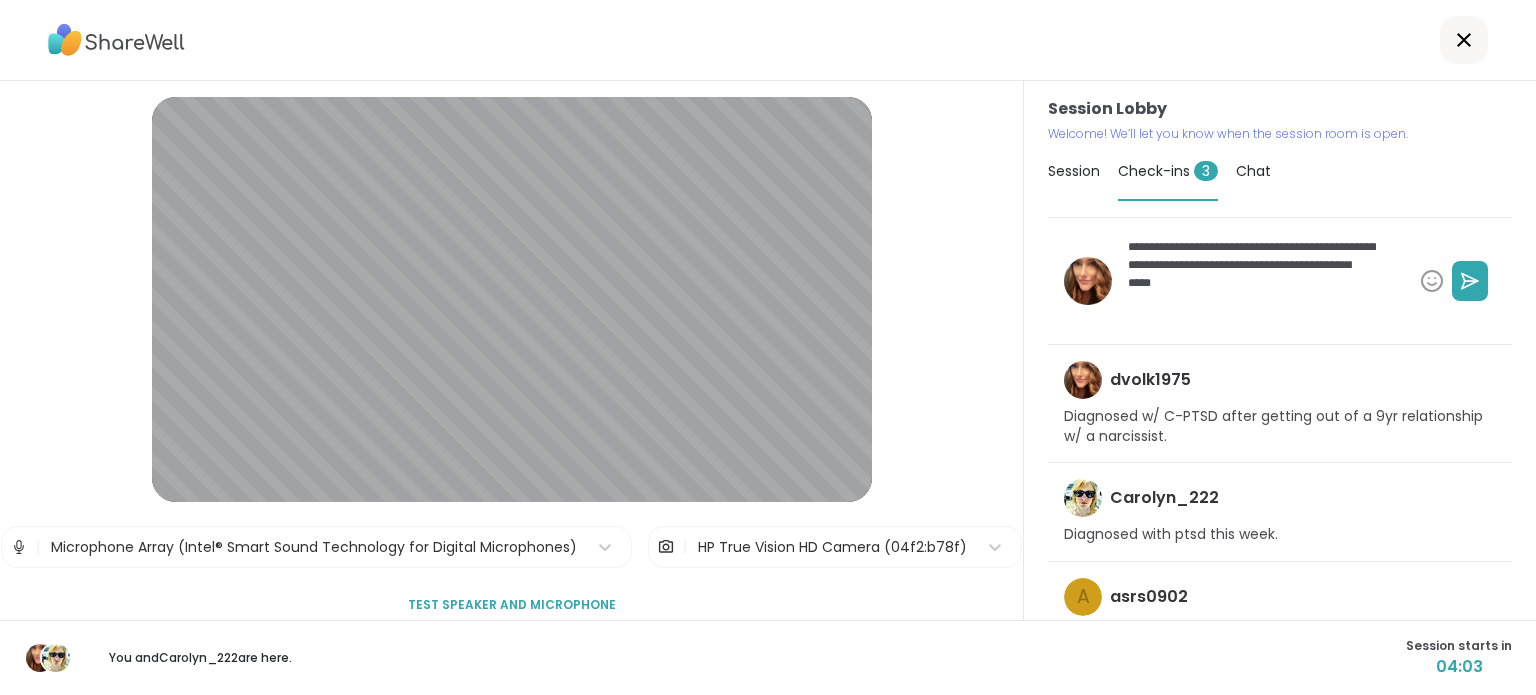 click on "**********" at bounding box center (1248, 281) 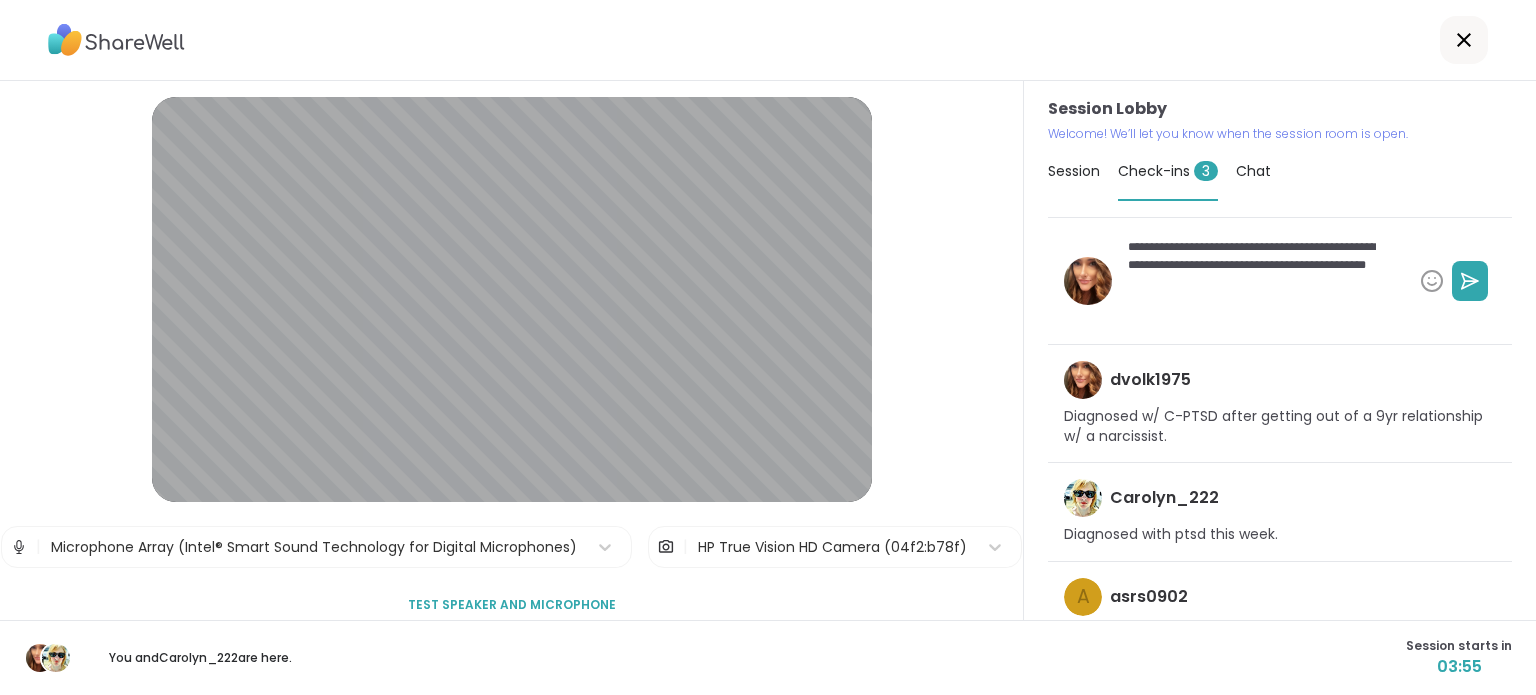 click on "**********" at bounding box center [1248, 281] 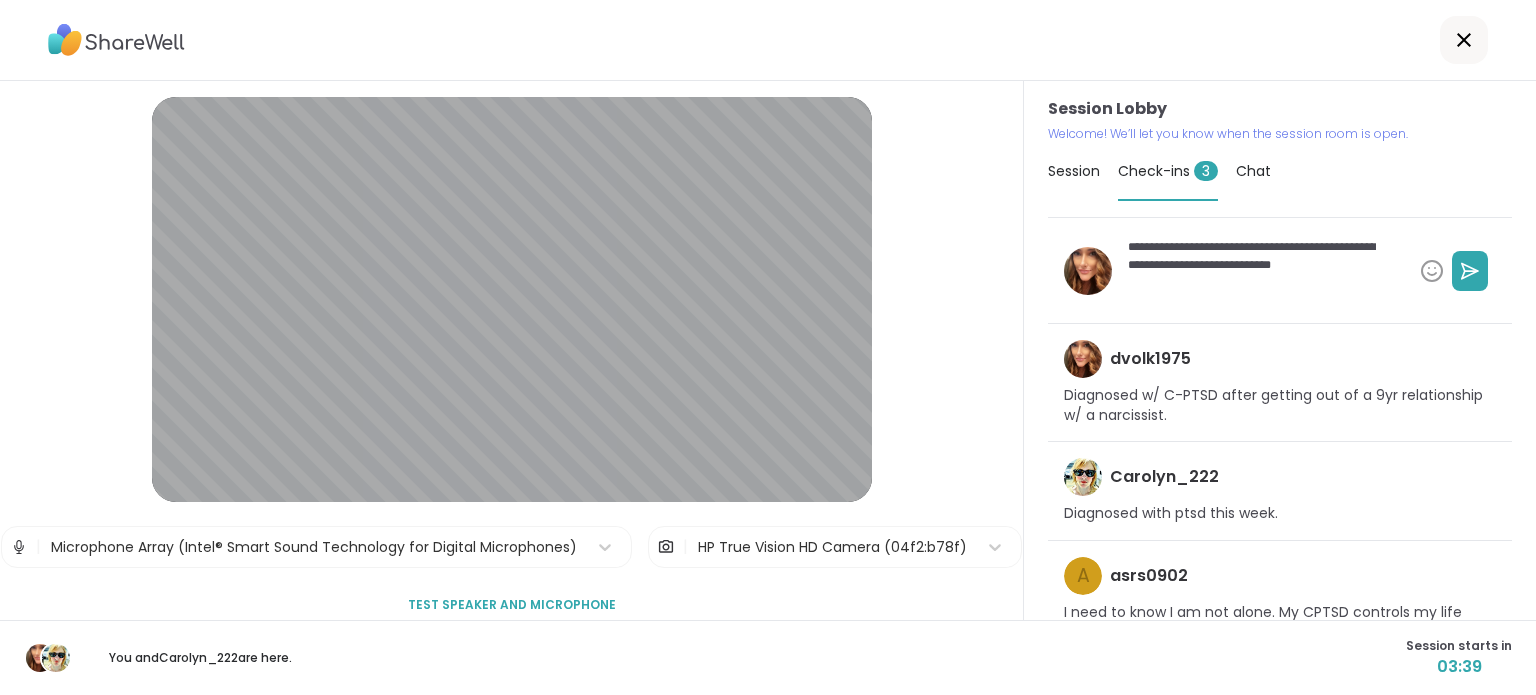 drag, startPoint x: 1272, startPoint y: 319, endPoint x: 1114, endPoint y: 267, distance: 166.337 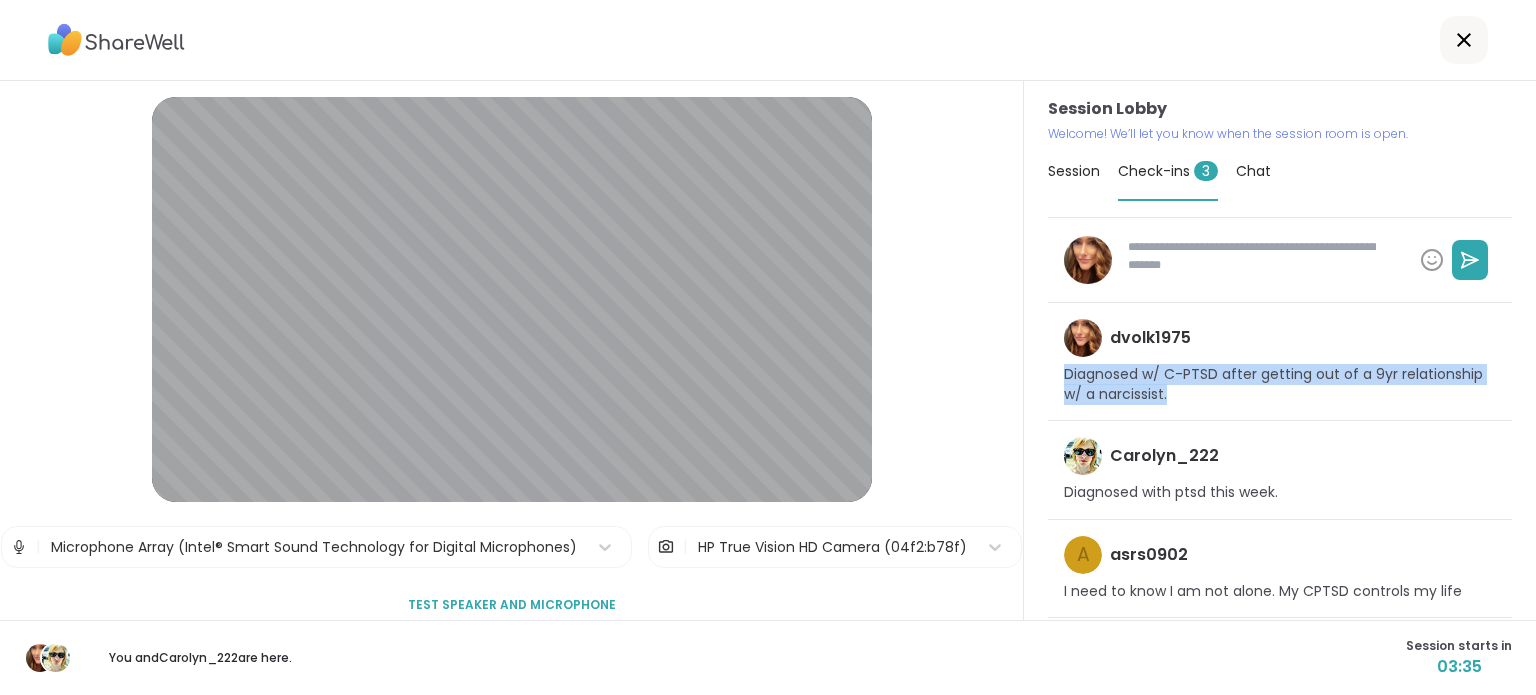 drag, startPoint x: 1060, startPoint y: 397, endPoint x: 1276, endPoint y: 427, distance: 218.07338 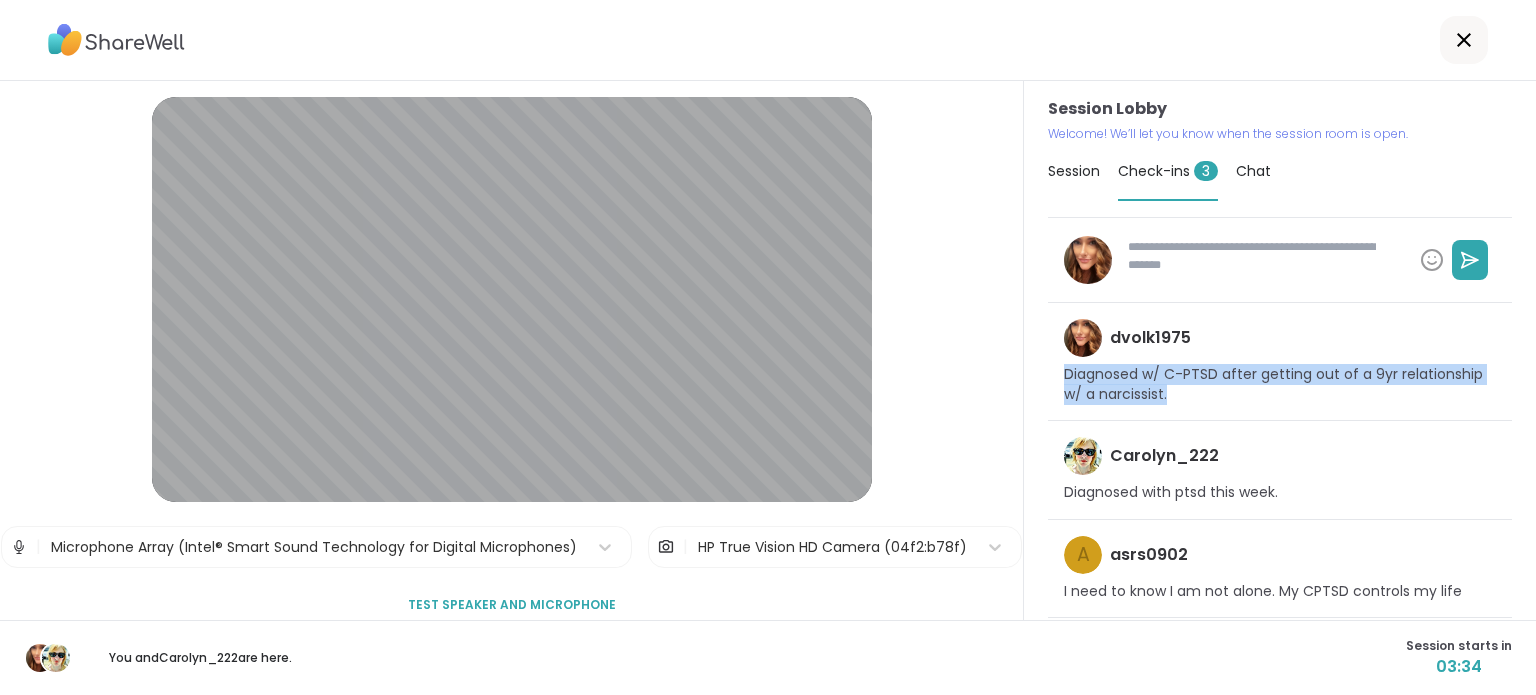 copy on "Diagnosed w/ C-PTSD after getting out of a 9yr relationship w/ a narcissist." 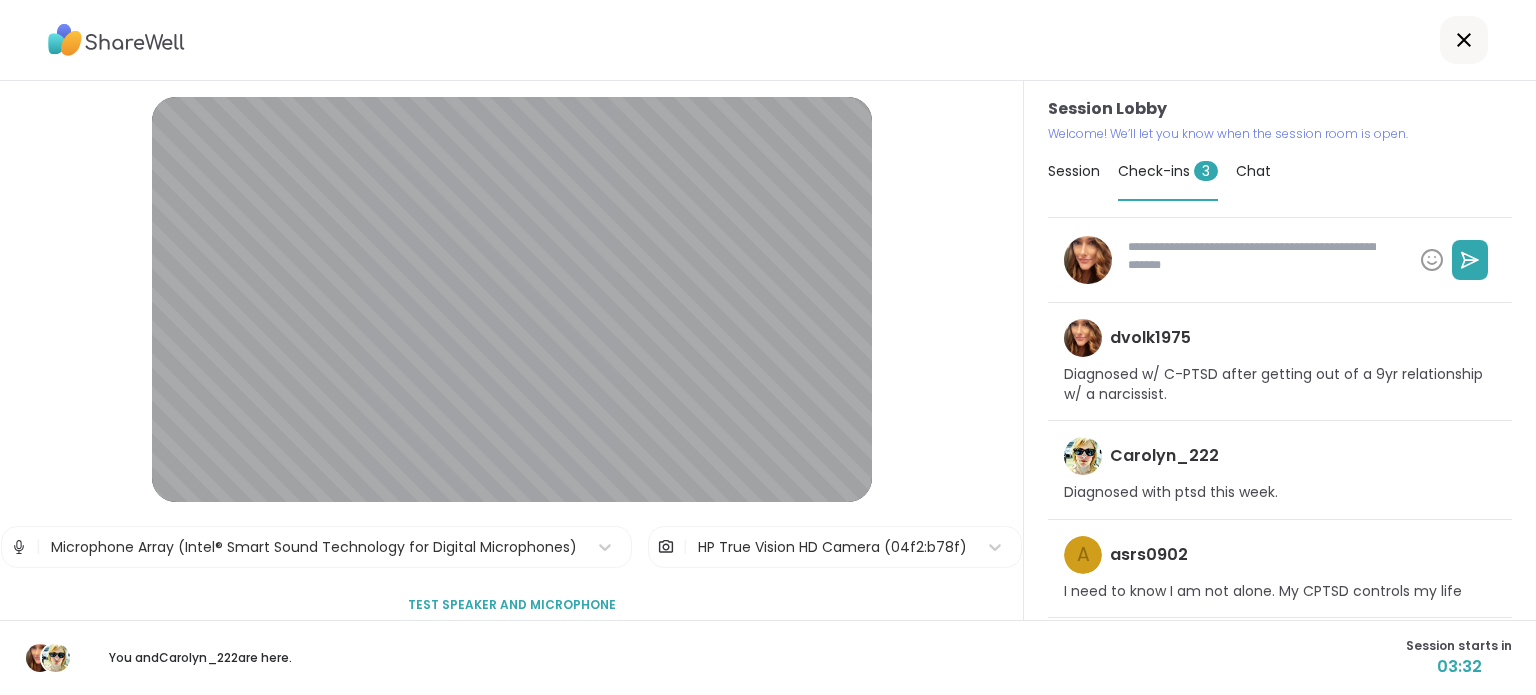 click at bounding box center (1248, 260) 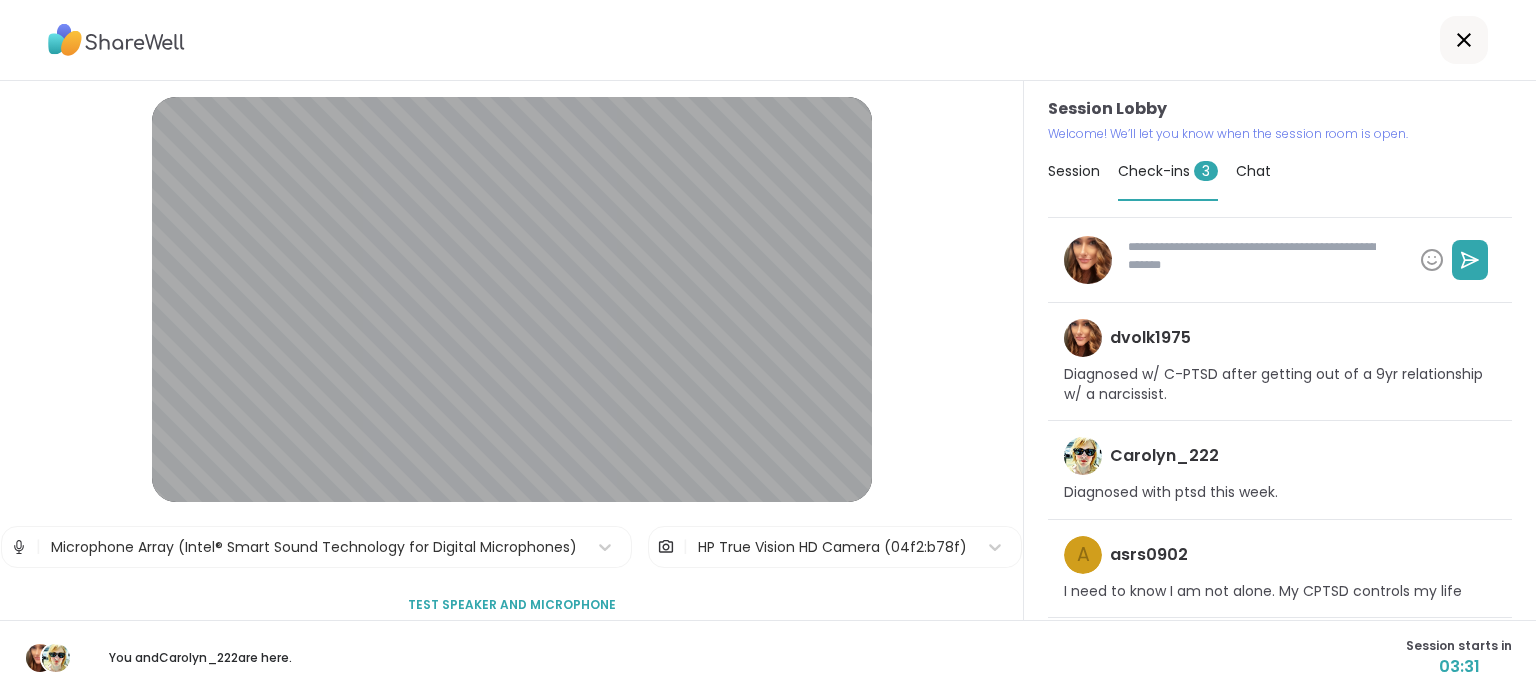 paste on "**********" 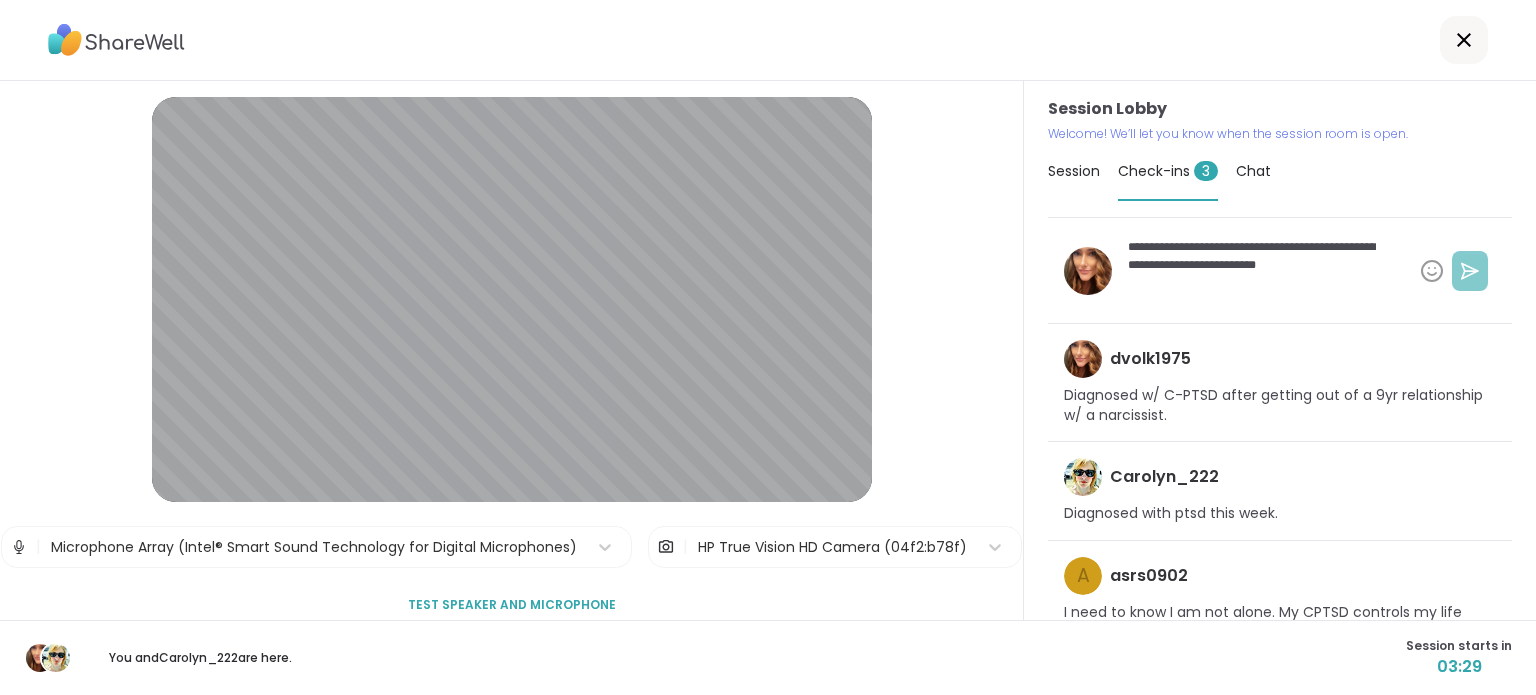 click at bounding box center [1470, 271] 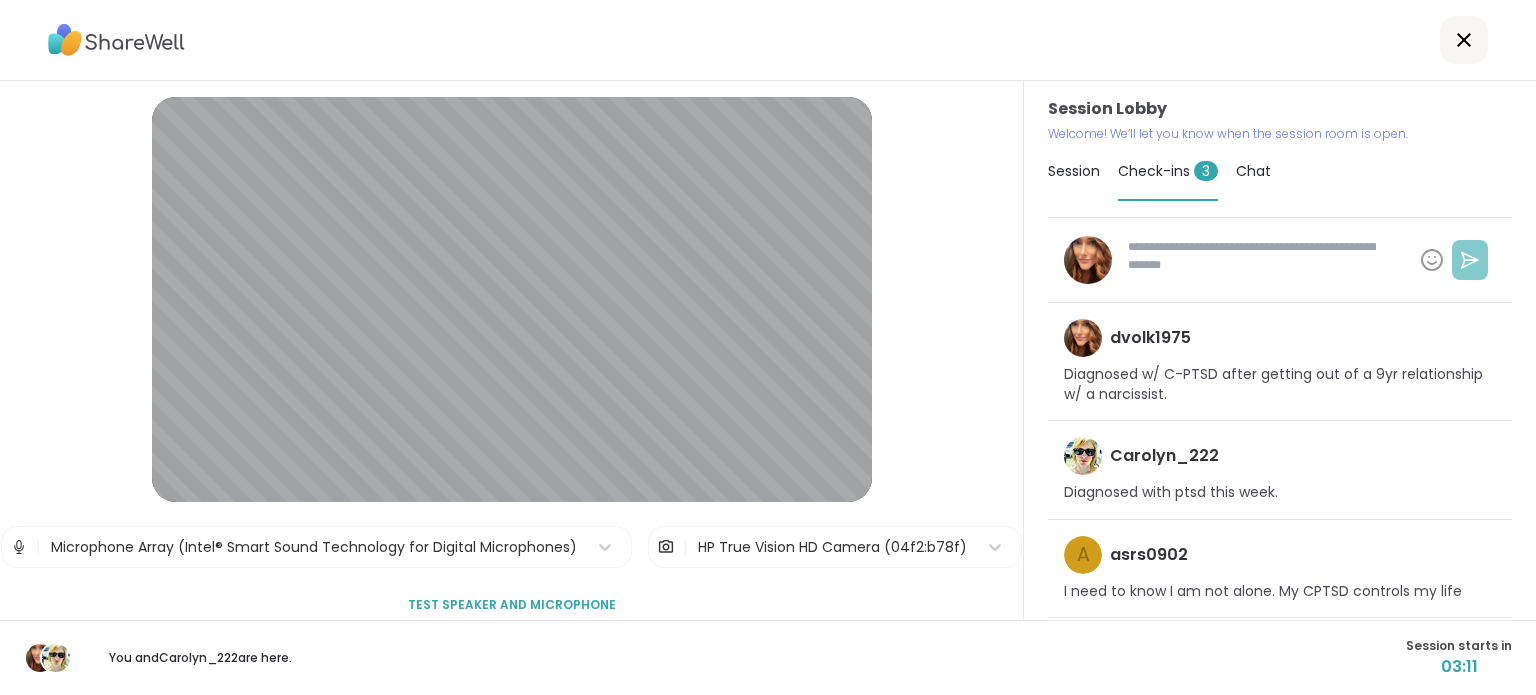 scroll, scrollTop: 0, scrollLeft: 0, axis: both 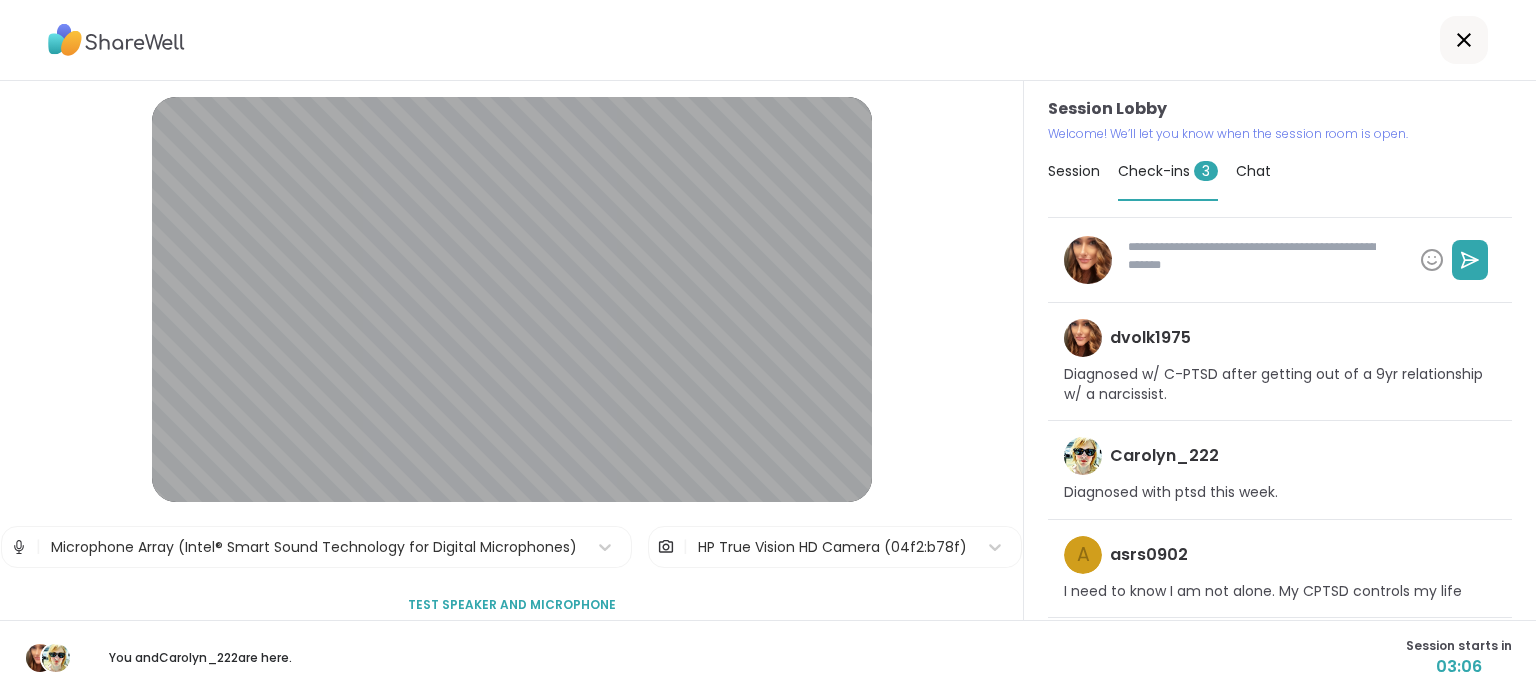 click on "Session" at bounding box center [1074, 171] 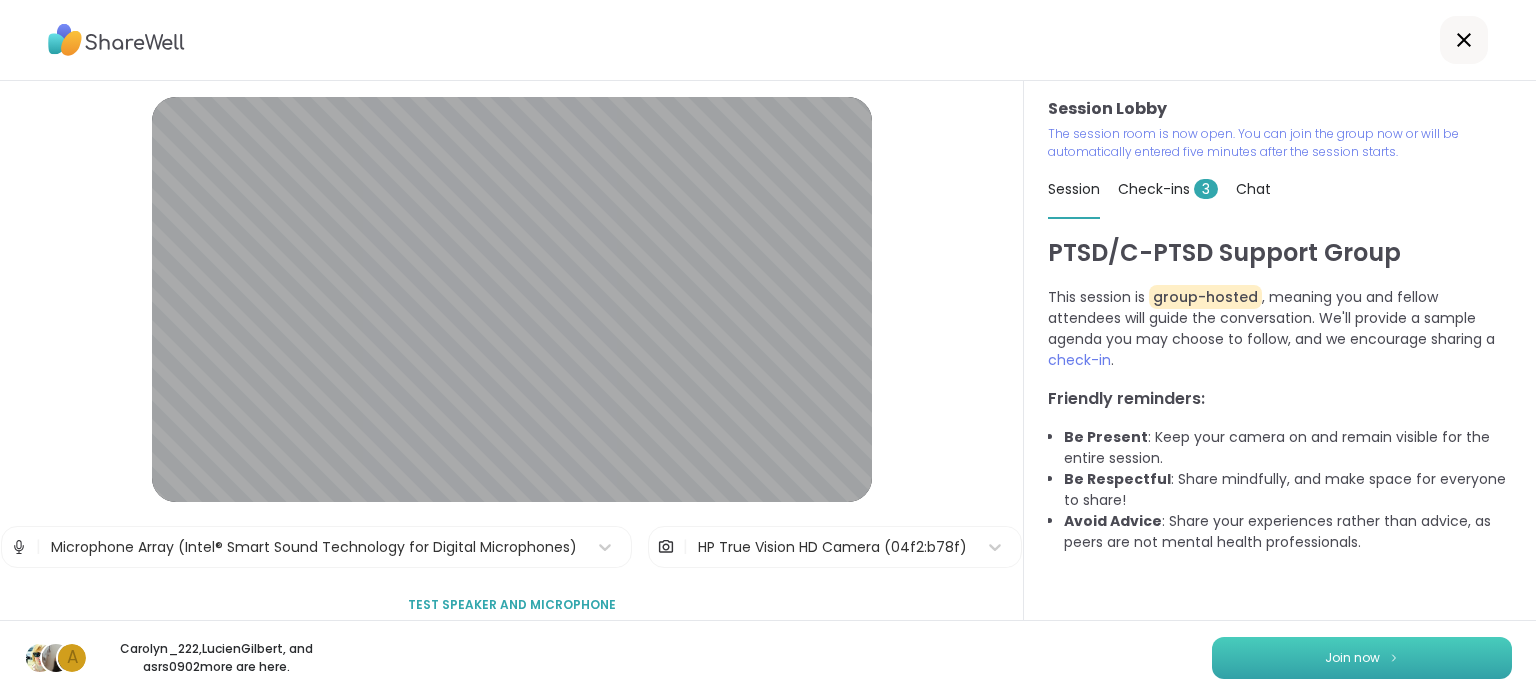 click on "Join now" at bounding box center (1352, 658) 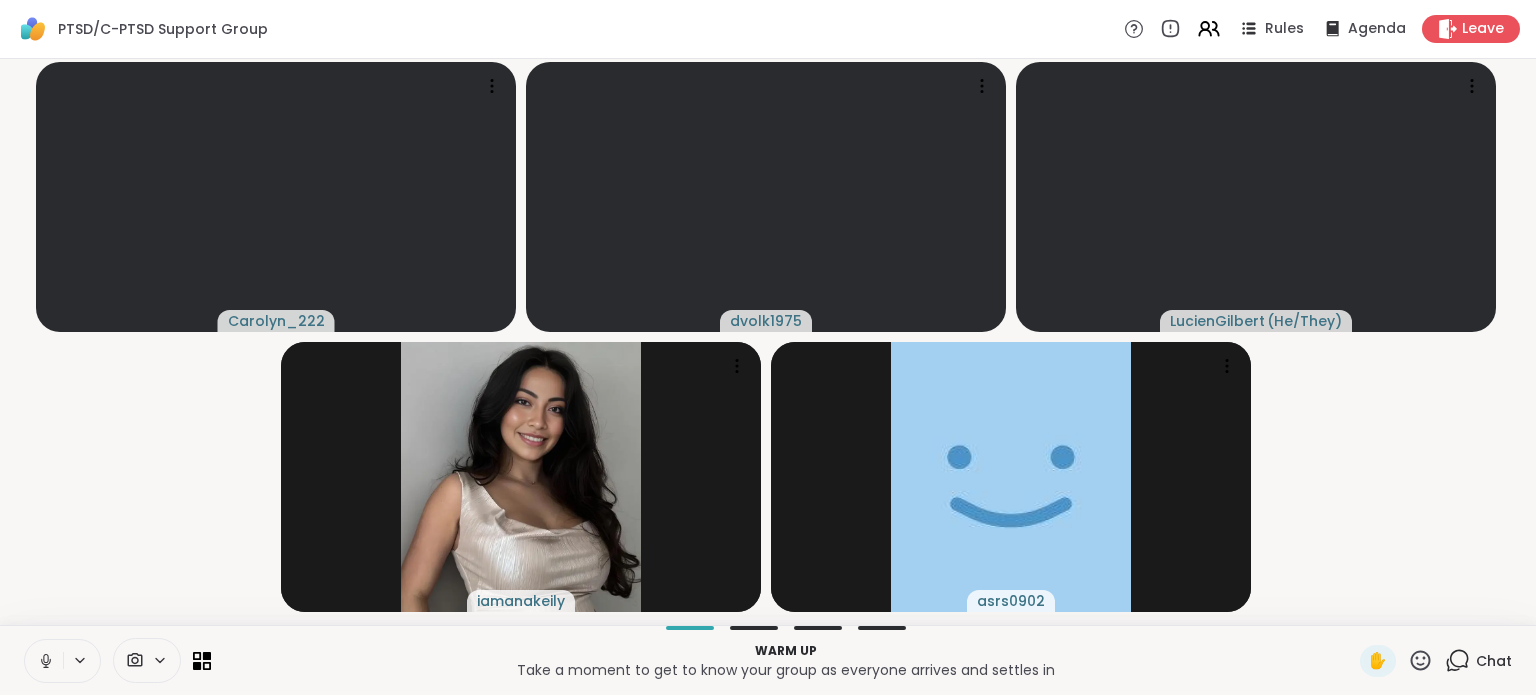 click 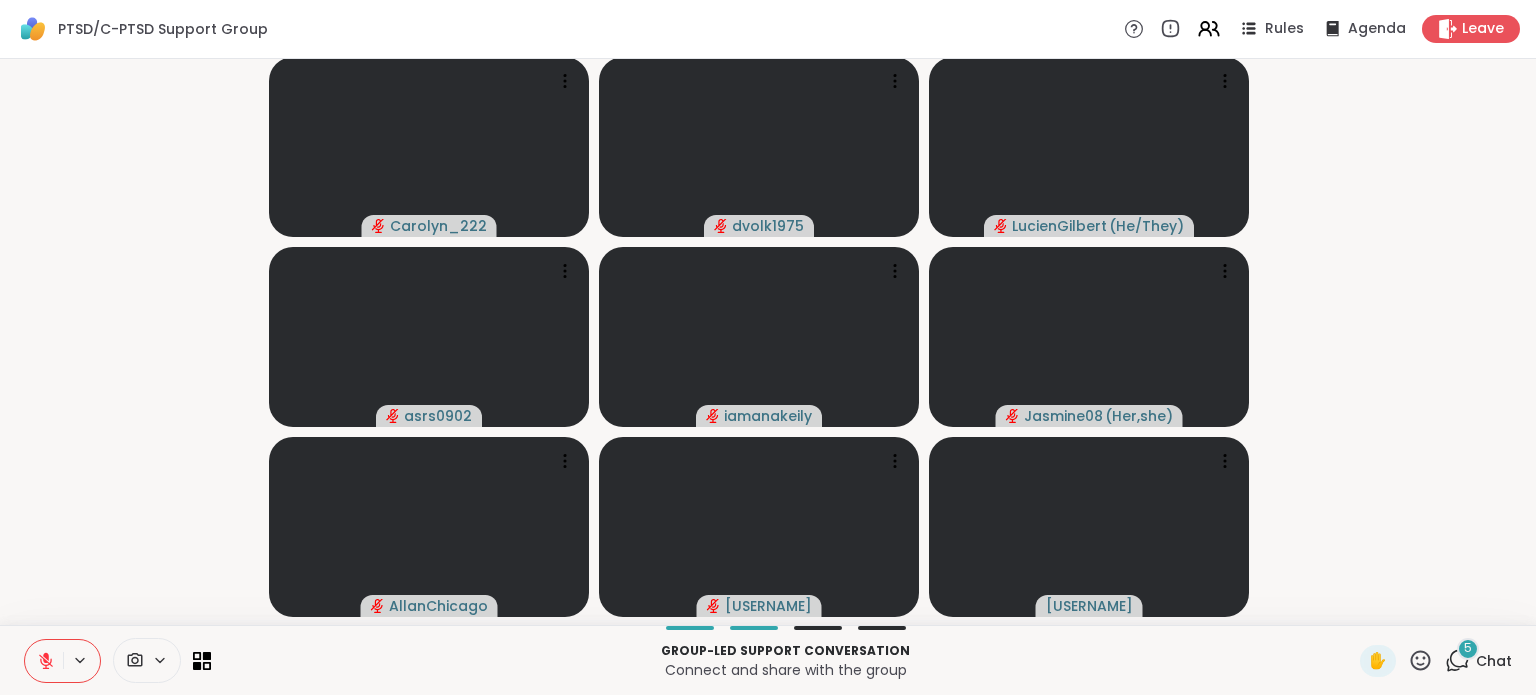 click 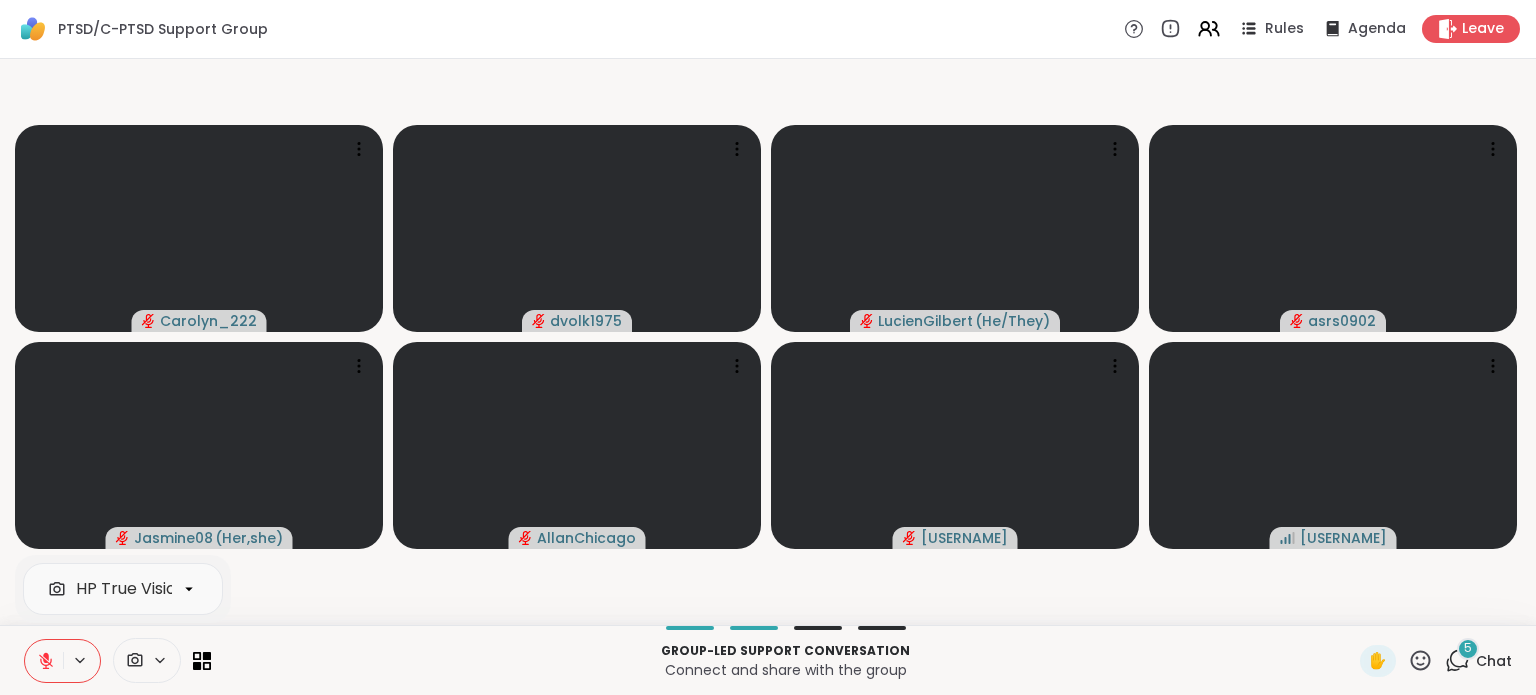click 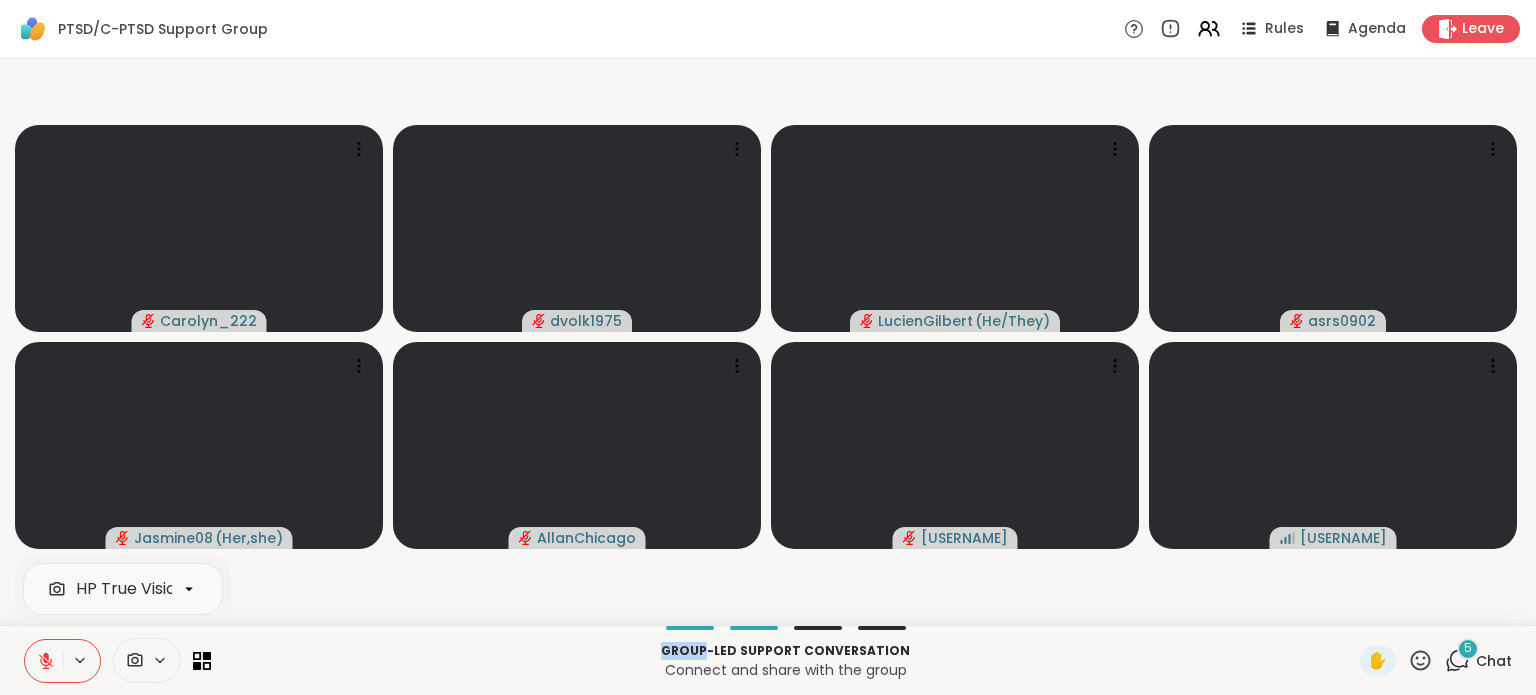 click 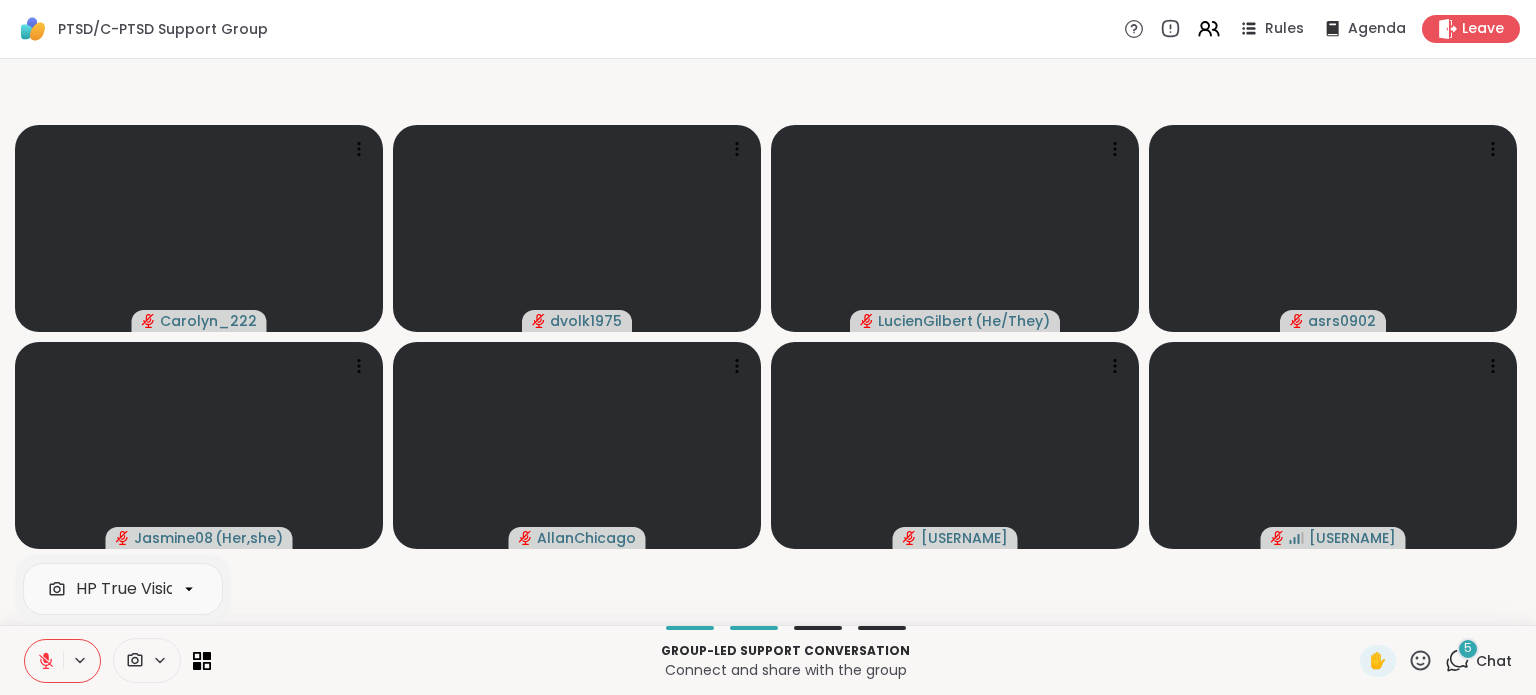 click 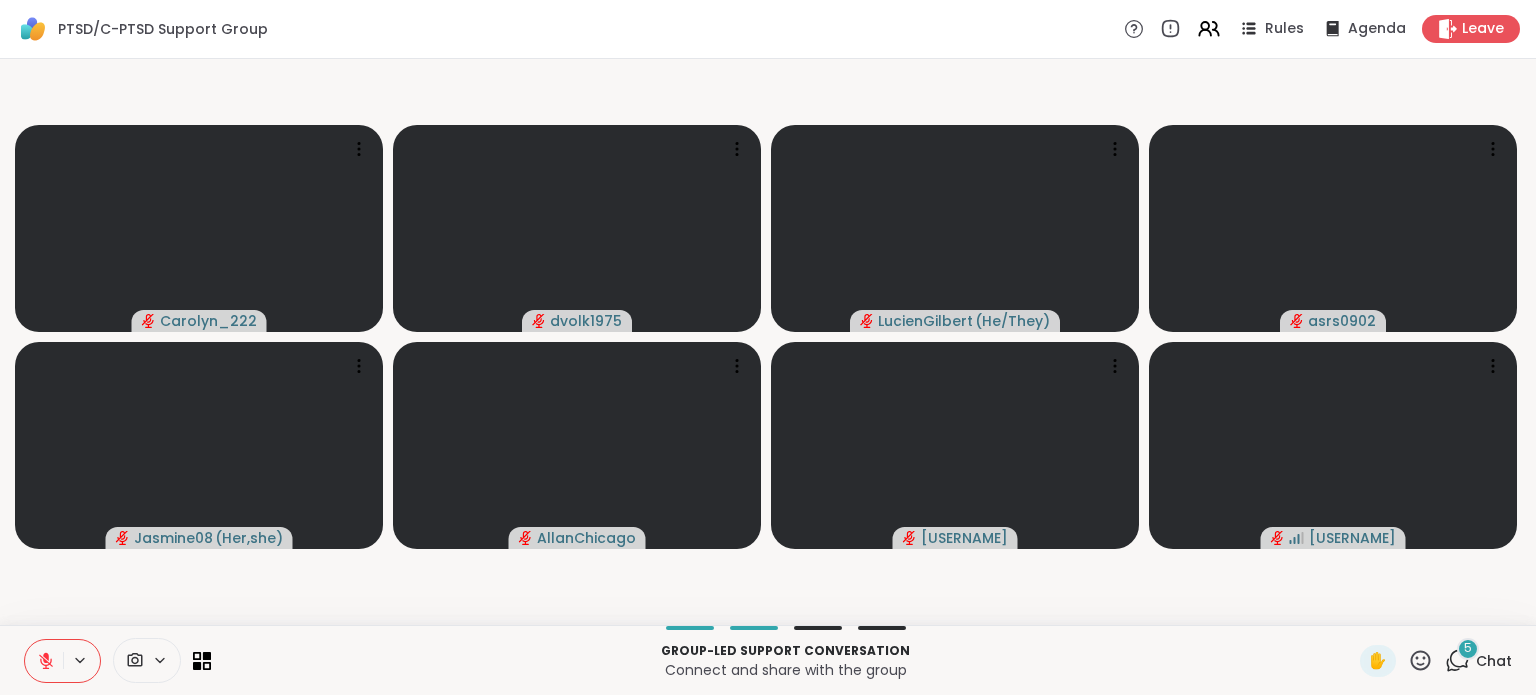 click 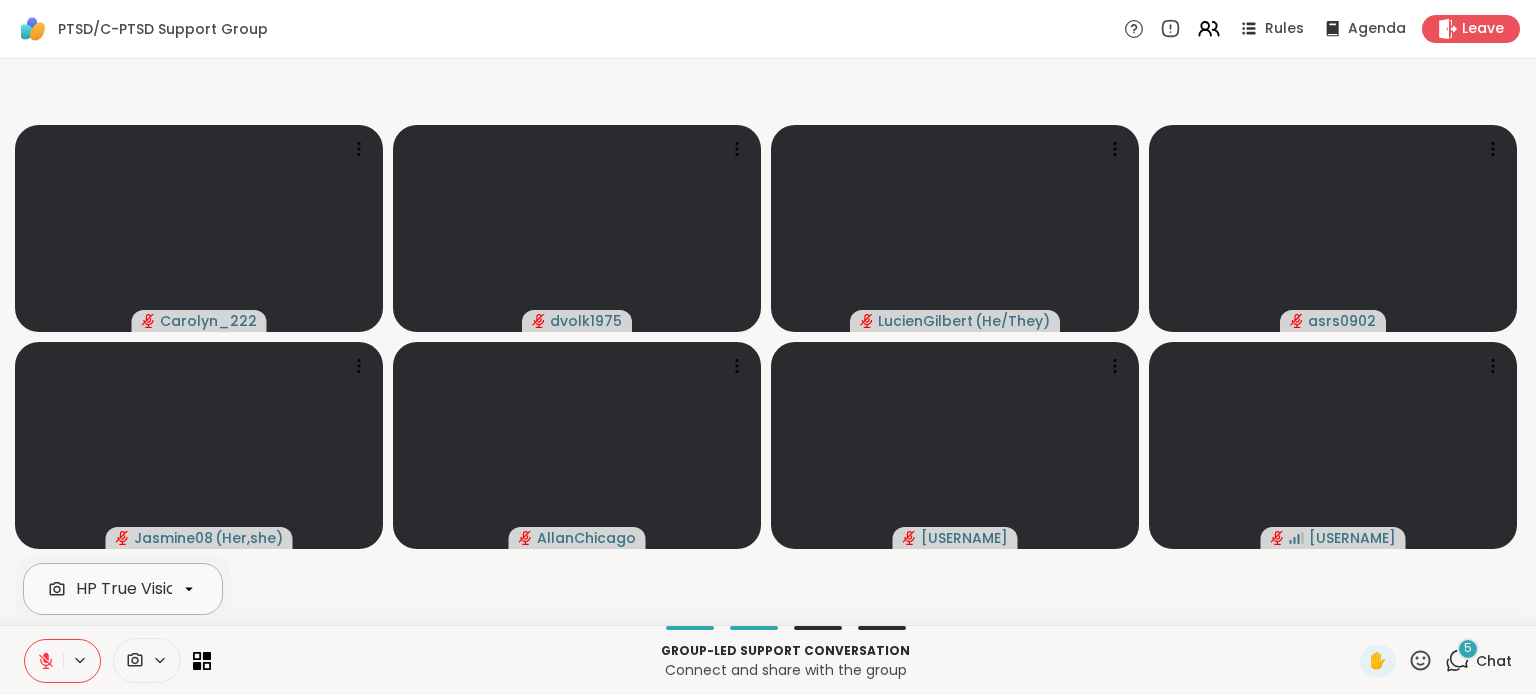 scroll, scrollTop: 0, scrollLeft: 108, axis: horizontal 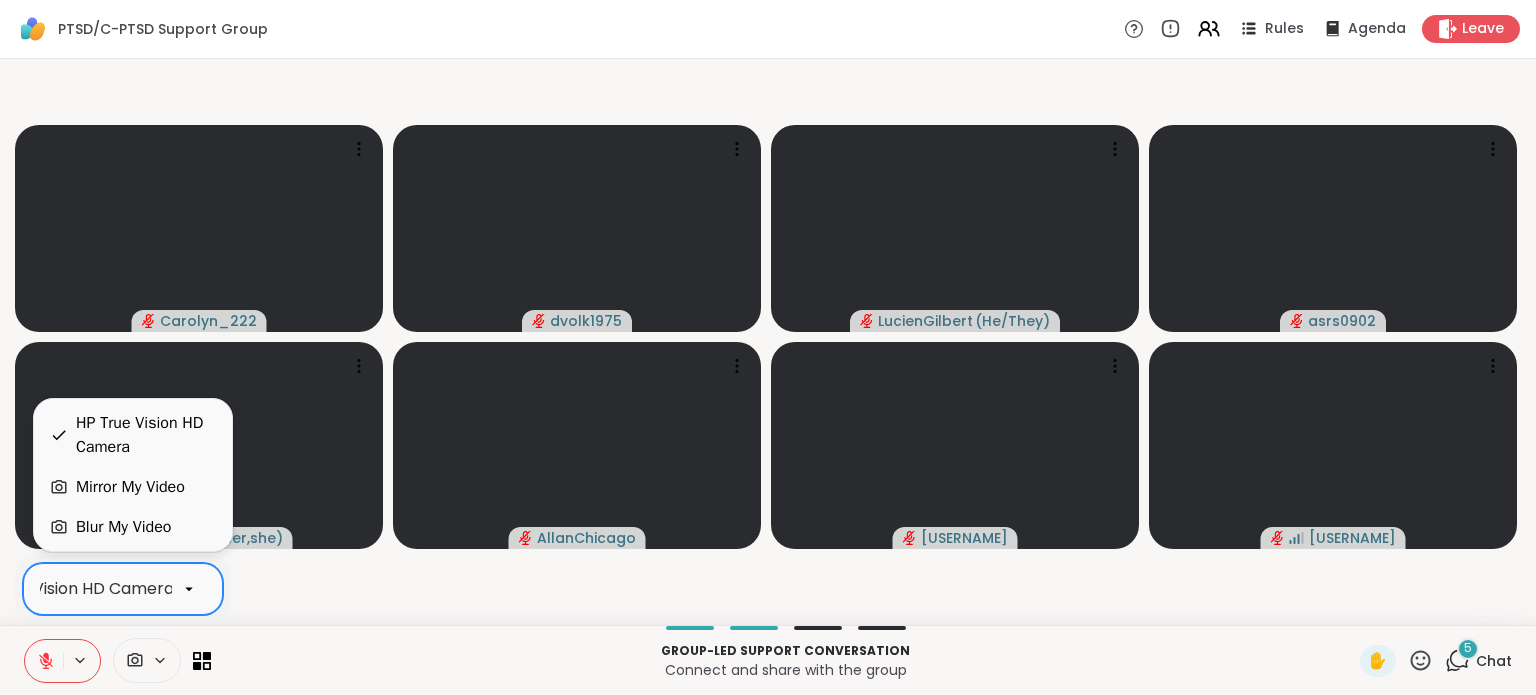 click at bounding box center (189, 589) 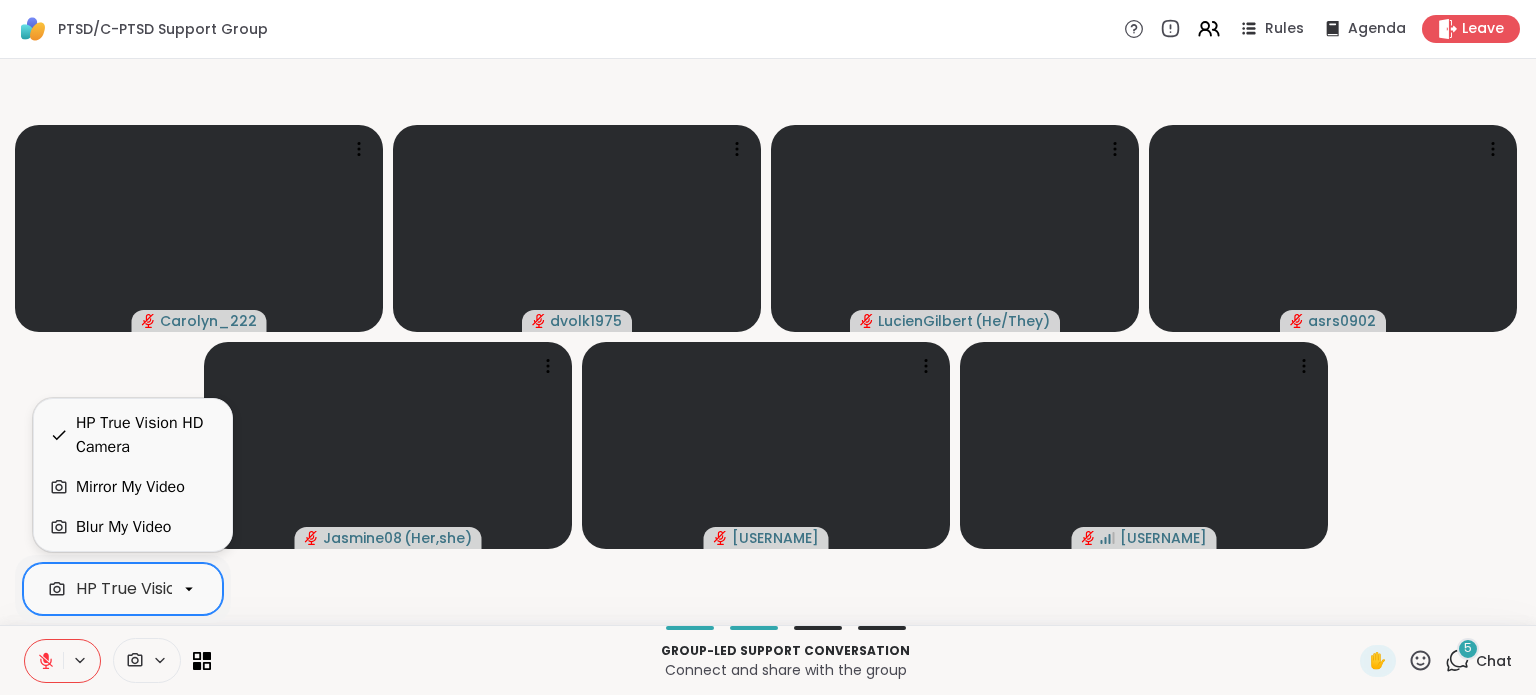 scroll, scrollTop: 0, scrollLeft: 108, axis: horizontal 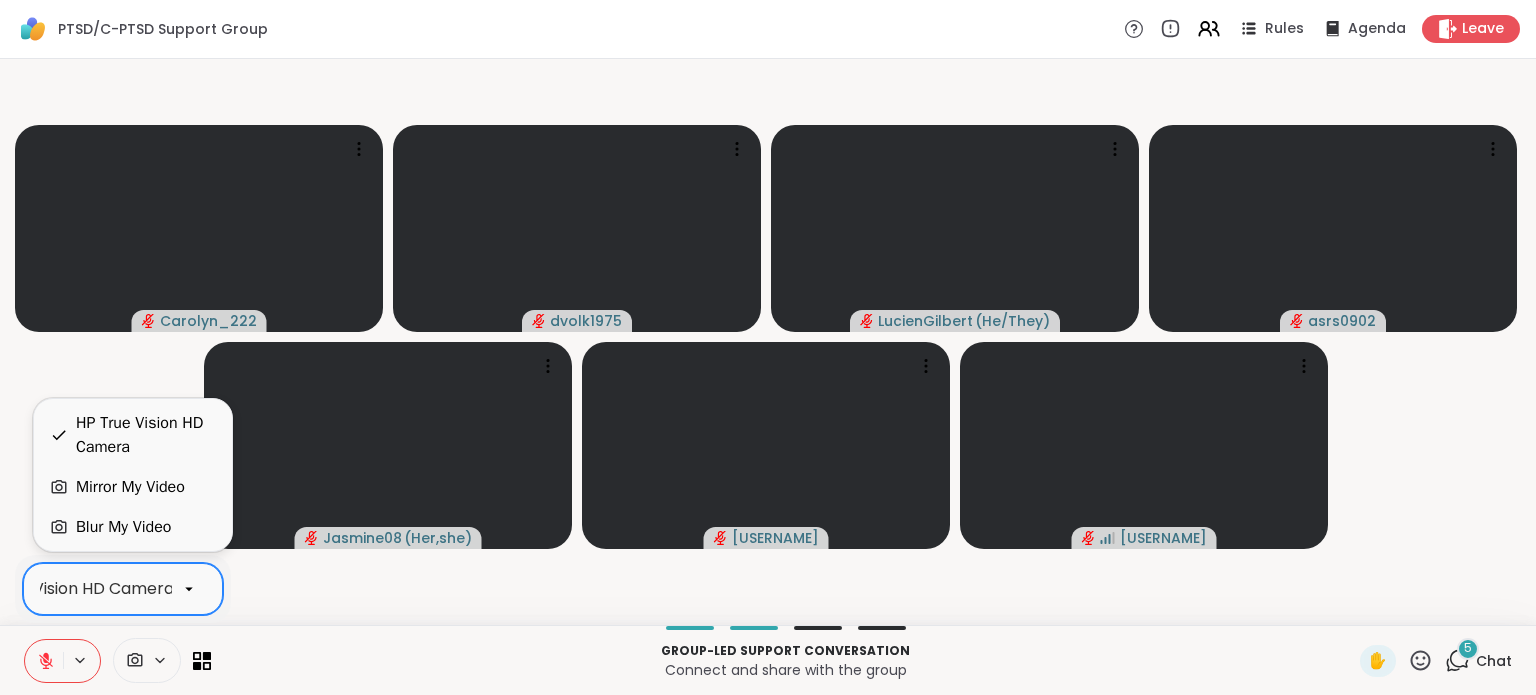 click 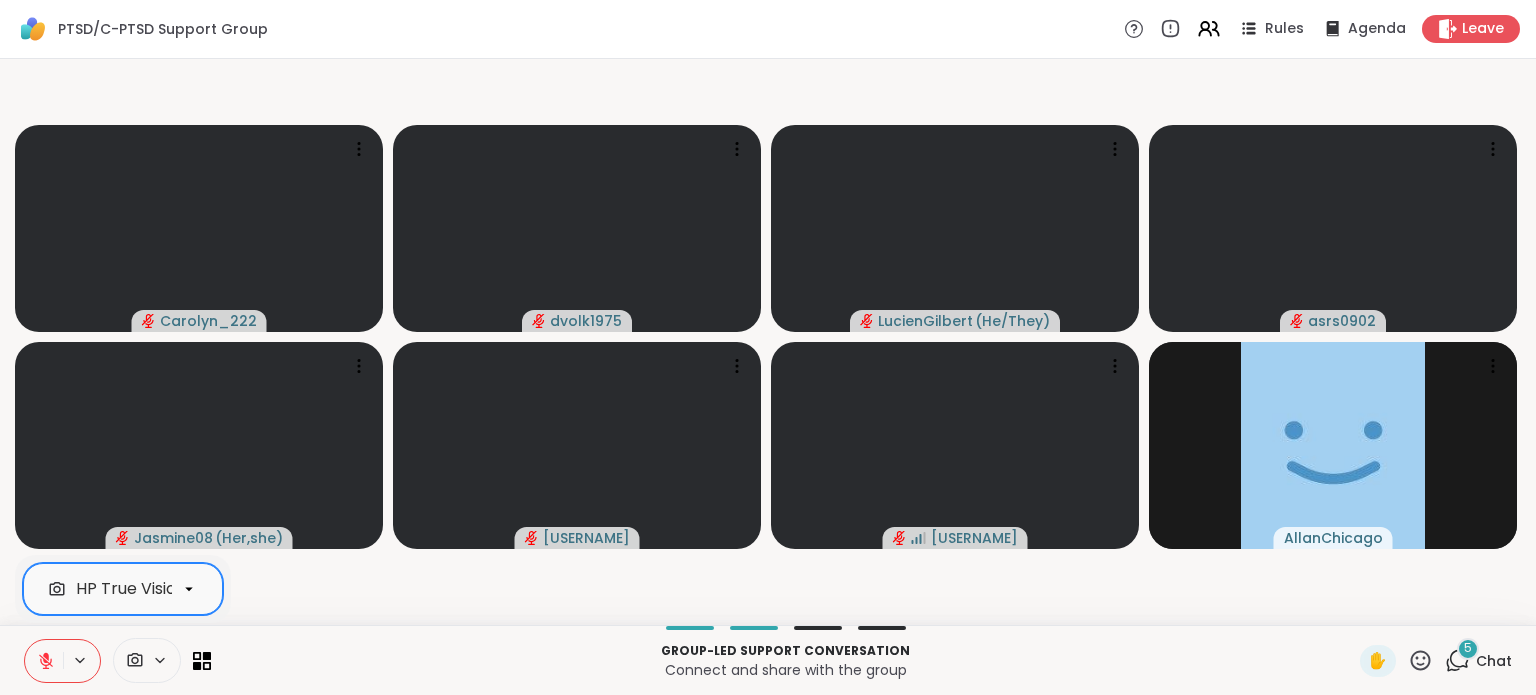 click on "[USERNAME] [USERNAME] [USERNAME] ( [PRONOUNS] ) [USERNAME] [USERNAME] ( [PRONOUNS] ) [USERNAME] [USERNAME] [USERNAME]" at bounding box center [768, 342] 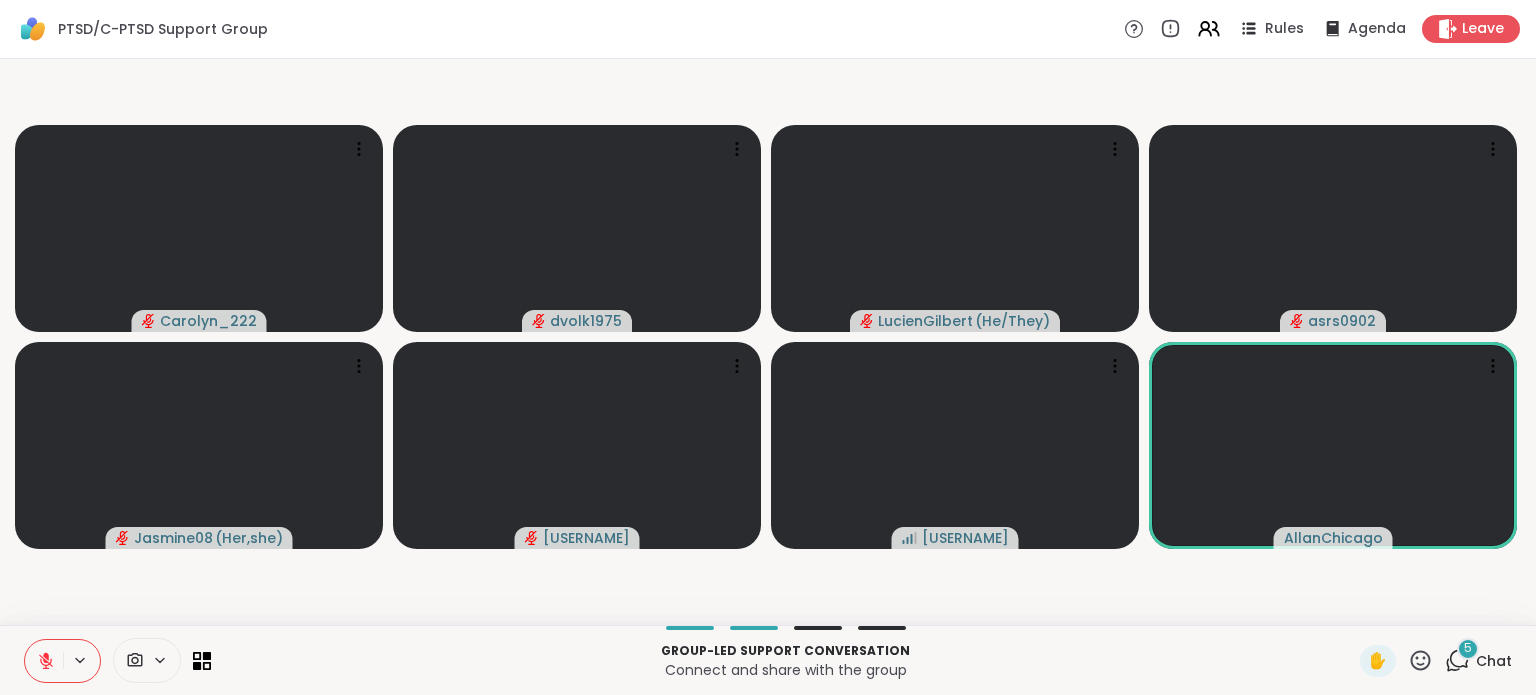 click at bounding box center (44, 661) 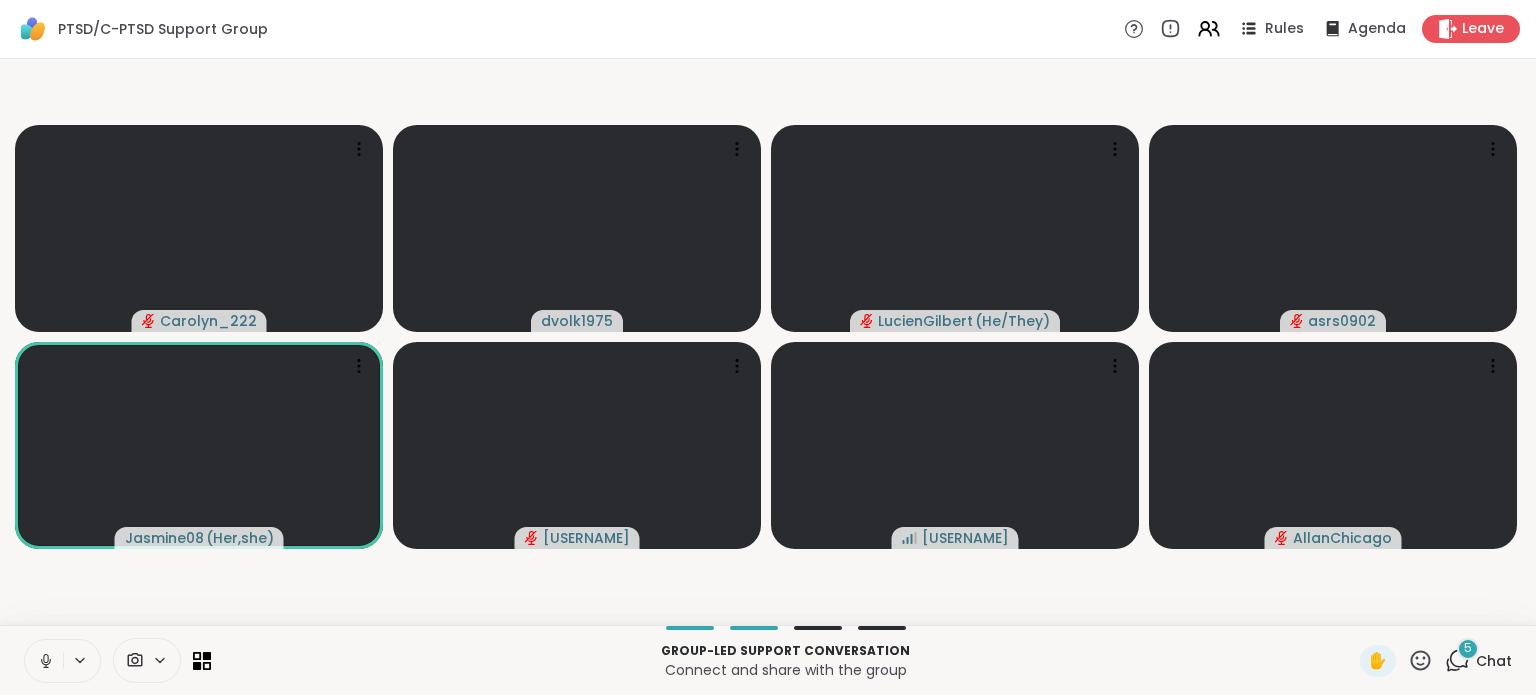 click at bounding box center [44, 661] 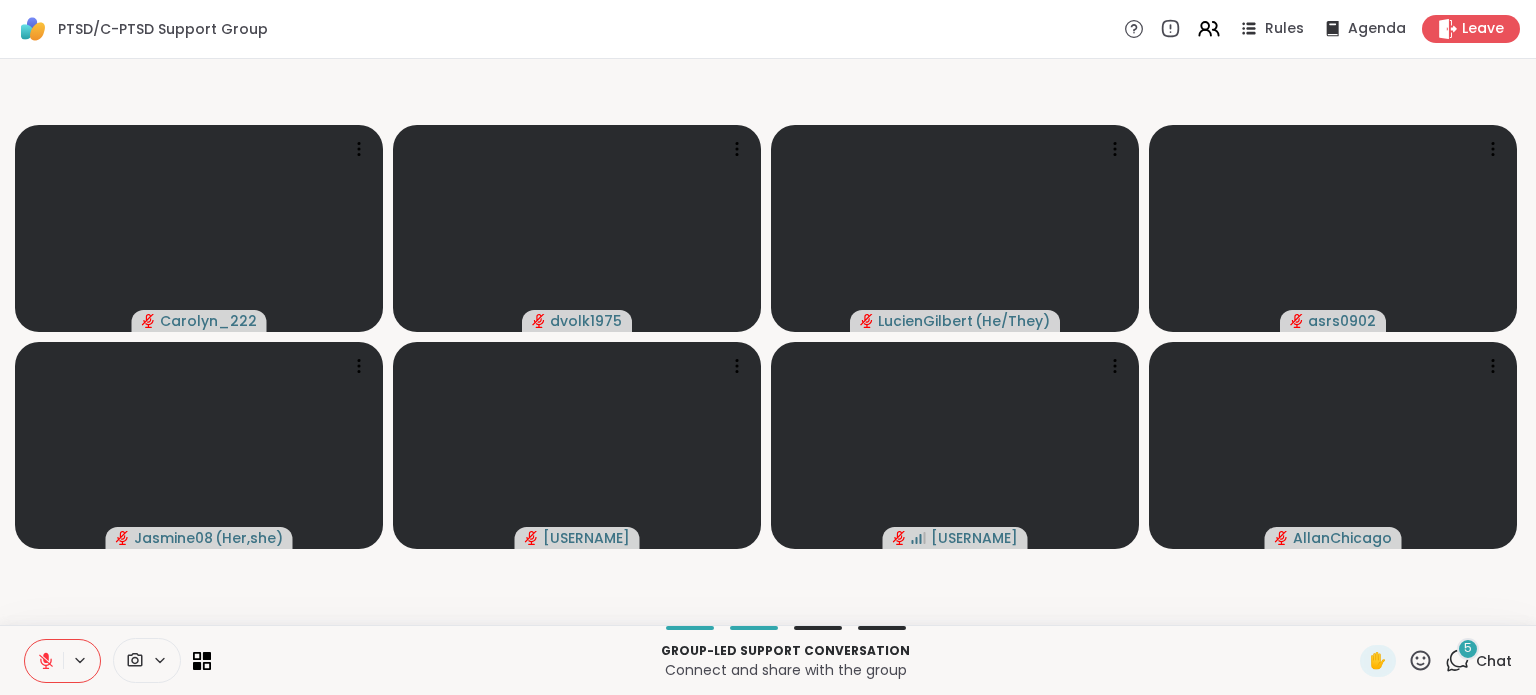 click 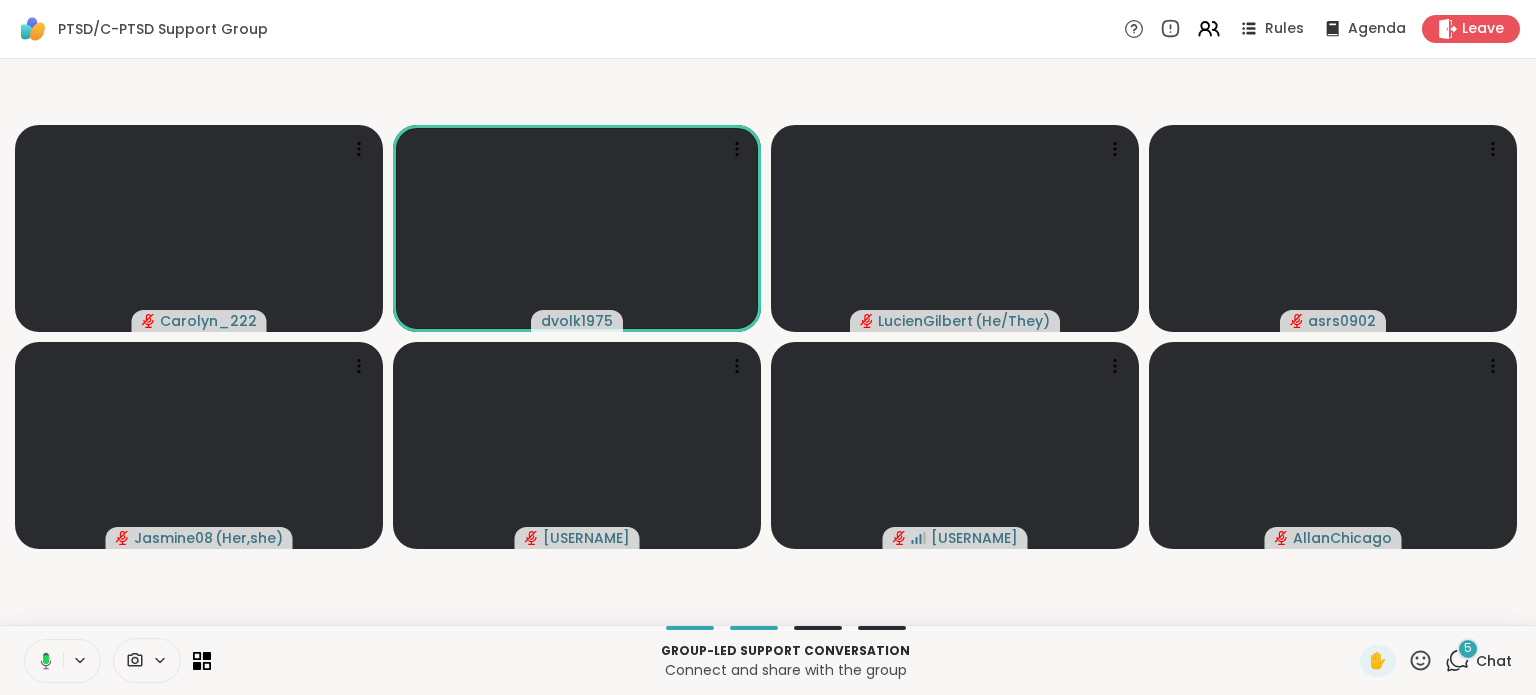 click 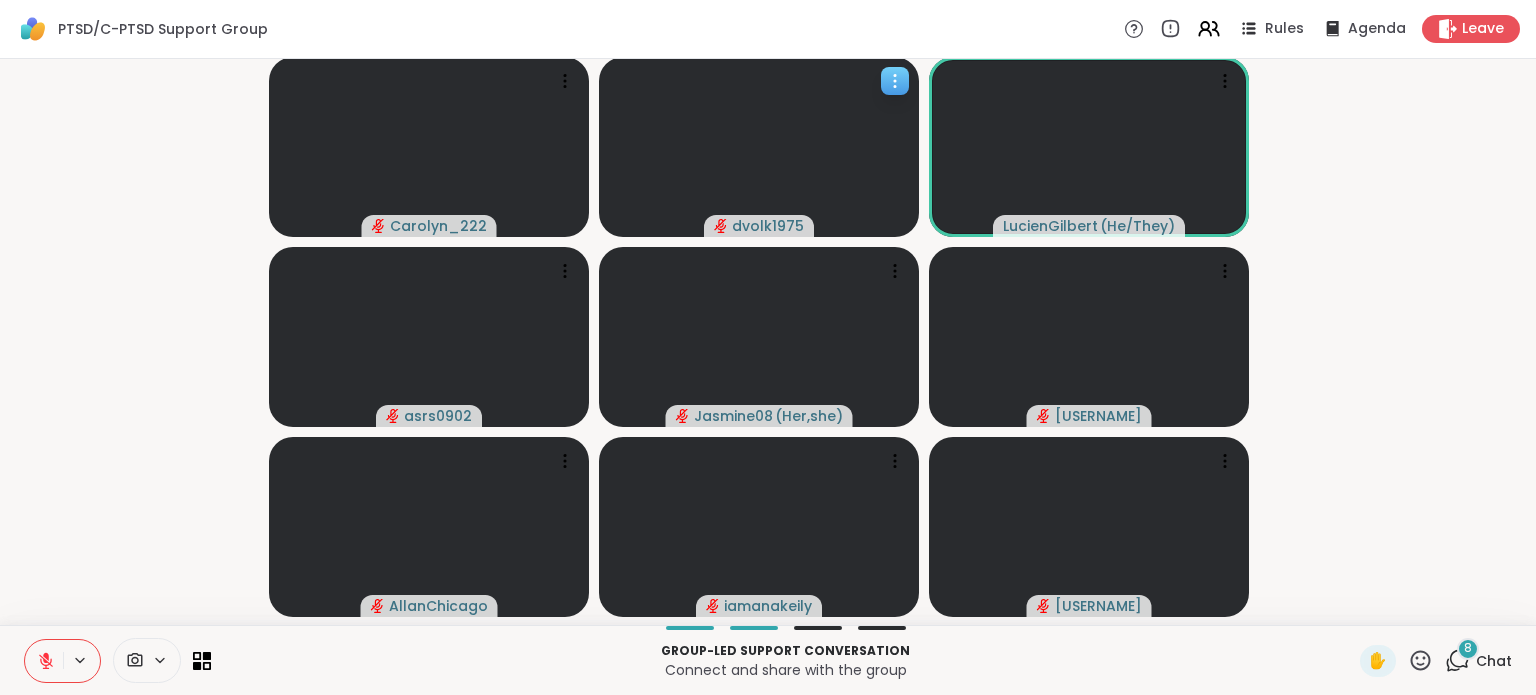 click on "dvolk1975" at bounding box center [768, 226] 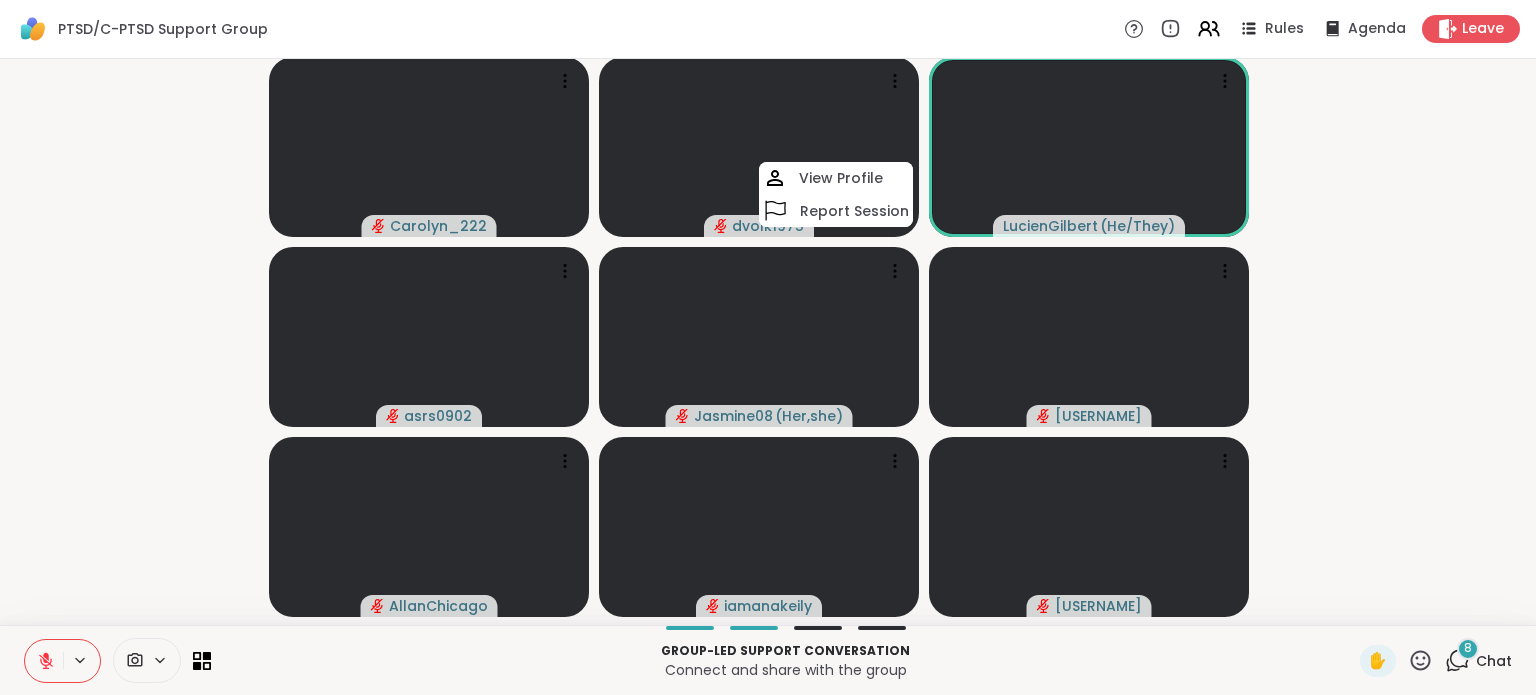 click on "[USERNAME] [USERNAME] [USERNAME] ( [PRONOUNS] ) [USERNAME] [USERNAME] ( [PRONOUNS] ) [USERNAME] [USERNAME]" at bounding box center (768, 342) 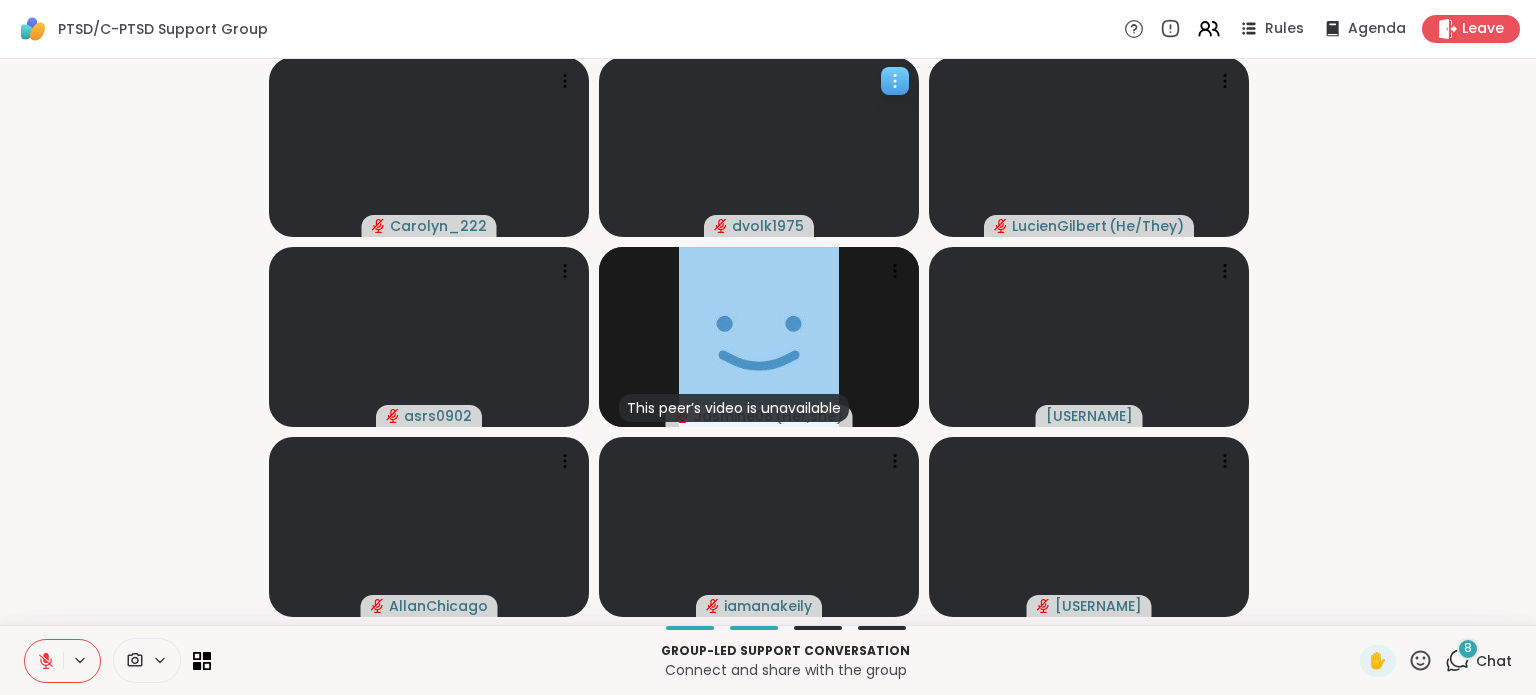 click on "dvolk1975" at bounding box center [768, 226] 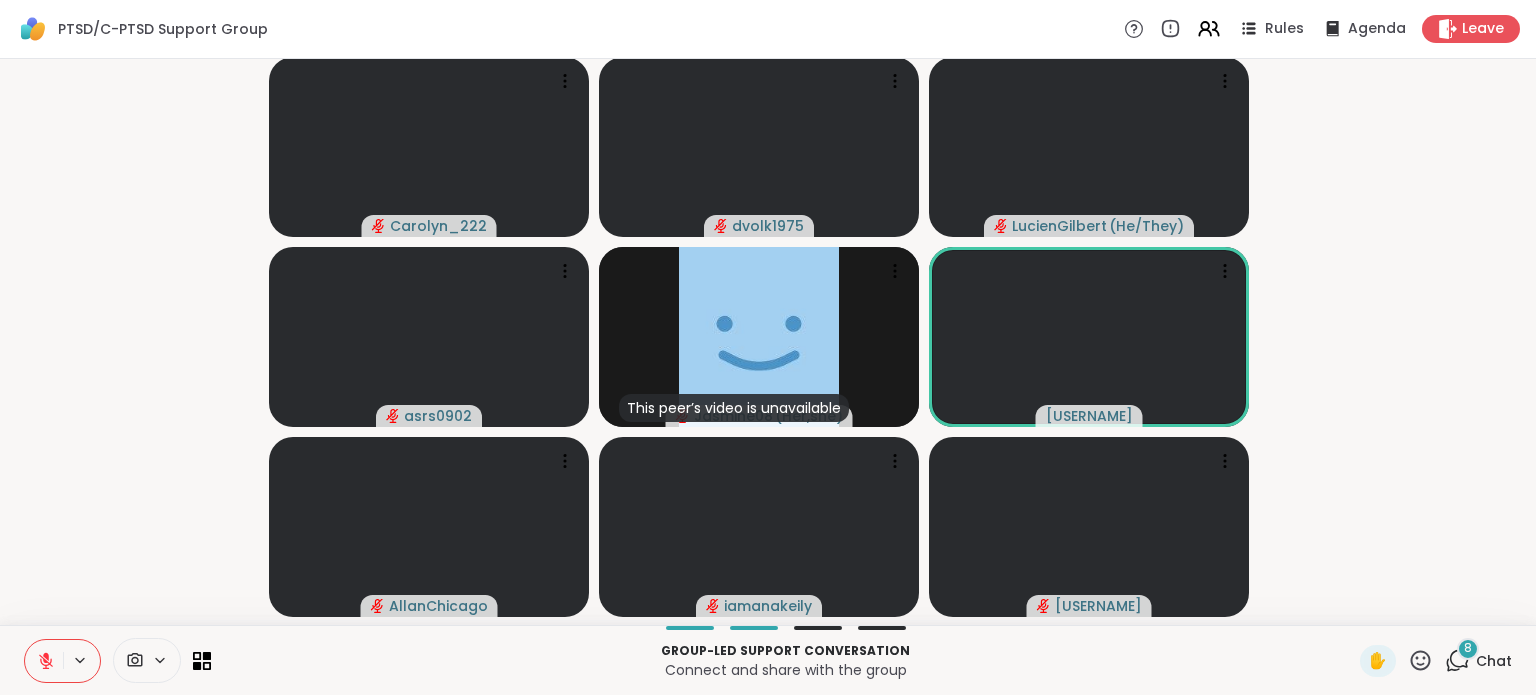 click on "[USERNAME] [USERNAME] [USERNAME] ( [PRONOUNS] ) [USERNAME] [USERNAME] ( [PRONOUNS] ) [USERNAME] [USERNAME]" at bounding box center (768, 342) 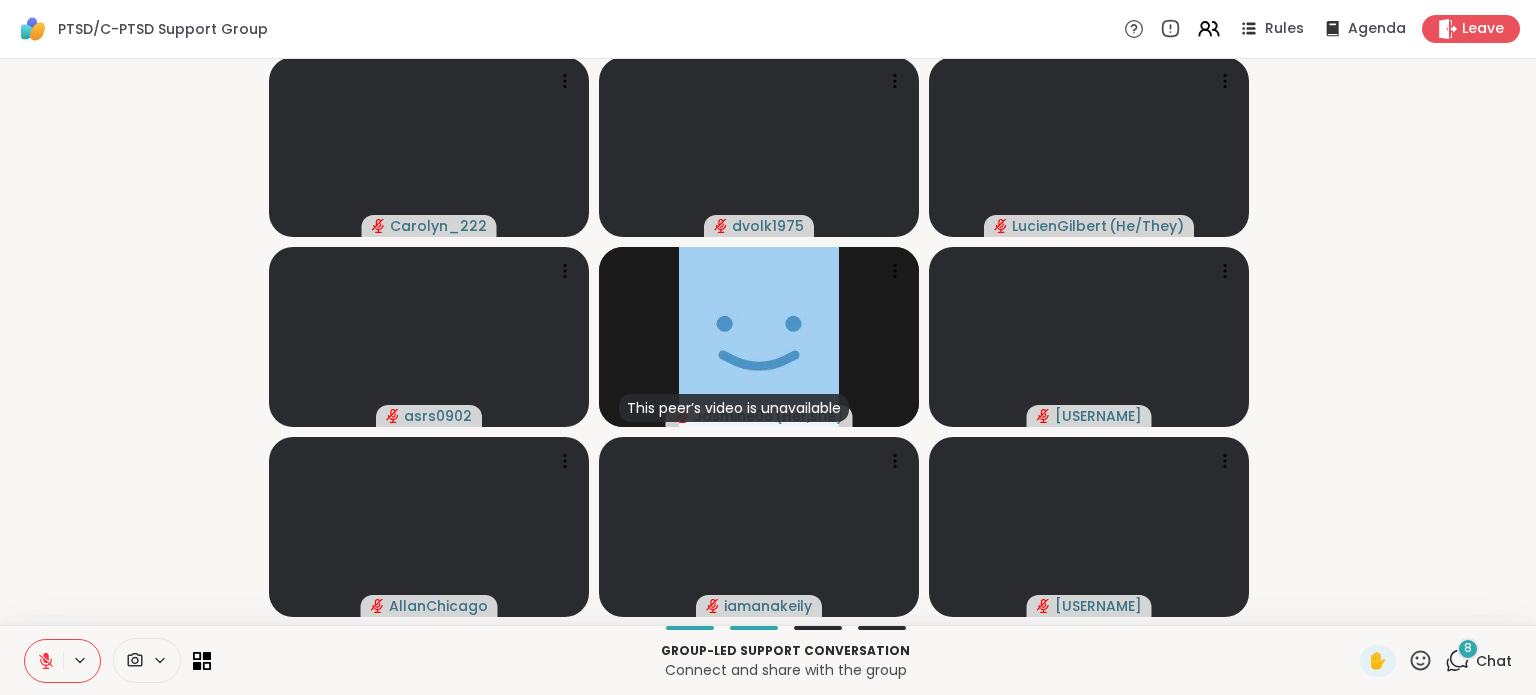 click 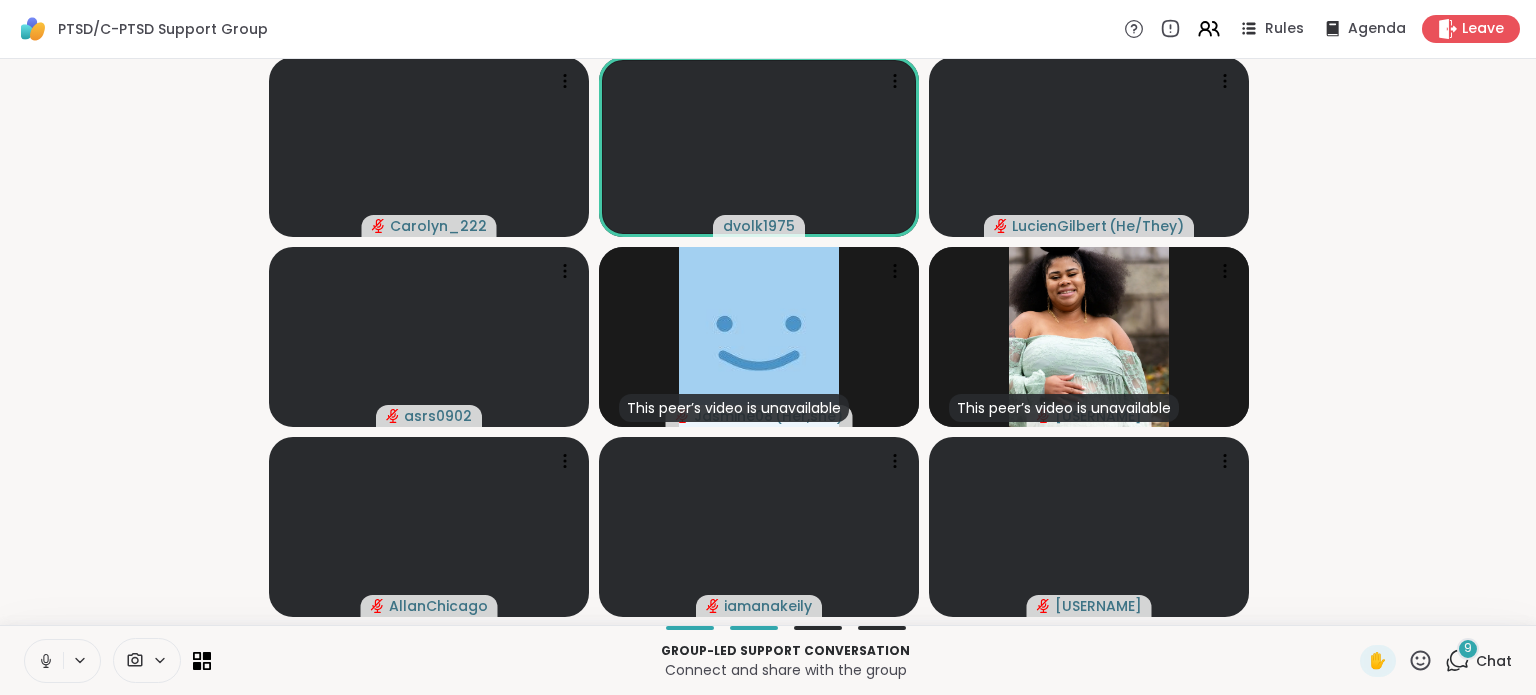 click at bounding box center (44, 661) 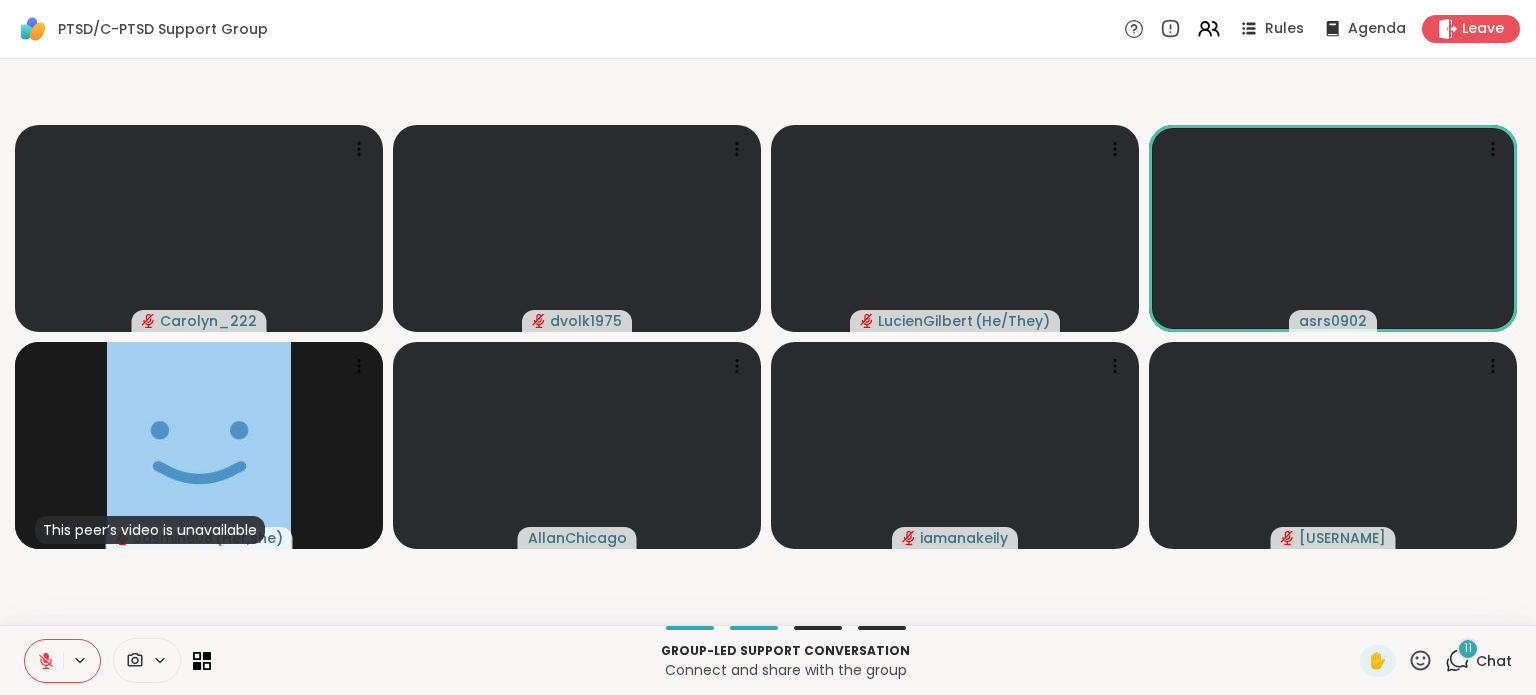 click at bounding box center (166, 660) 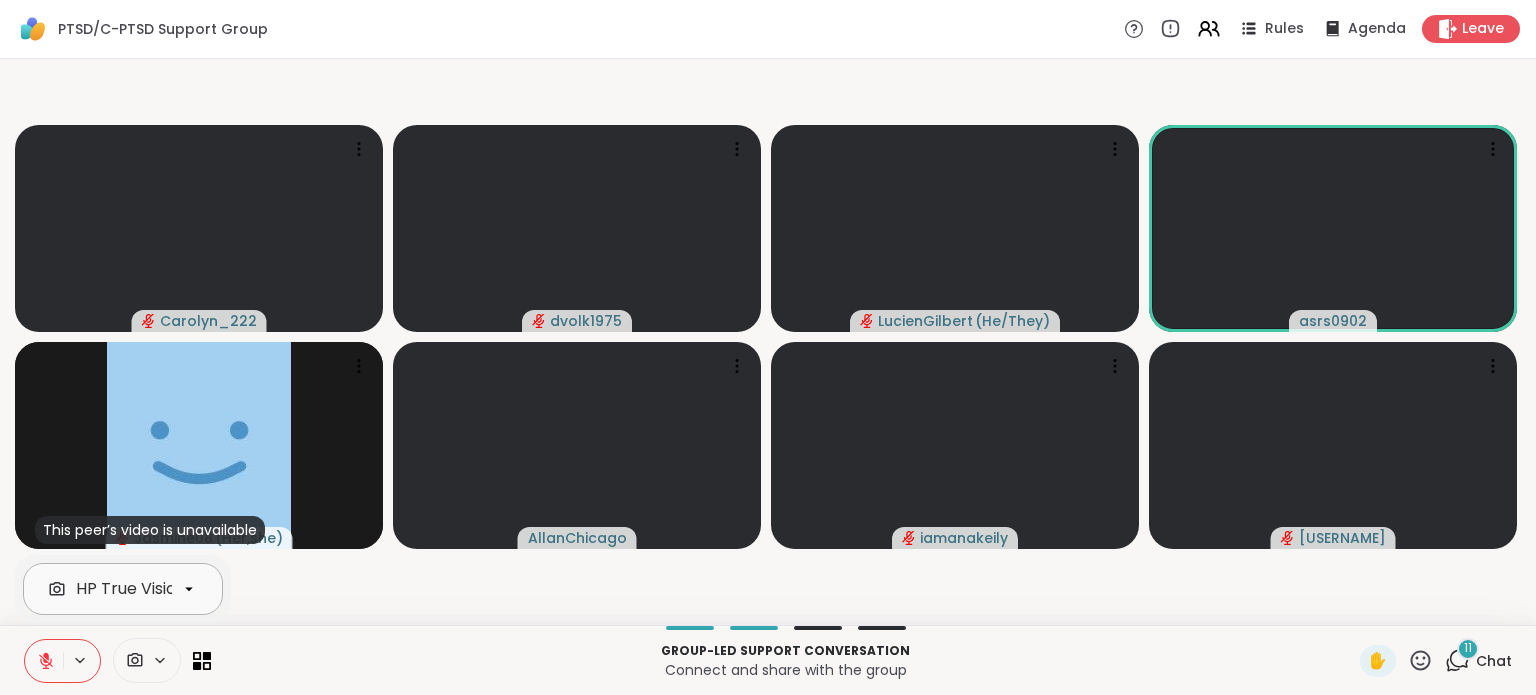 scroll, scrollTop: 0, scrollLeft: 108, axis: horizontal 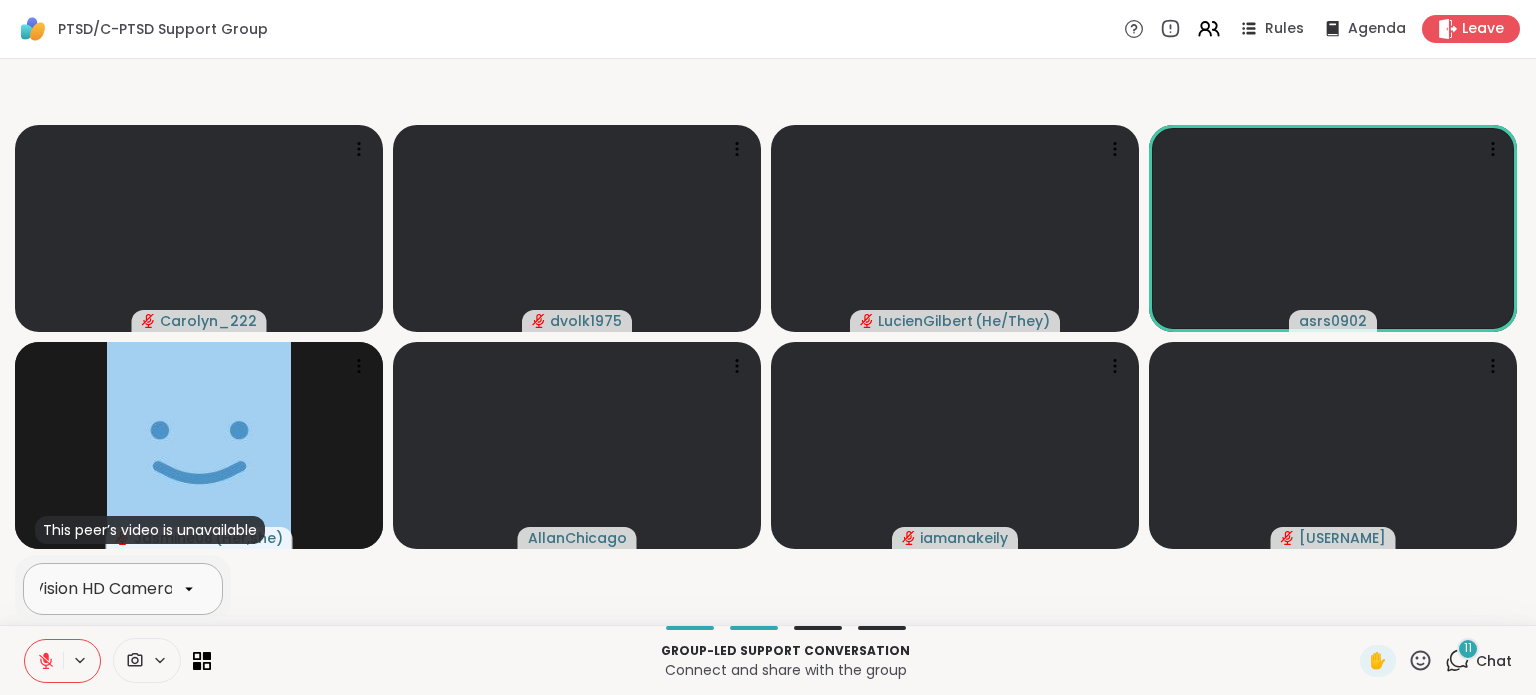 click 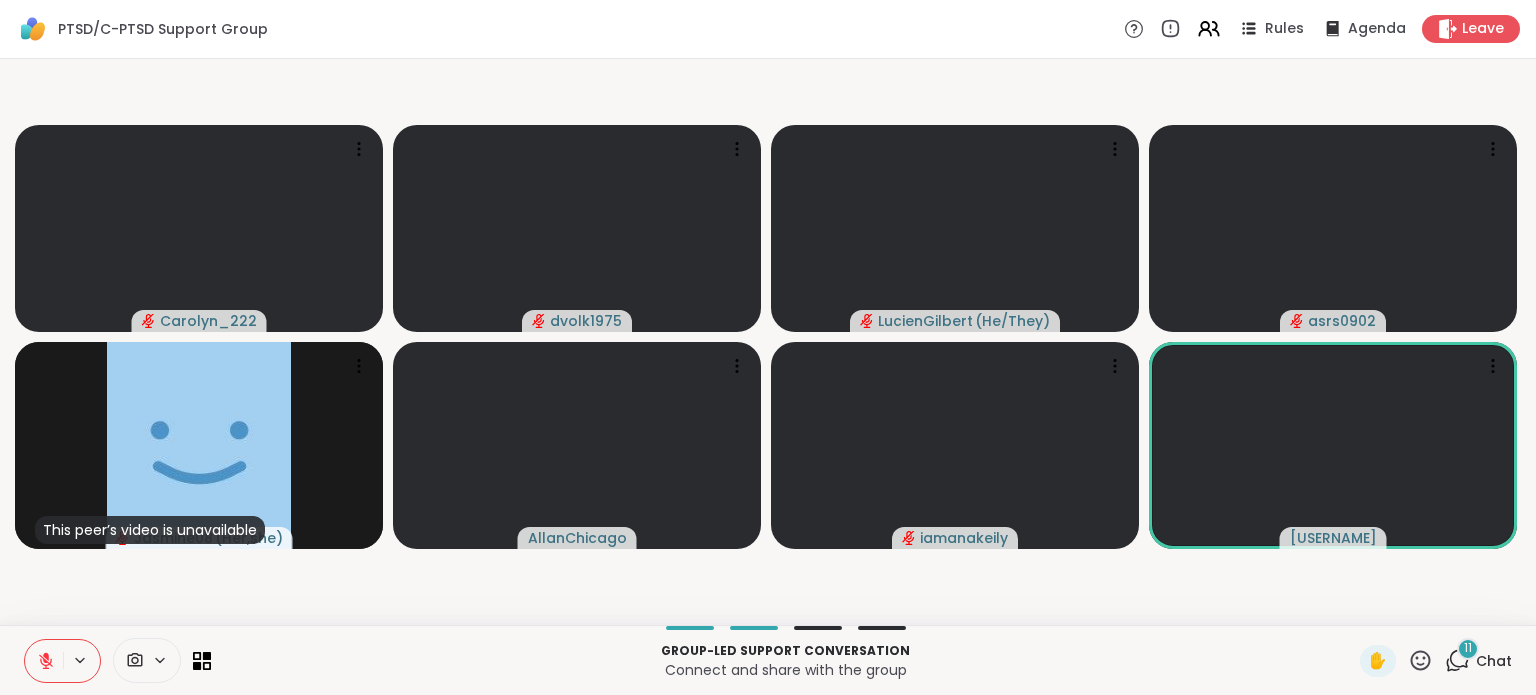 click on "[USERNAME] [USERNAME] [USERNAME] ( [PRONOUNS] ) [USERNAME] [USERNAME] ( [PRONOUNS] ) [USERNAME] [USERNAME]" at bounding box center [768, 342] 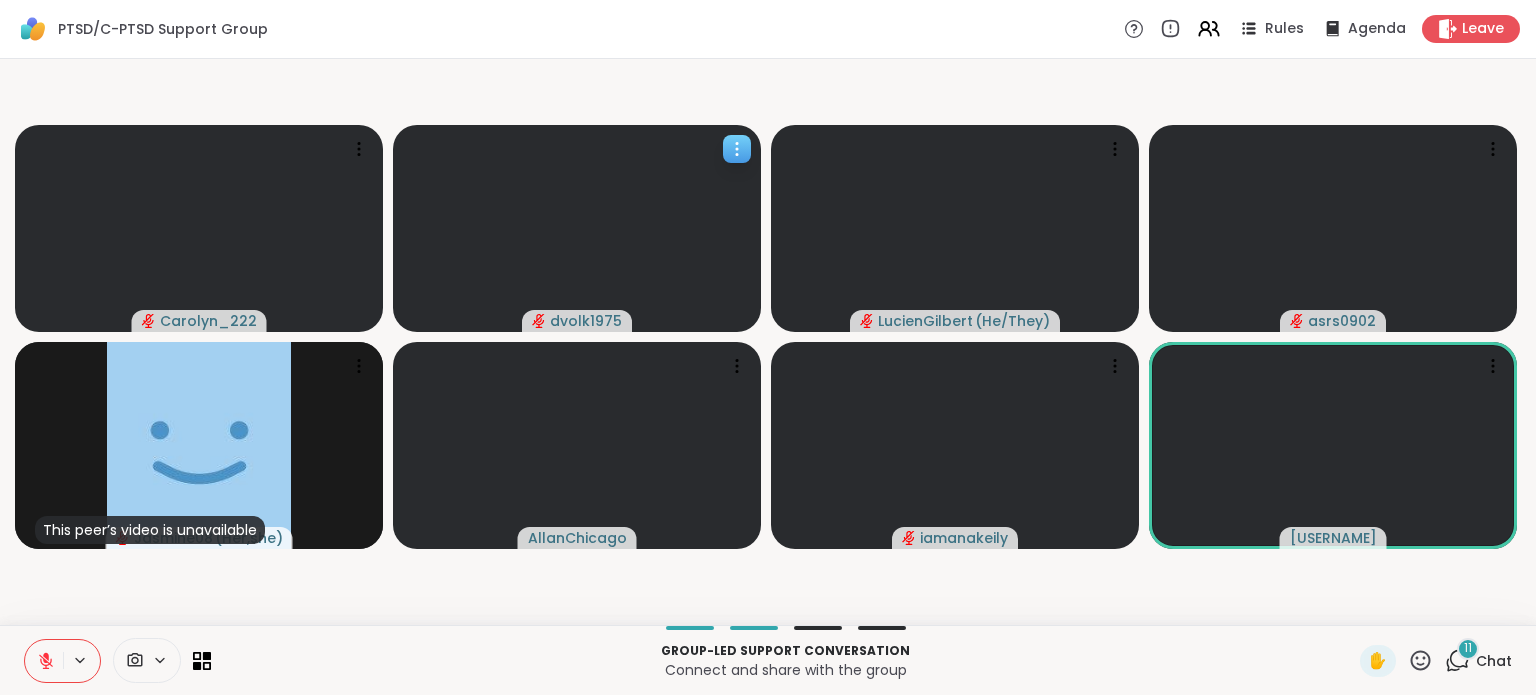 click 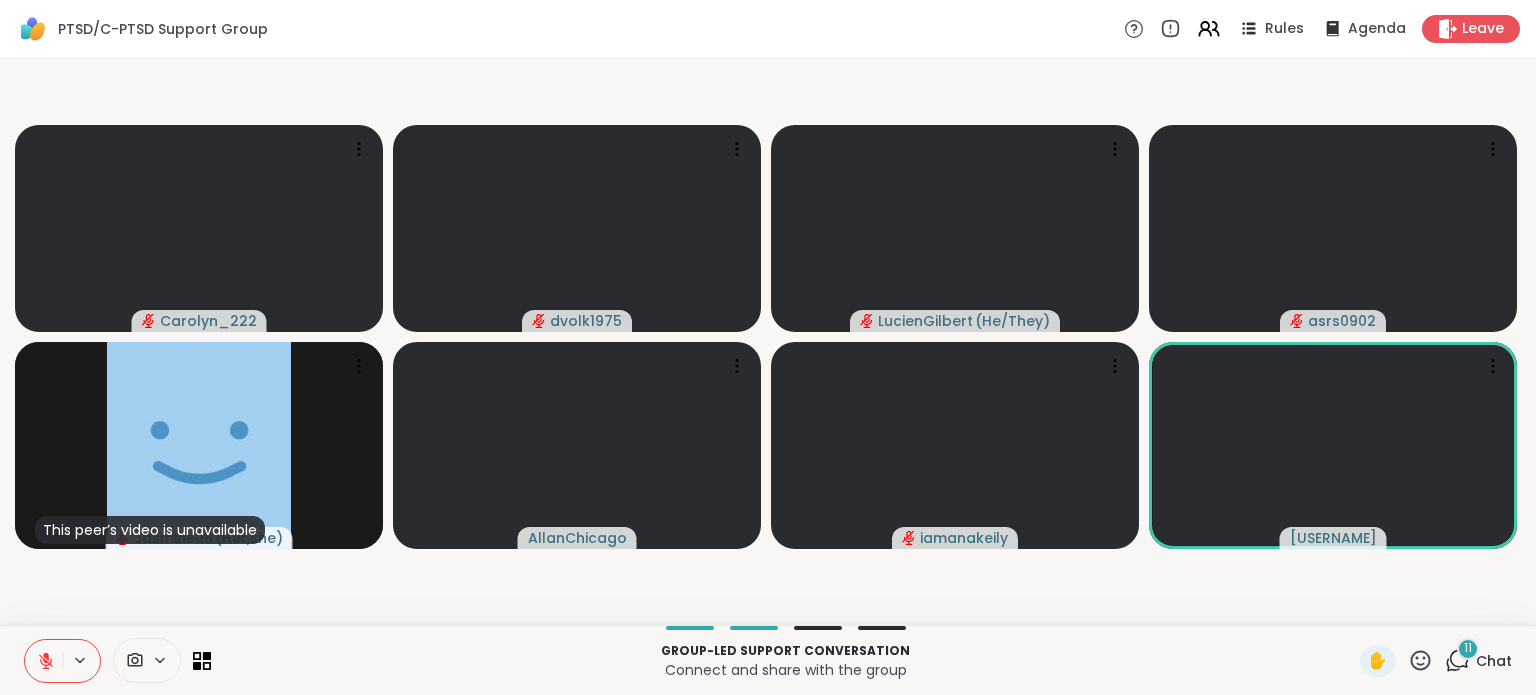 click on "[USERNAME] [USERNAME] [USERNAME] ( [PRONOUNS] ) [USERNAME] [USERNAME] ( [PRONOUNS] ) [USERNAME] [USERNAME]" at bounding box center (768, 342) 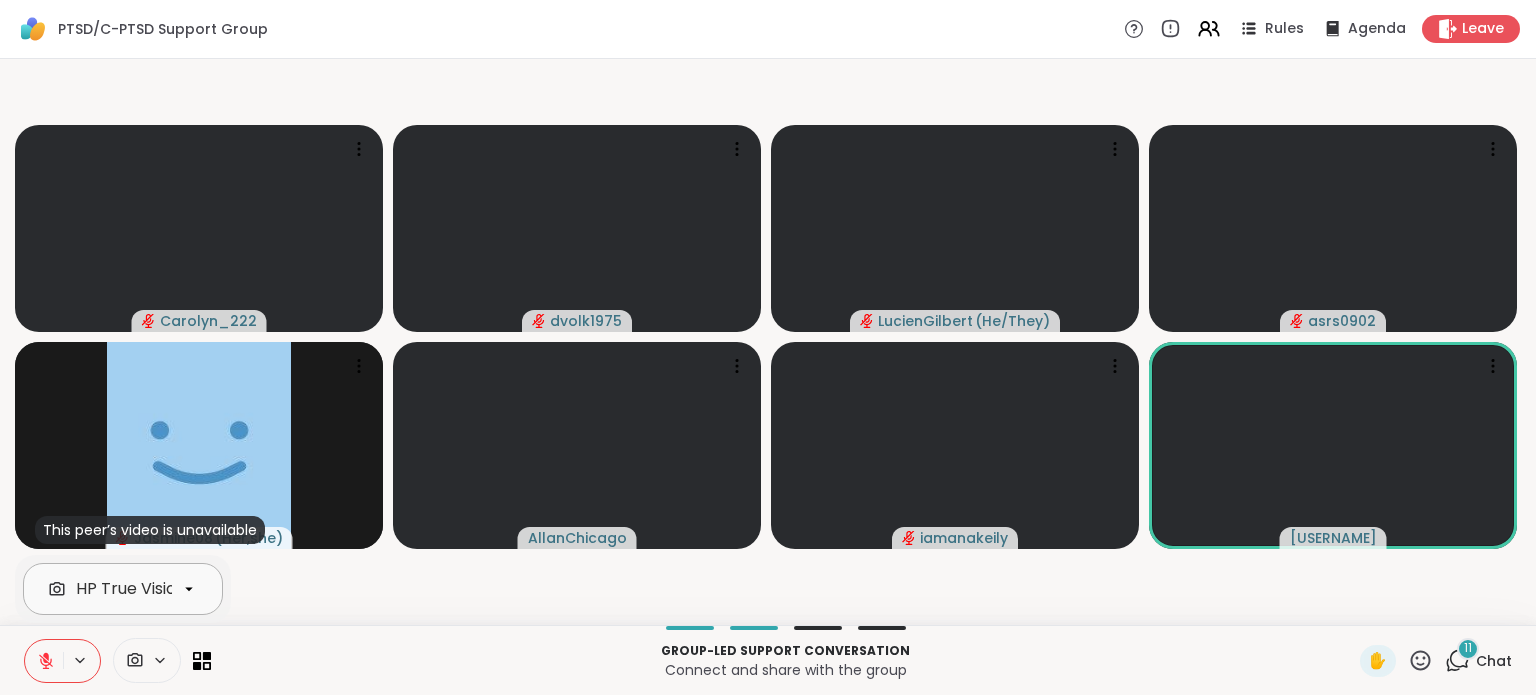 scroll, scrollTop: 0, scrollLeft: 0, axis: both 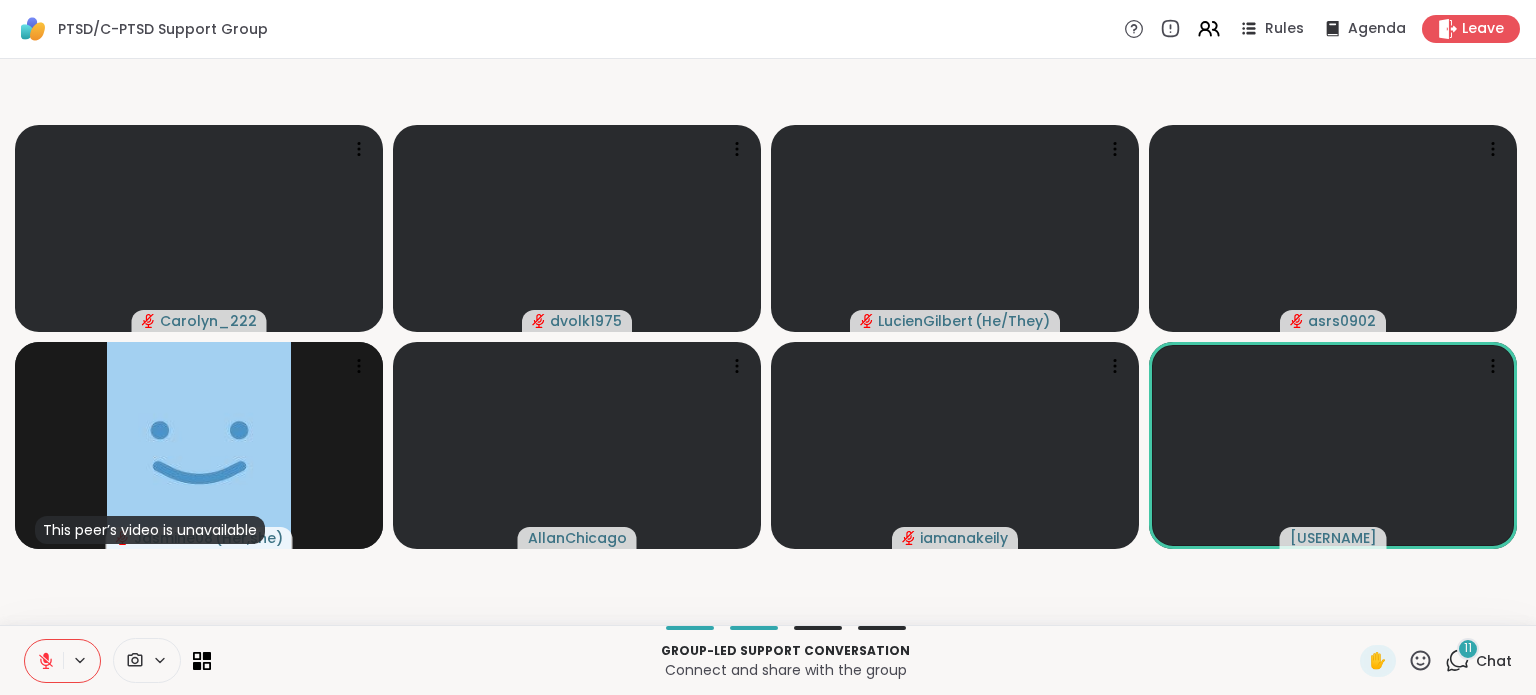 click on "[USERNAME] [USERNAME] [USERNAME] ( [PRONOUNS] ) [USERNAME] [USERNAME] ( [PRONOUNS] ) [USERNAME] [USERNAME]" at bounding box center [768, 342] 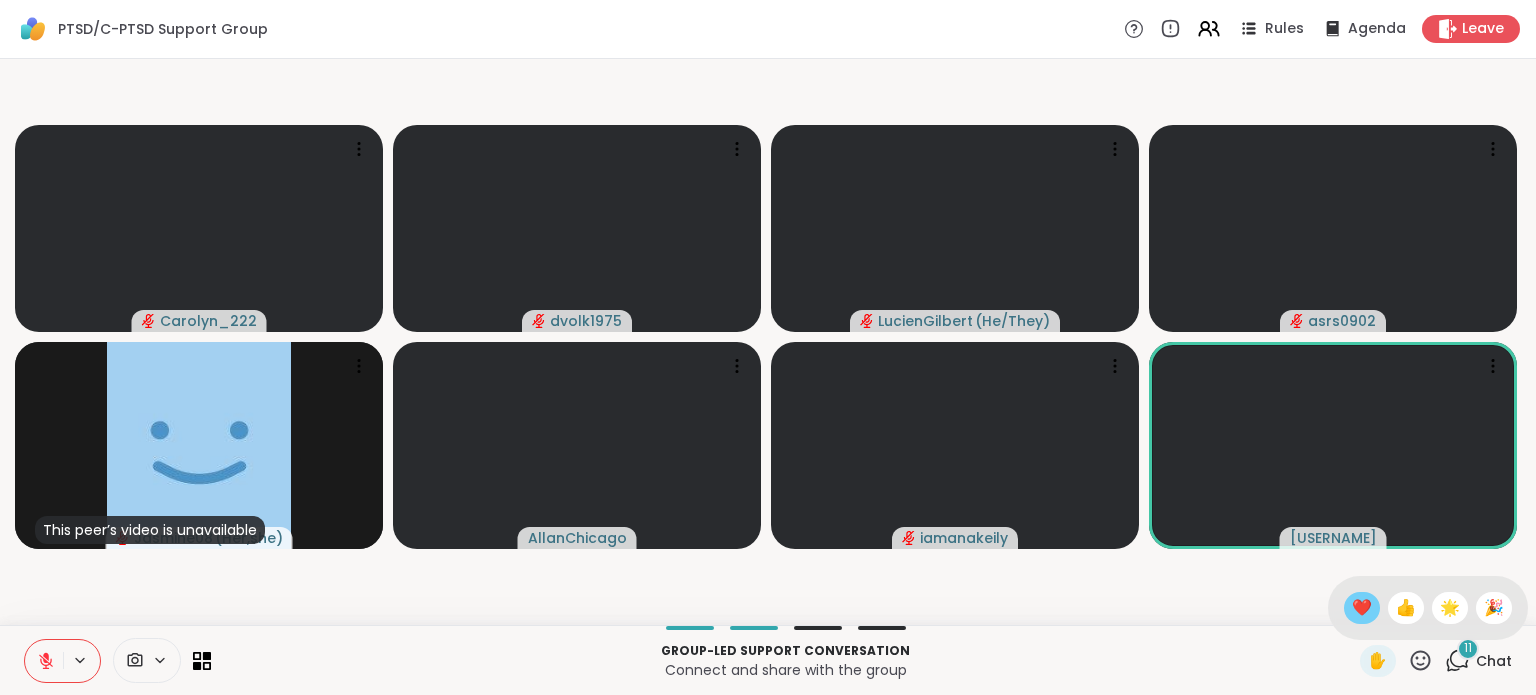 click on "❤️" at bounding box center (1362, 608) 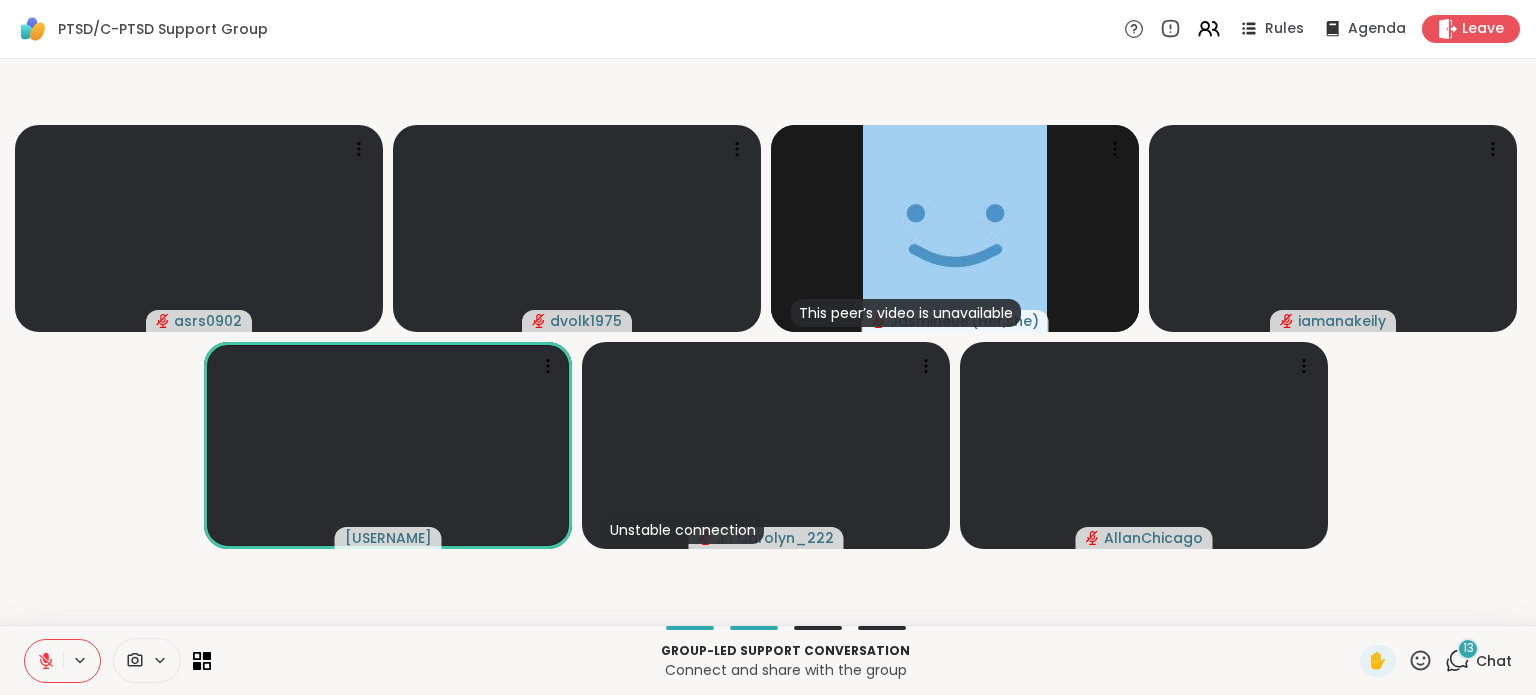 click 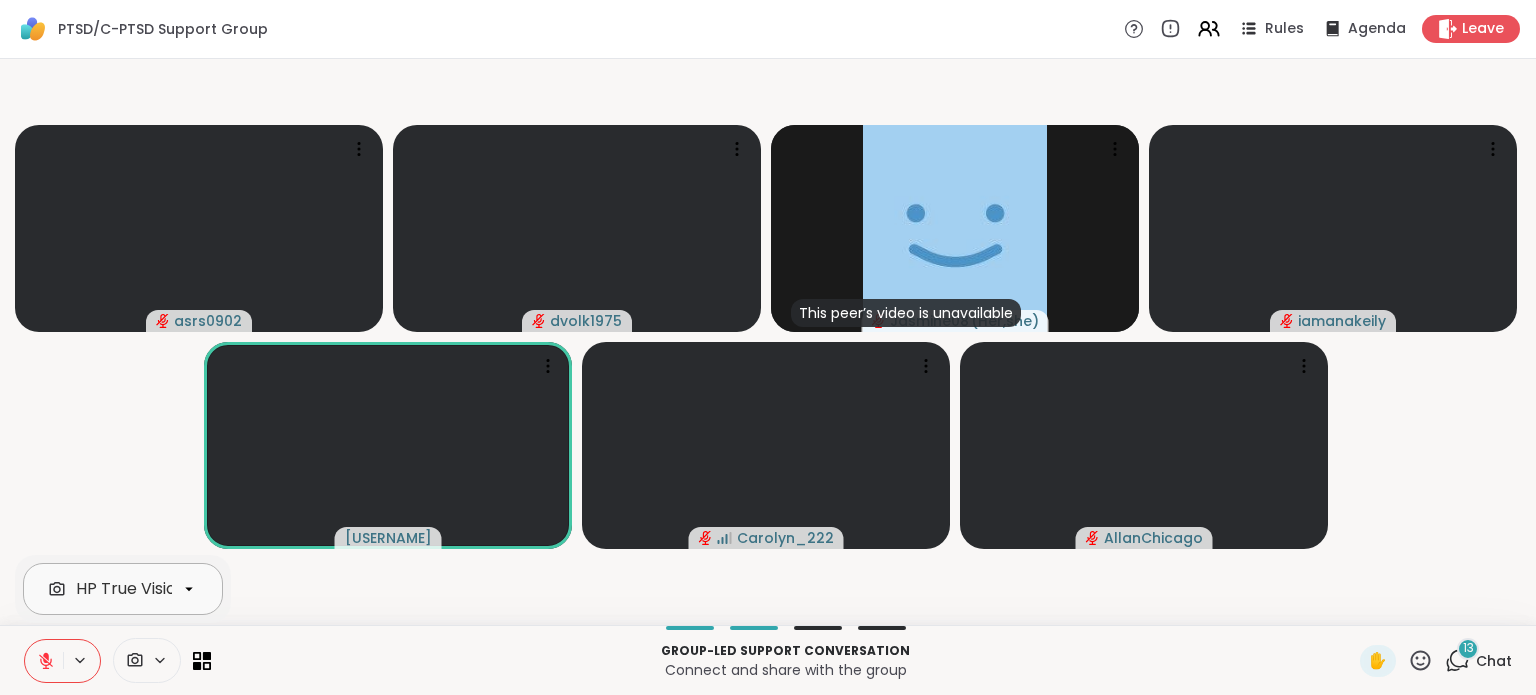 scroll, scrollTop: 0, scrollLeft: 108, axis: horizontal 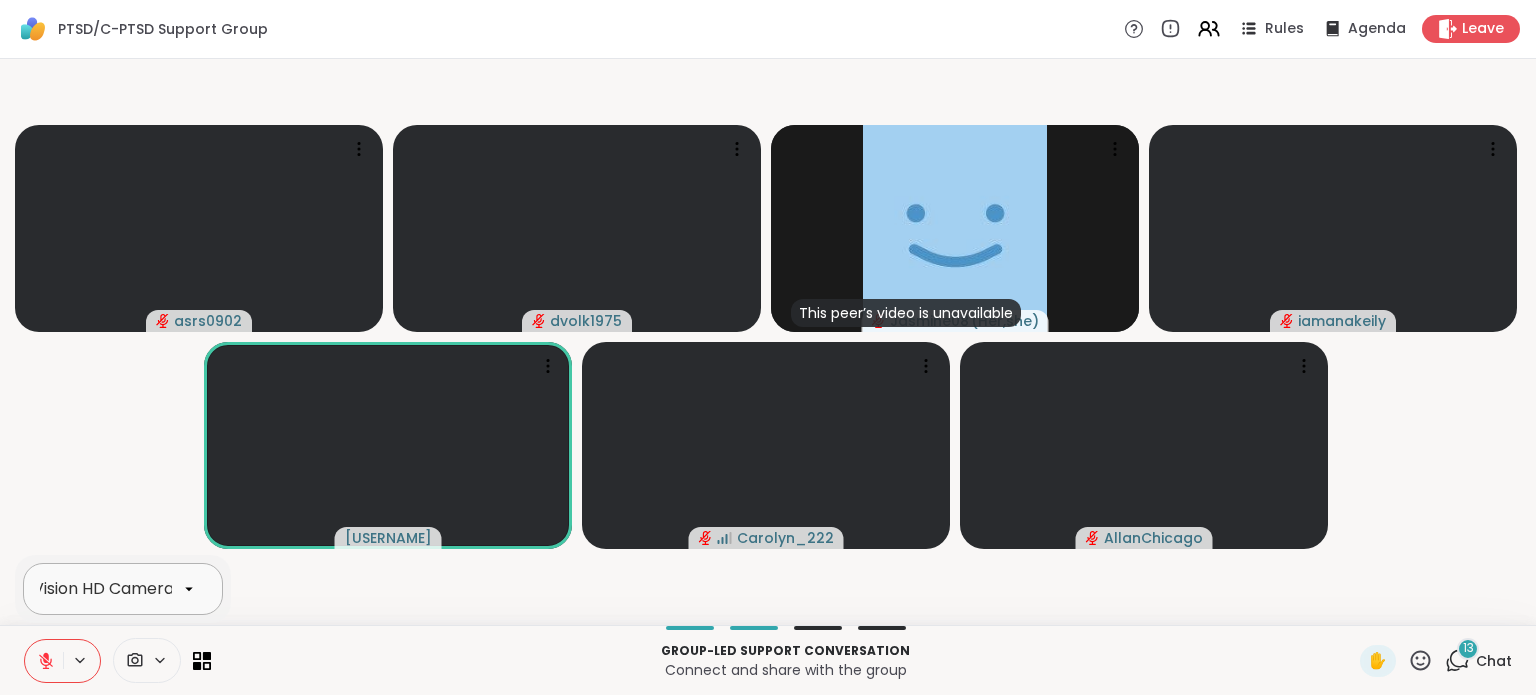 click at bounding box center [189, 589] 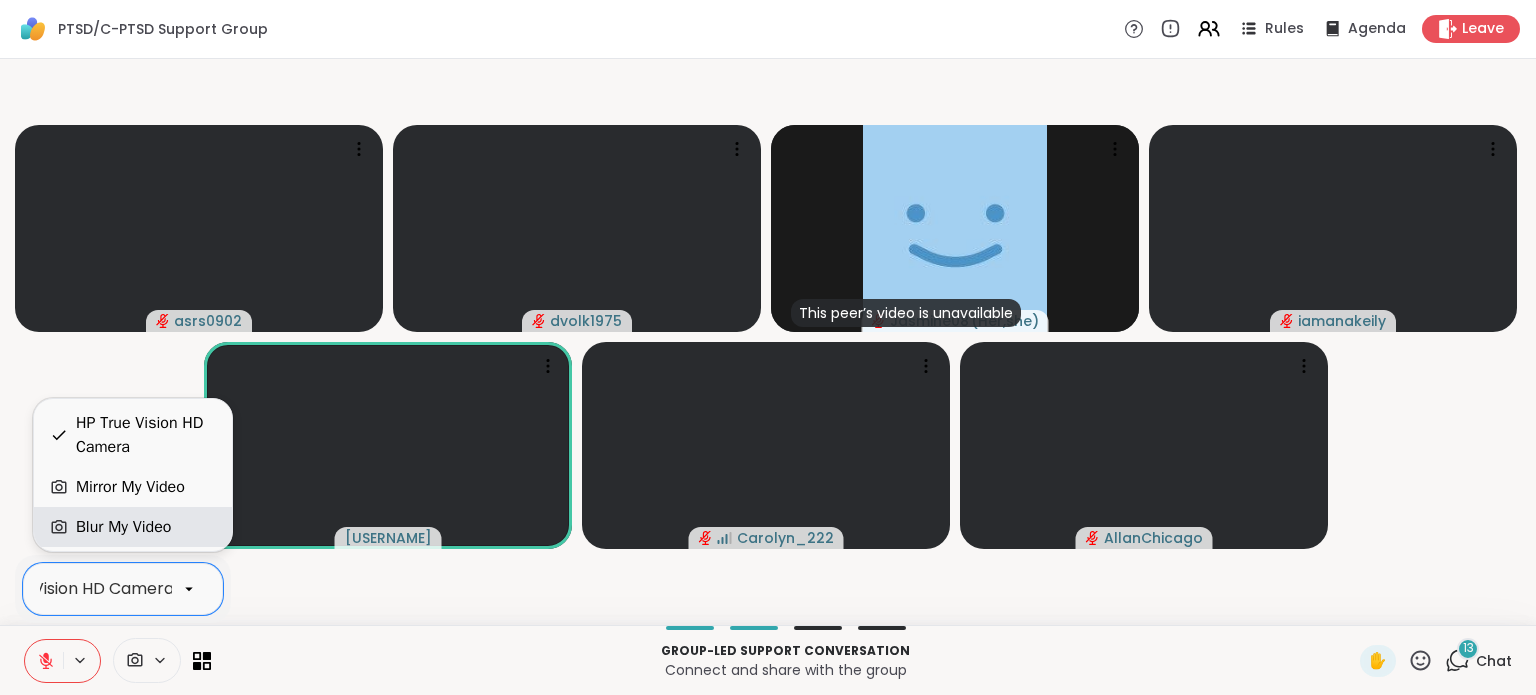 click on "Blur My Video" at bounding box center (124, 527) 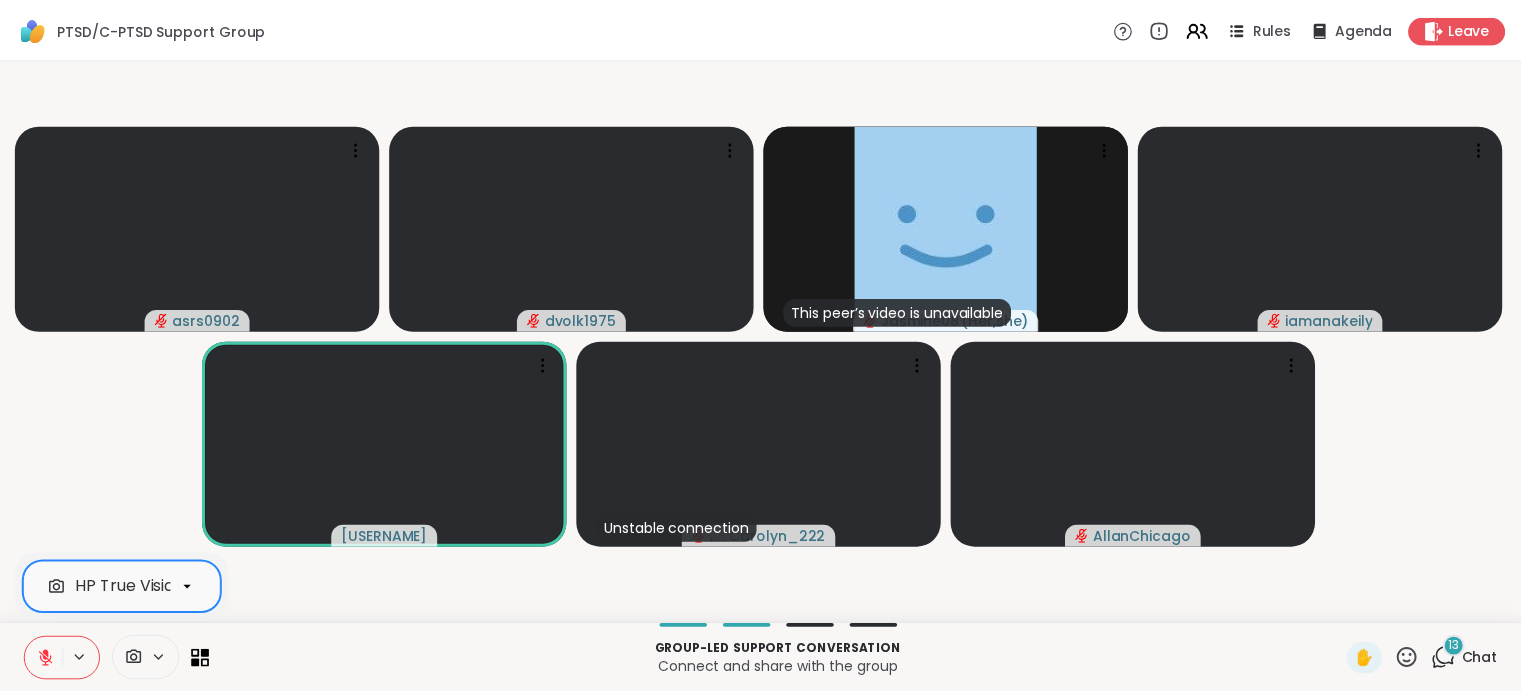 scroll, scrollTop: 0, scrollLeft: 108, axis: horizontal 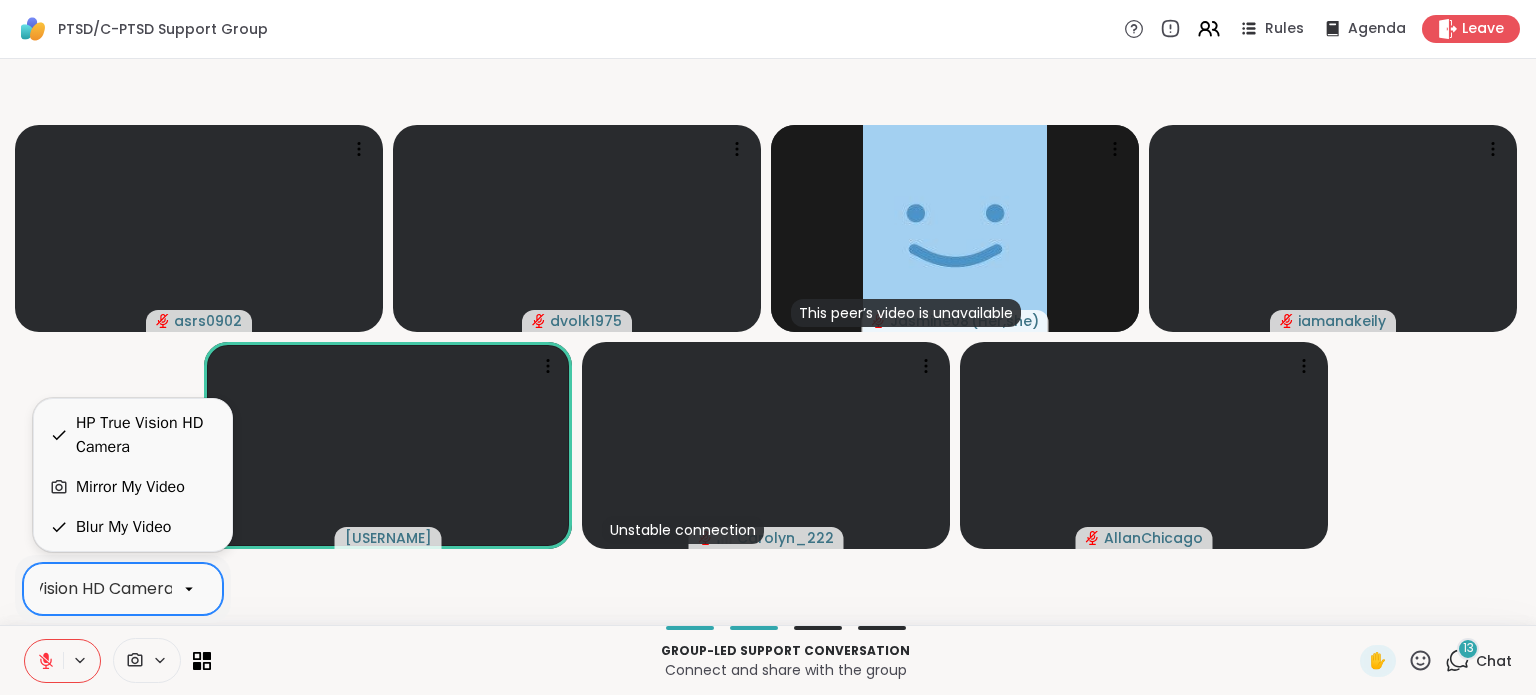 click on "HP True Vision HD Camera" at bounding box center [71, 589] 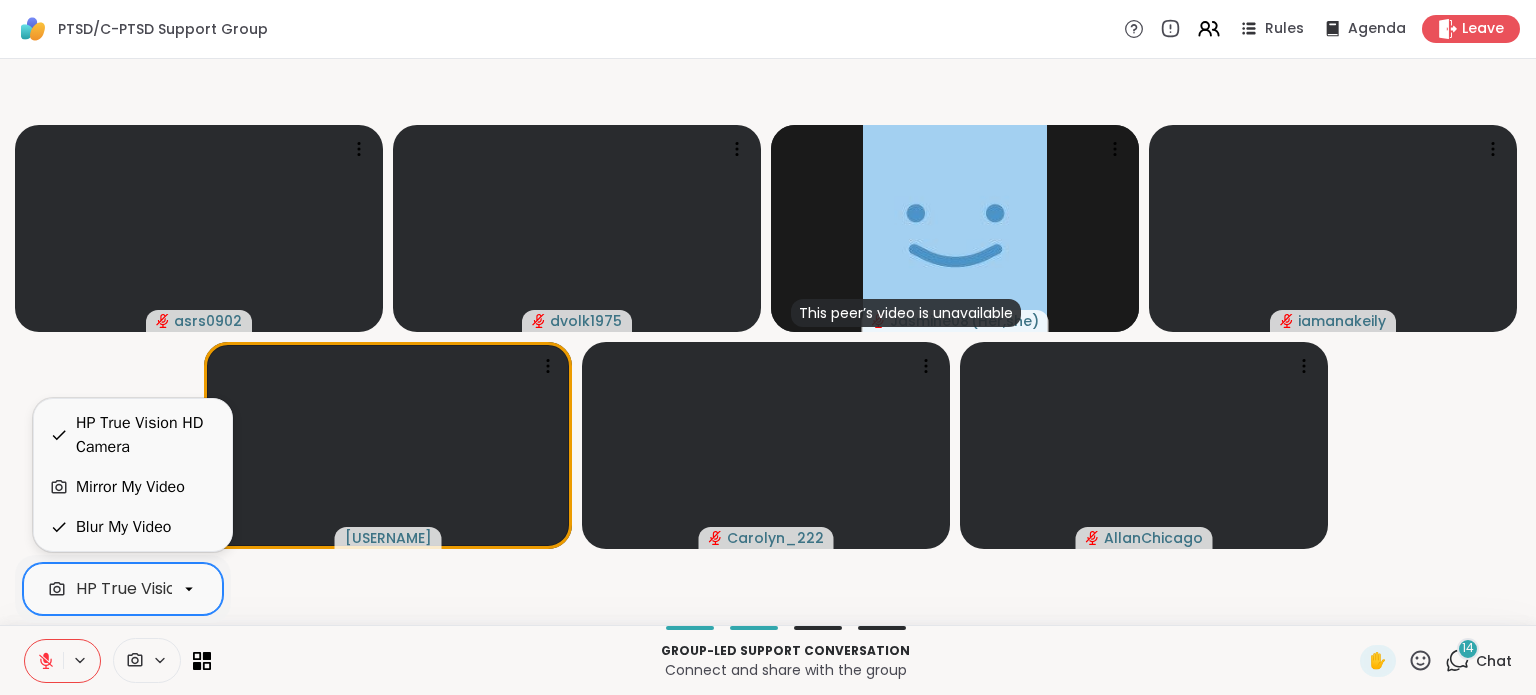 click on "[USERNAME] [USERNAME] [USERNAME] ( [PRONOUNS] ) [USERNAME] [USERNAME] [USERNAME] [USERNAME] [USERNAME]" at bounding box center [768, 342] 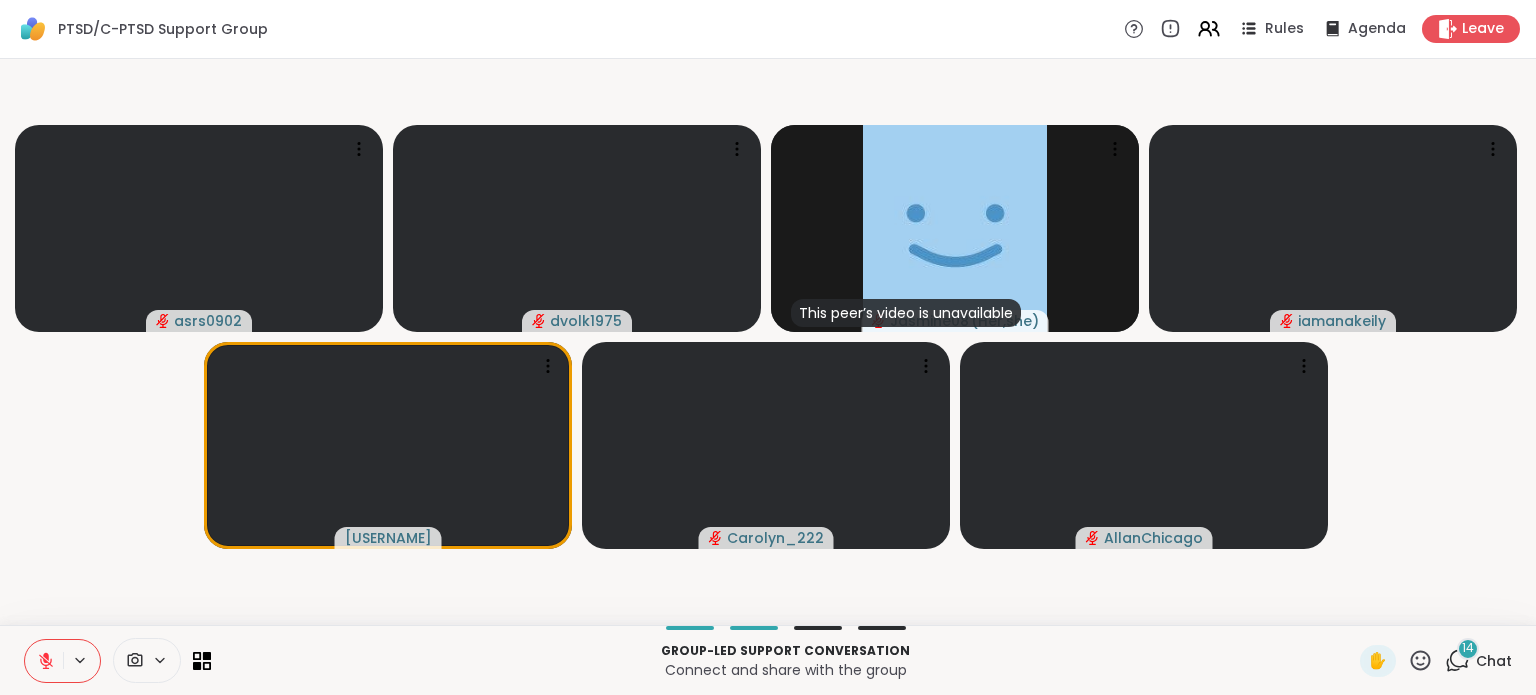 click on "Connect and share with the group" at bounding box center (785, 670) 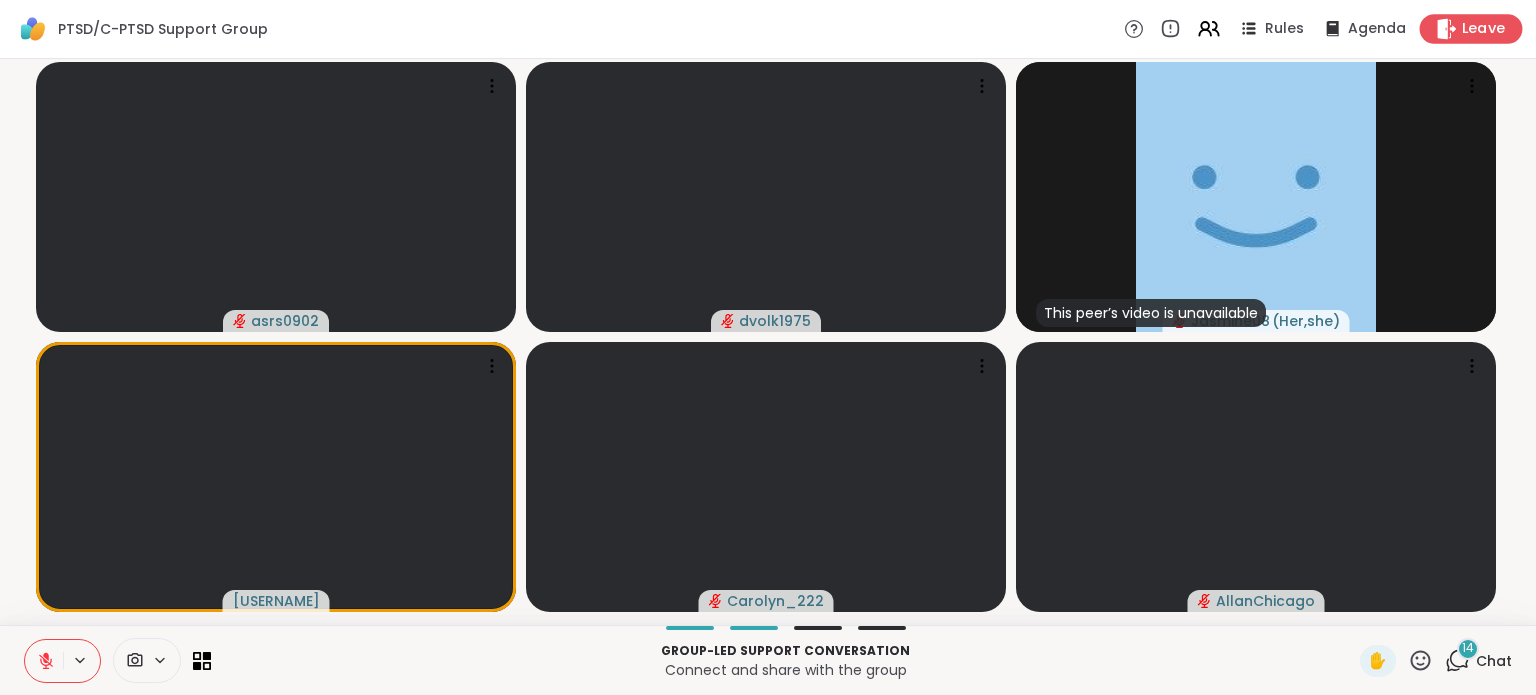 click on "Leave" at bounding box center [1471, 28] 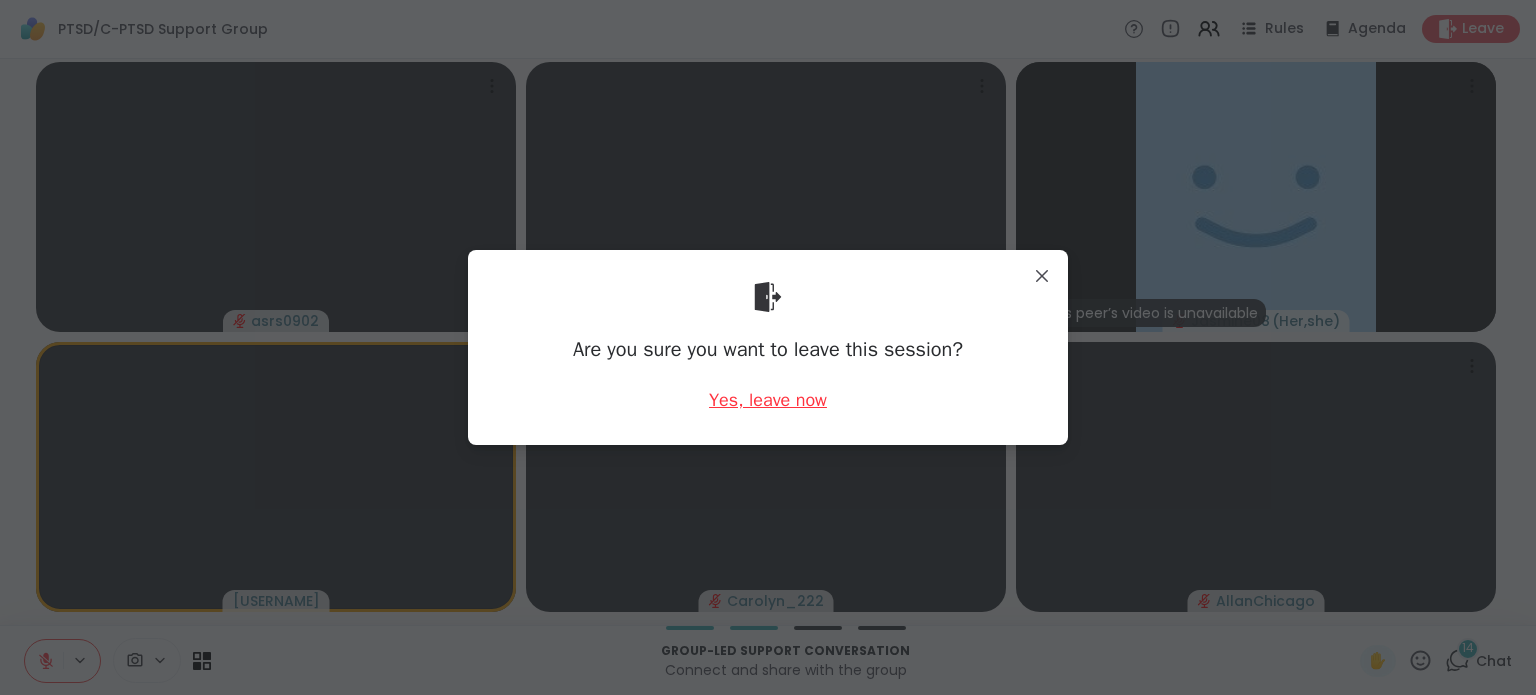 click on "Yes, leave now" at bounding box center (768, 400) 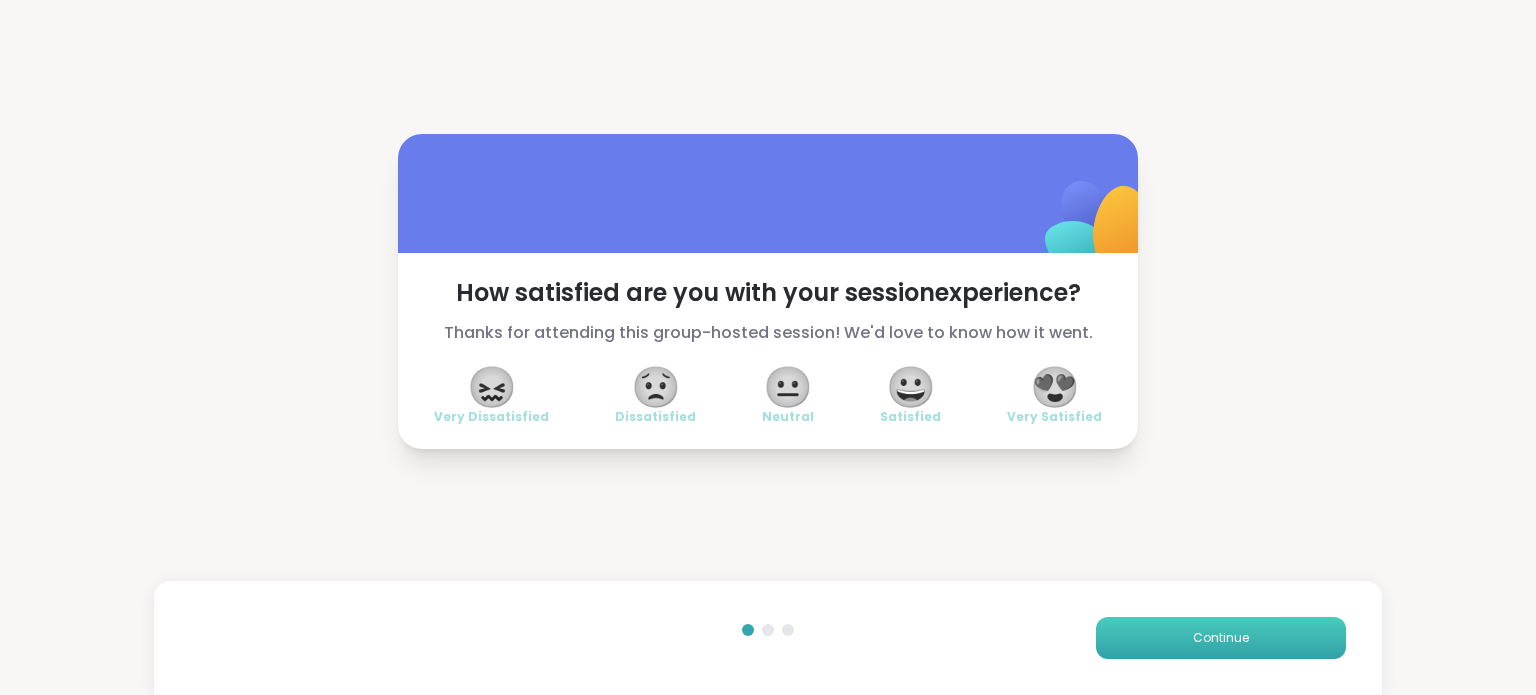 click on "Continue" at bounding box center [1221, 638] 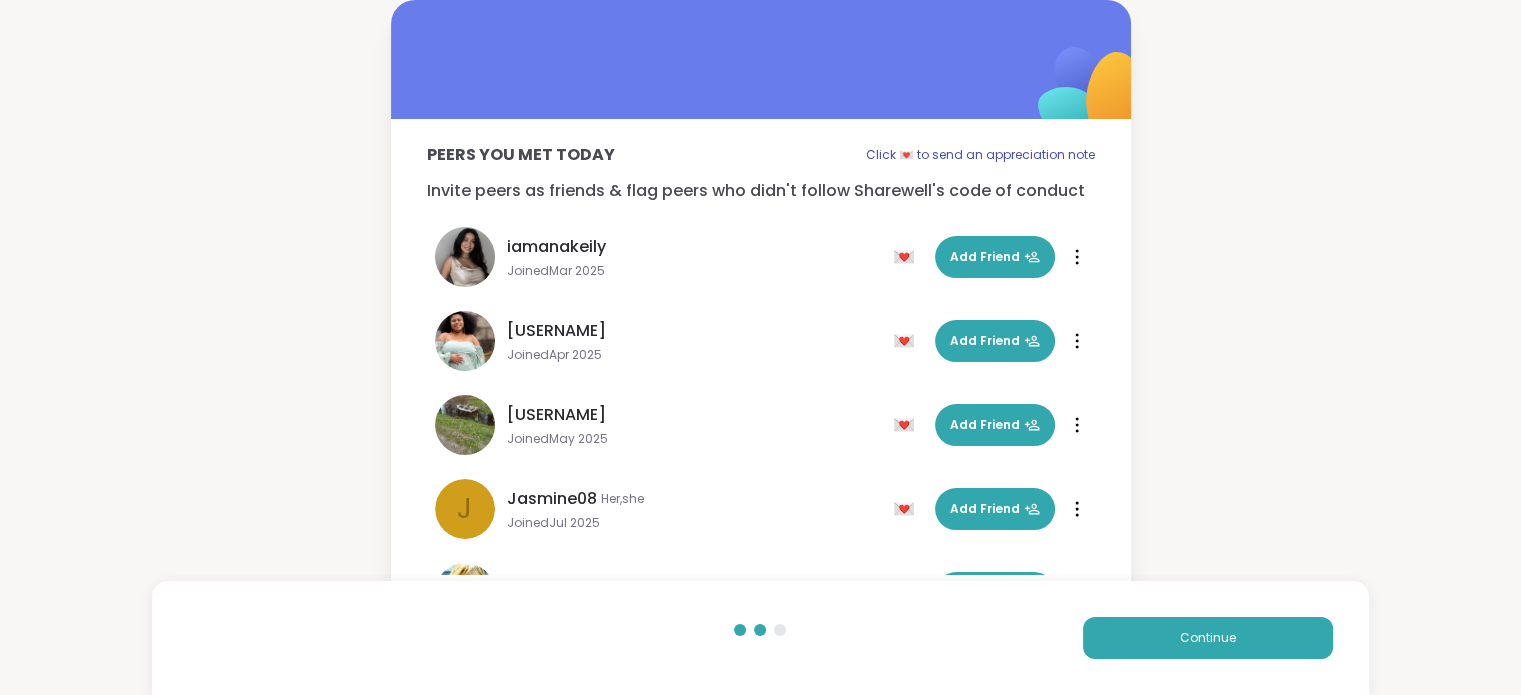 scroll, scrollTop: 89, scrollLeft: 0, axis: vertical 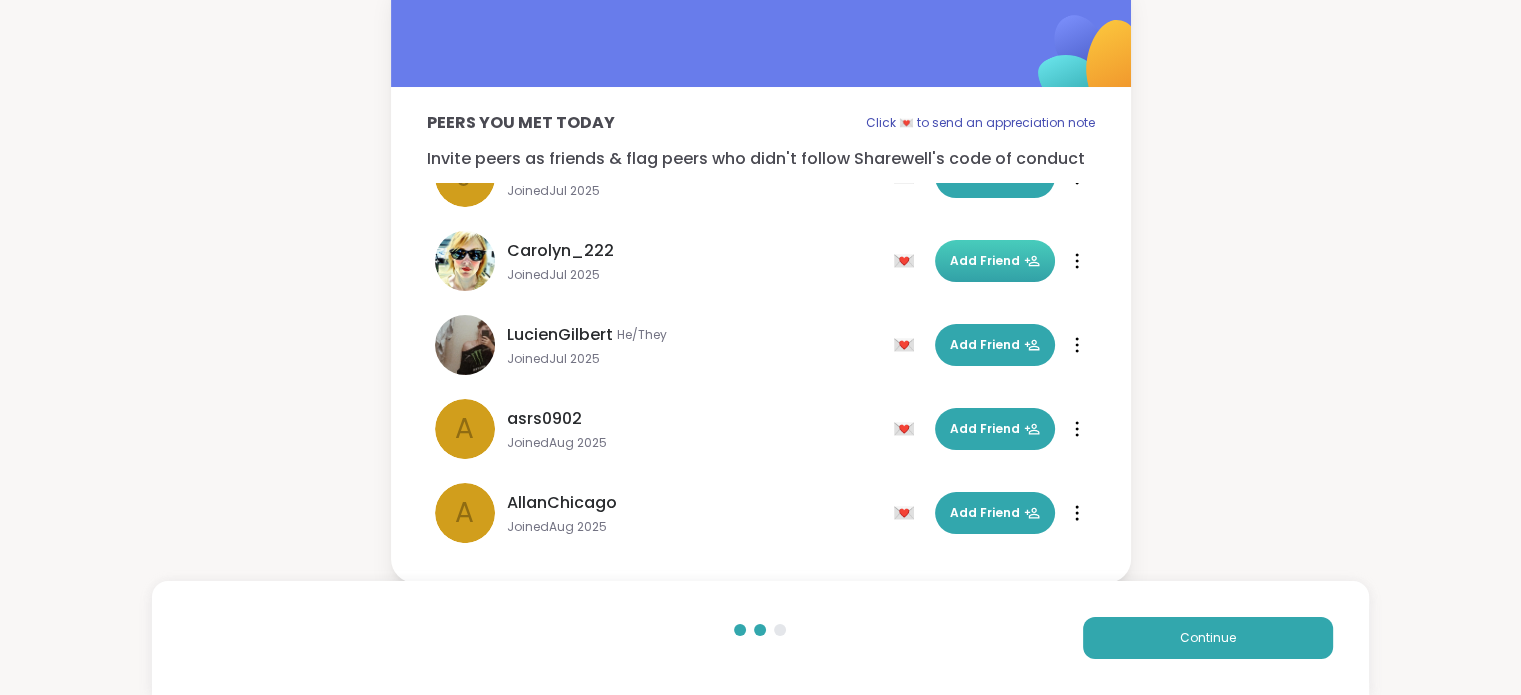 click on "Add Friend" at bounding box center [995, 261] 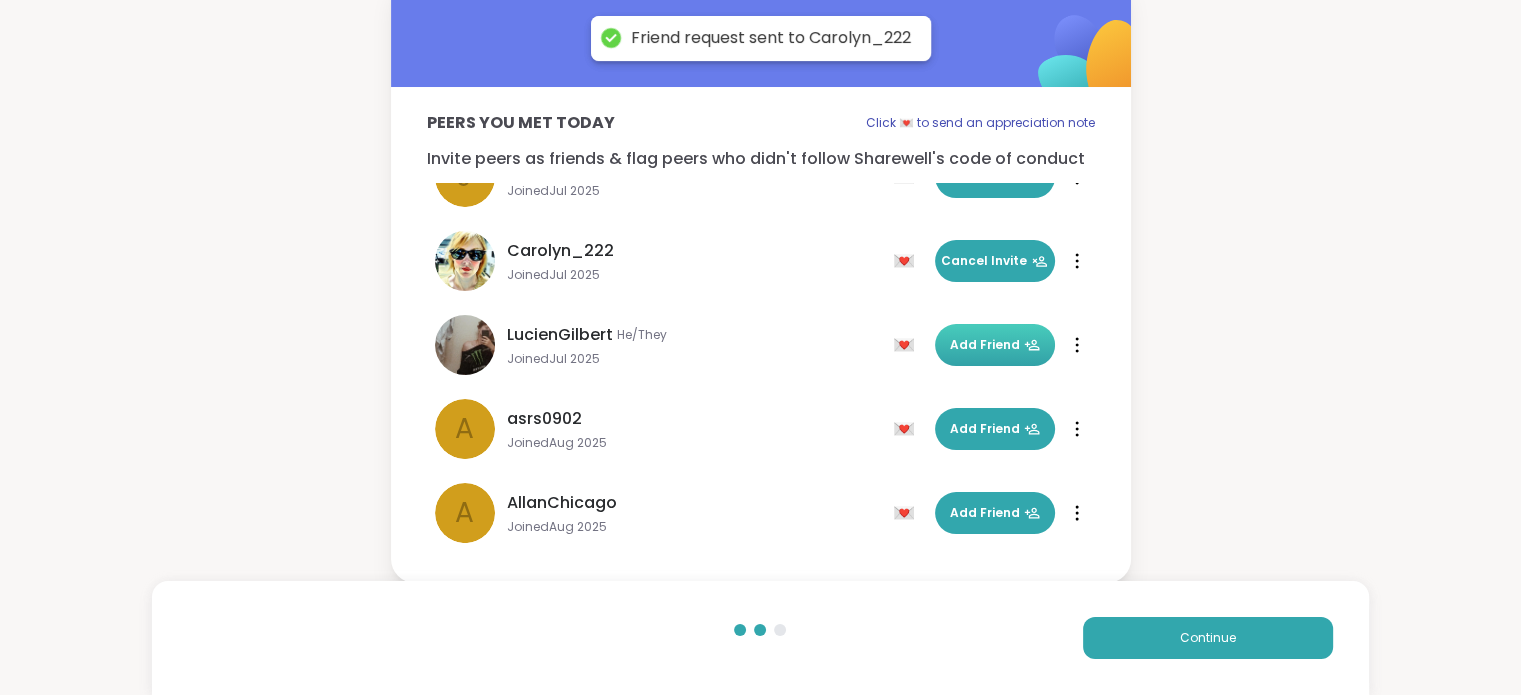click on "Add Friend" at bounding box center [995, 345] 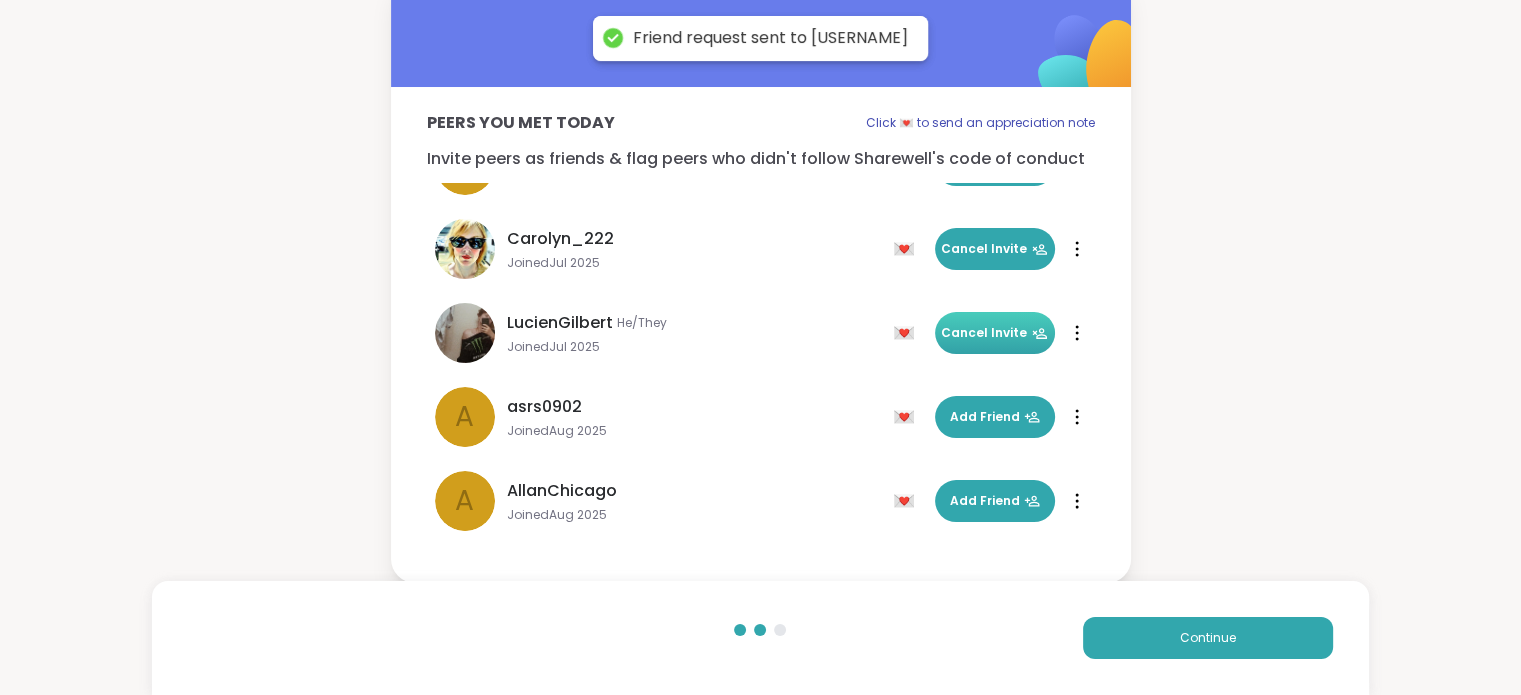 scroll, scrollTop: 336, scrollLeft: 0, axis: vertical 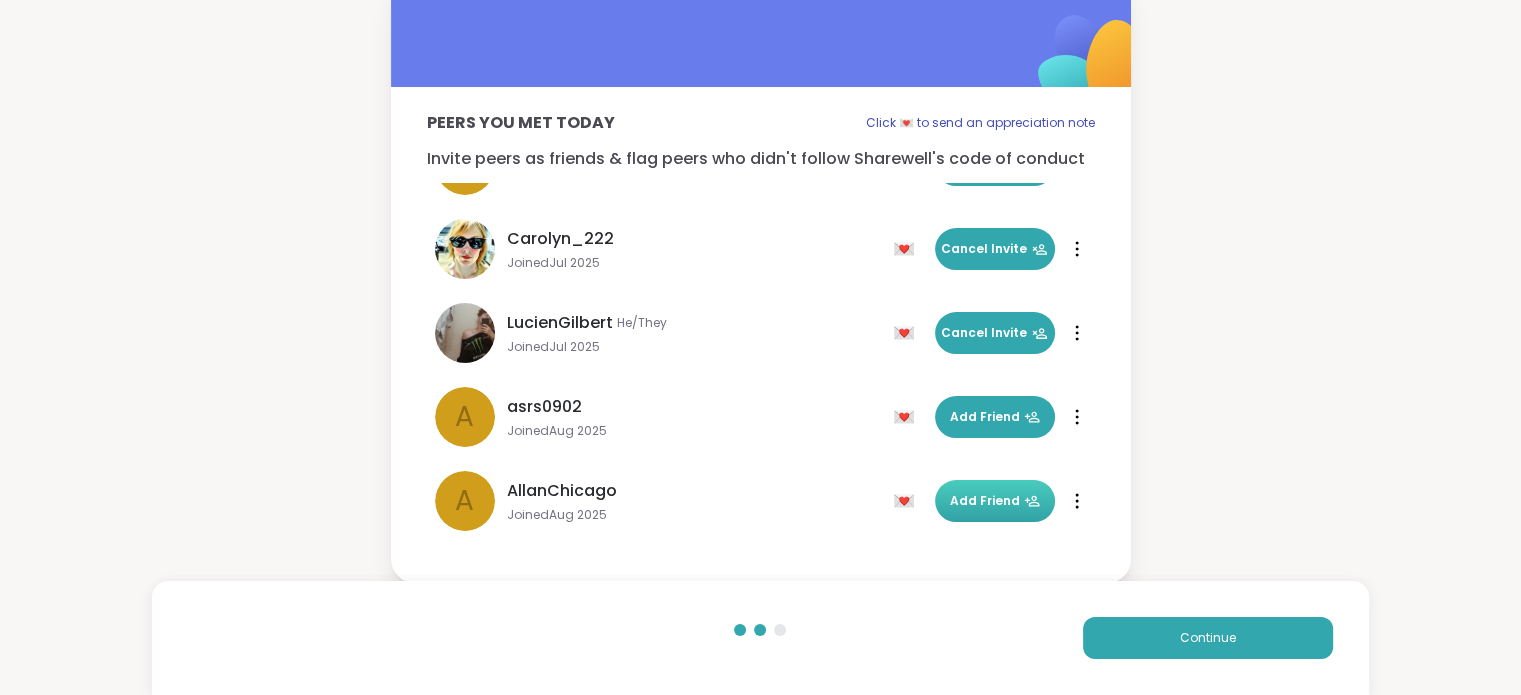 click on "Add Friend" at bounding box center [995, 501] 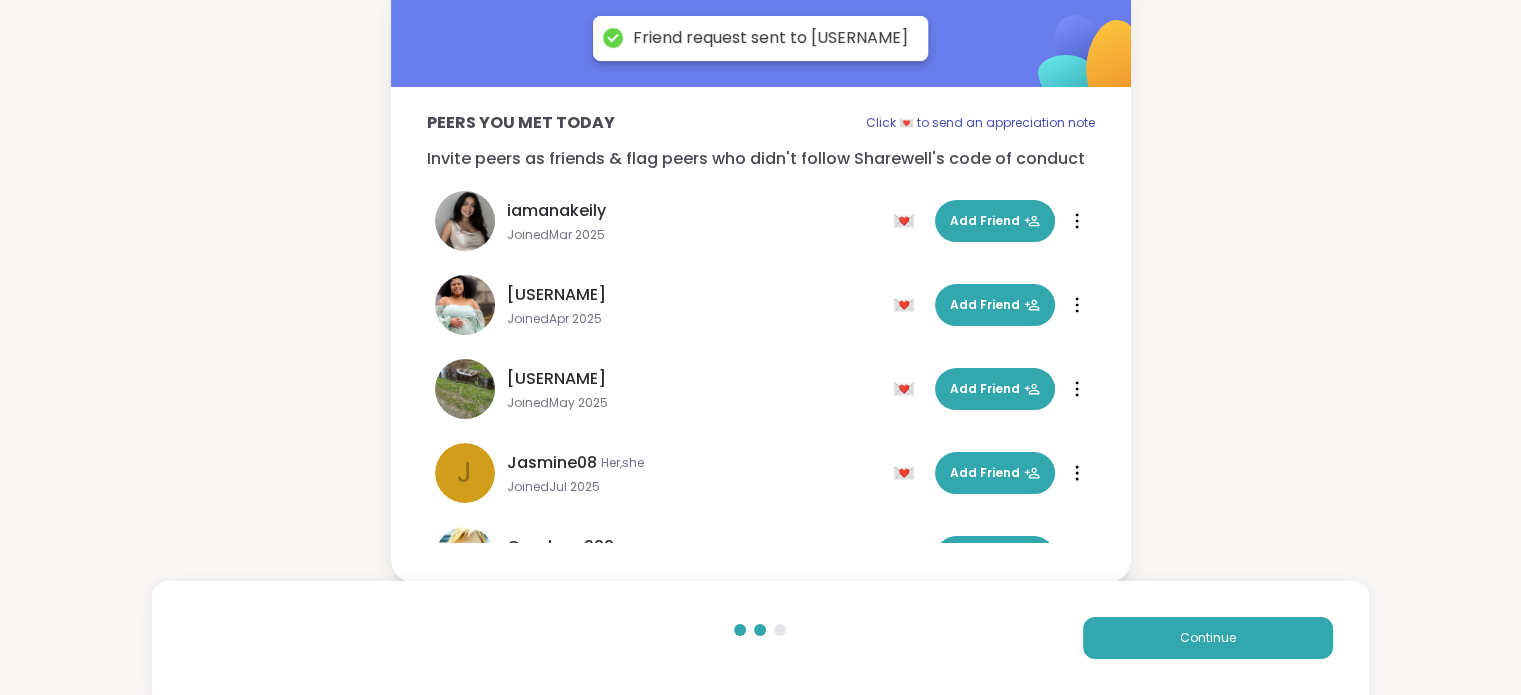 scroll, scrollTop: 0, scrollLeft: 0, axis: both 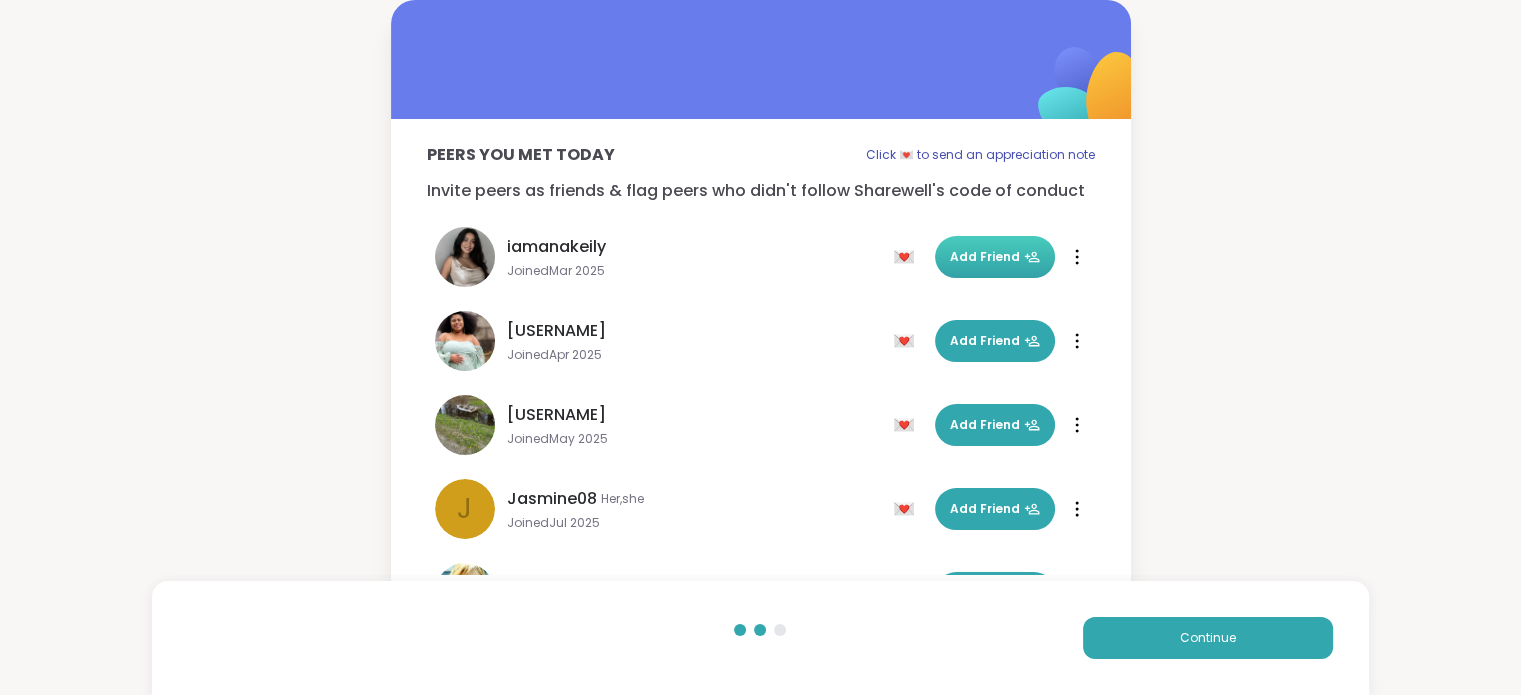 click on "Add Friend" at bounding box center (995, 257) 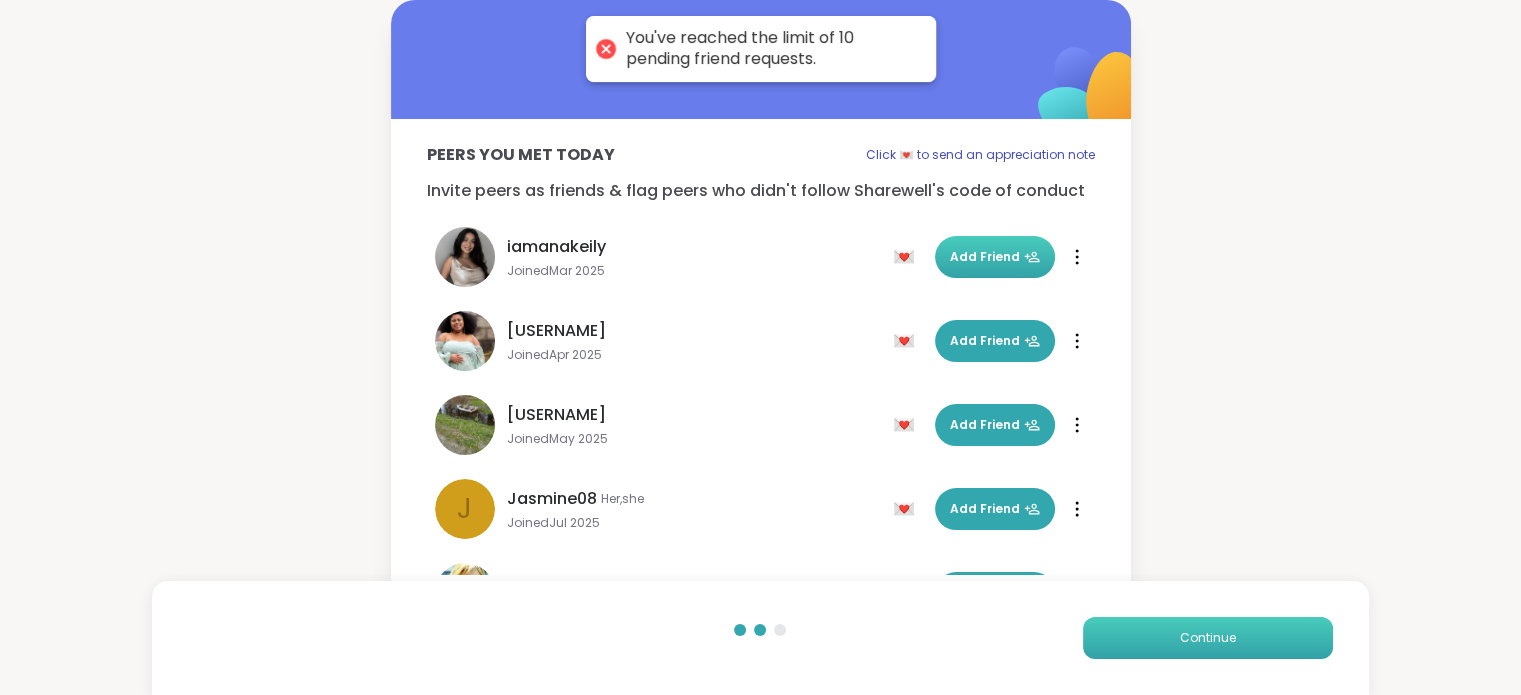 click on "Continue" at bounding box center (1208, 638) 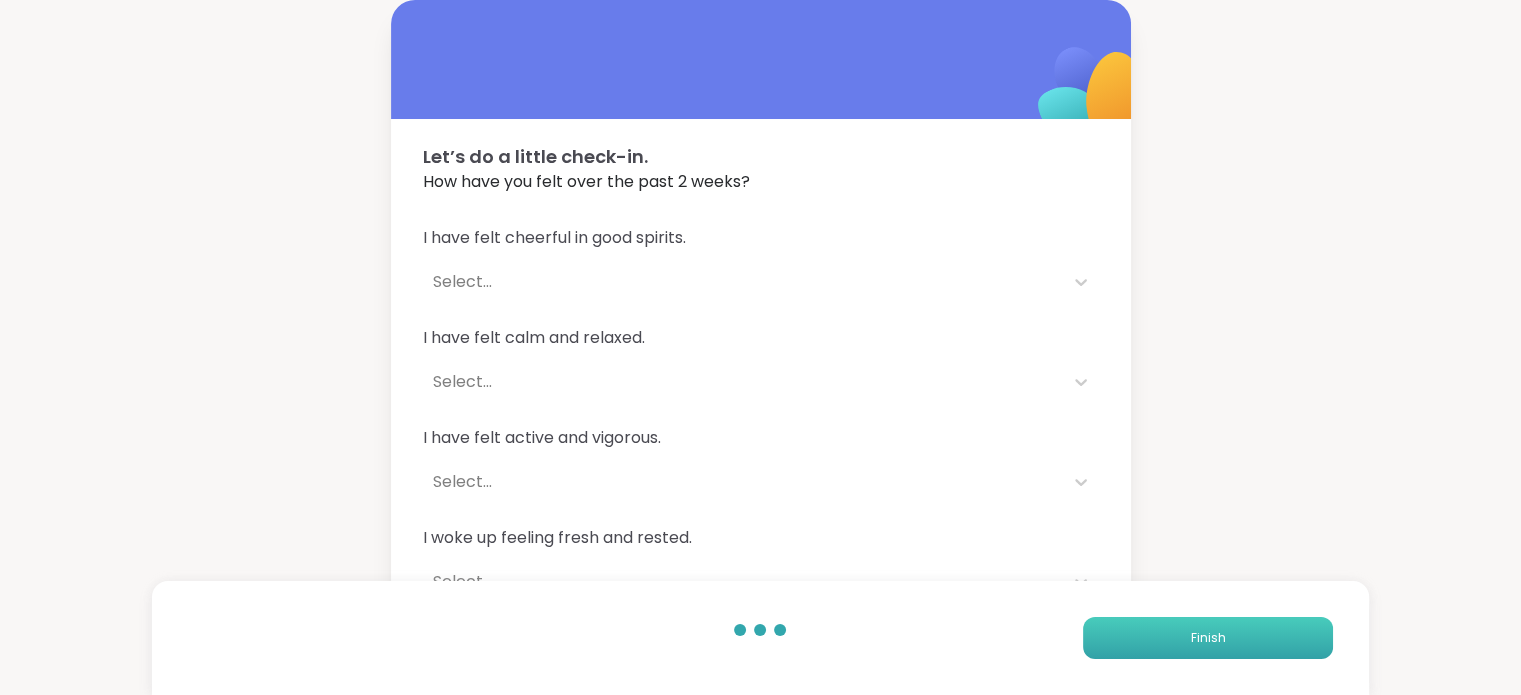 click on "Finish" at bounding box center [1207, 638] 